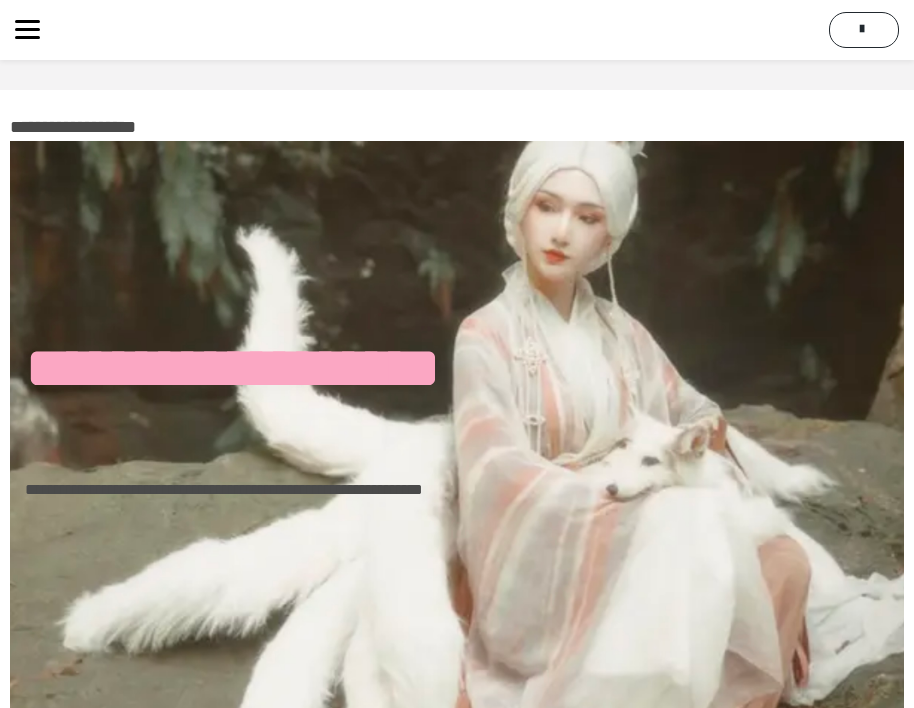 scroll, scrollTop: 6447, scrollLeft: 0, axis: vertical 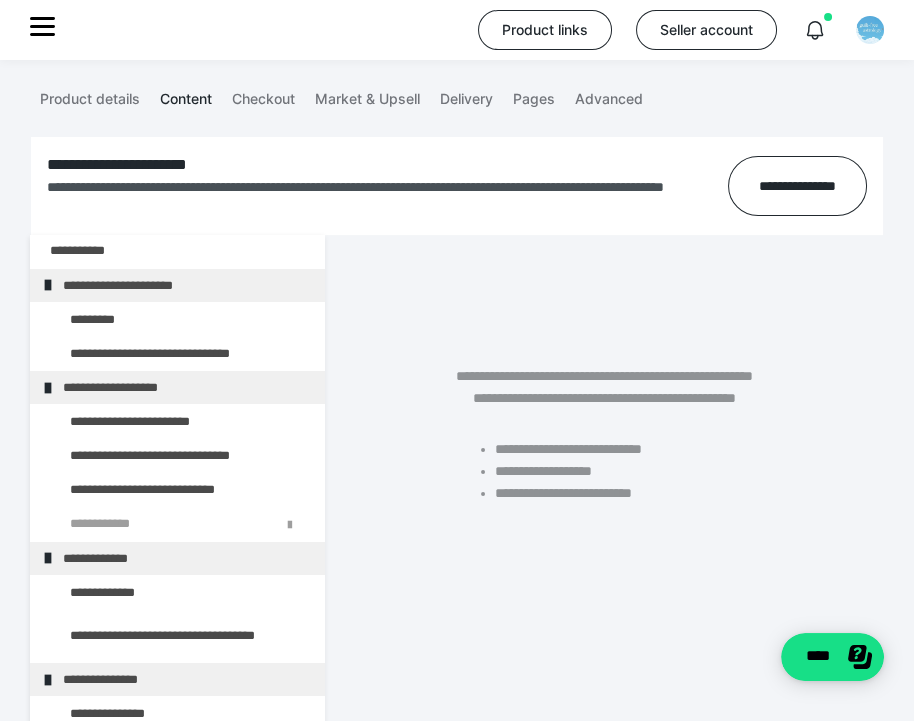 click at bounding box center (135, 319) 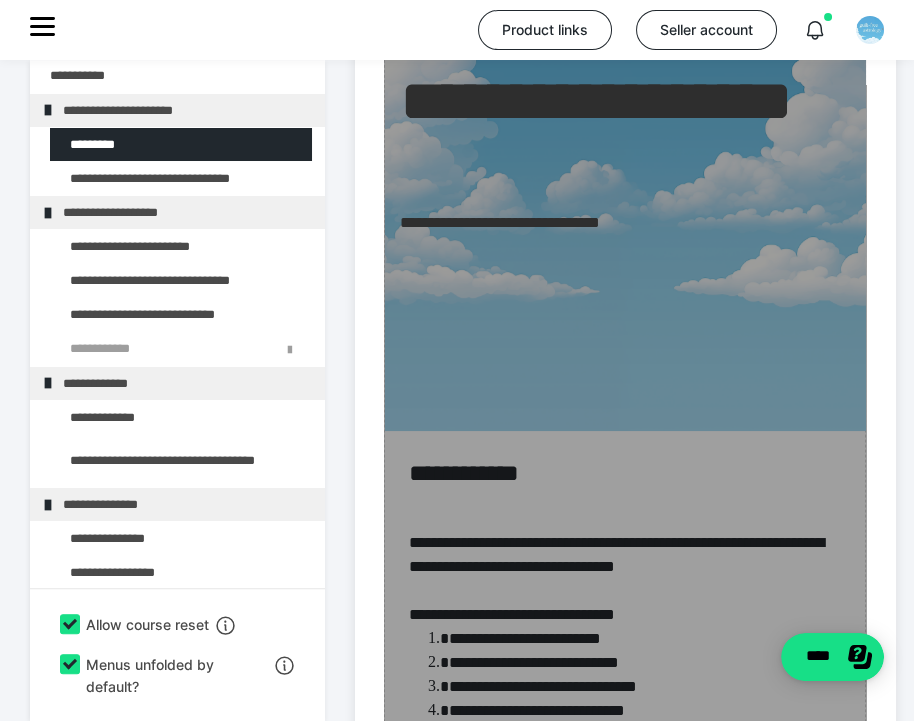 scroll, scrollTop: 1280, scrollLeft: 0, axis: vertical 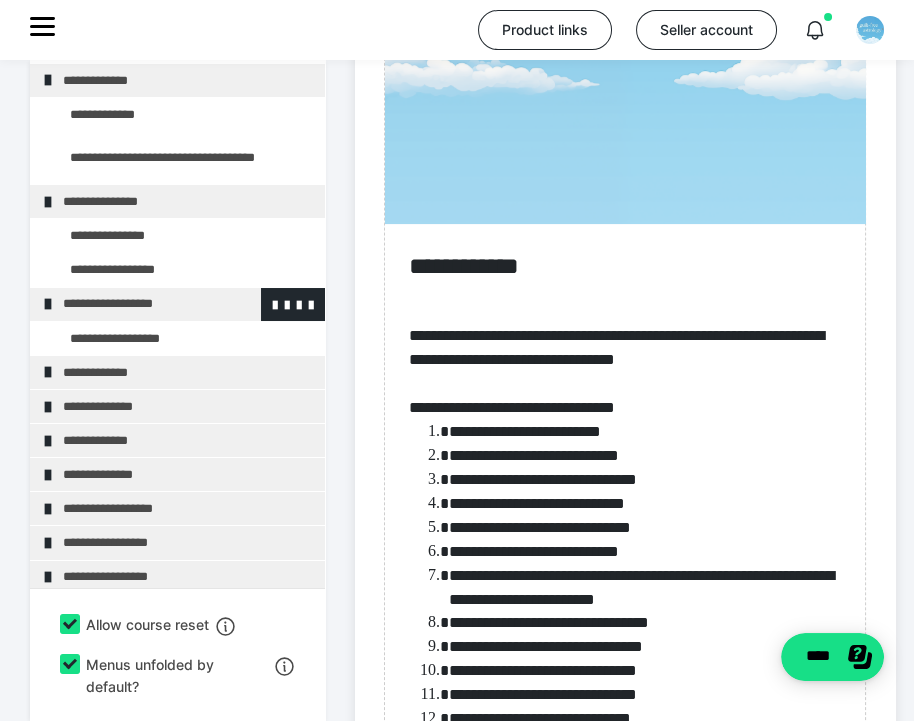 click on "**********" at bounding box center (179, 304) 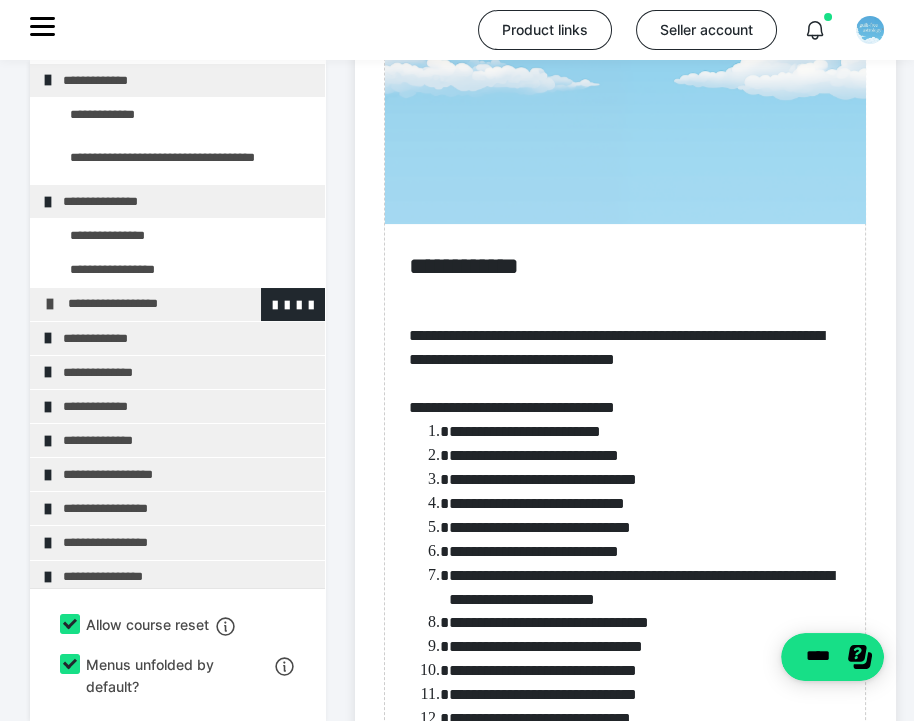 click on "**********" at bounding box center (184, 304) 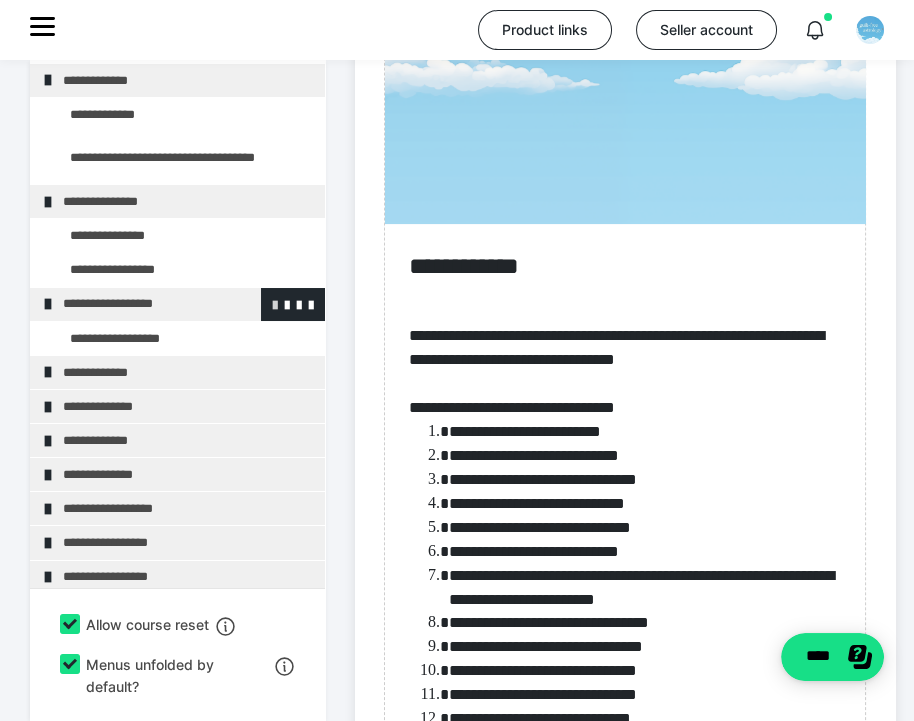 click at bounding box center [275, 304] 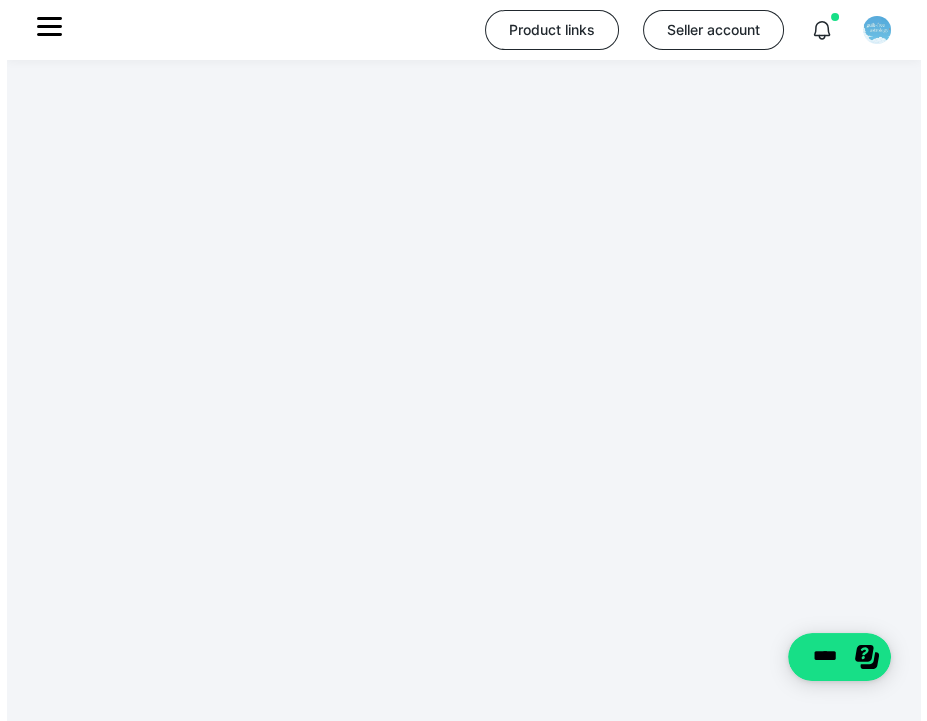 scroll, scrollTop: 433, scrollLeft: 0, axis: vertical 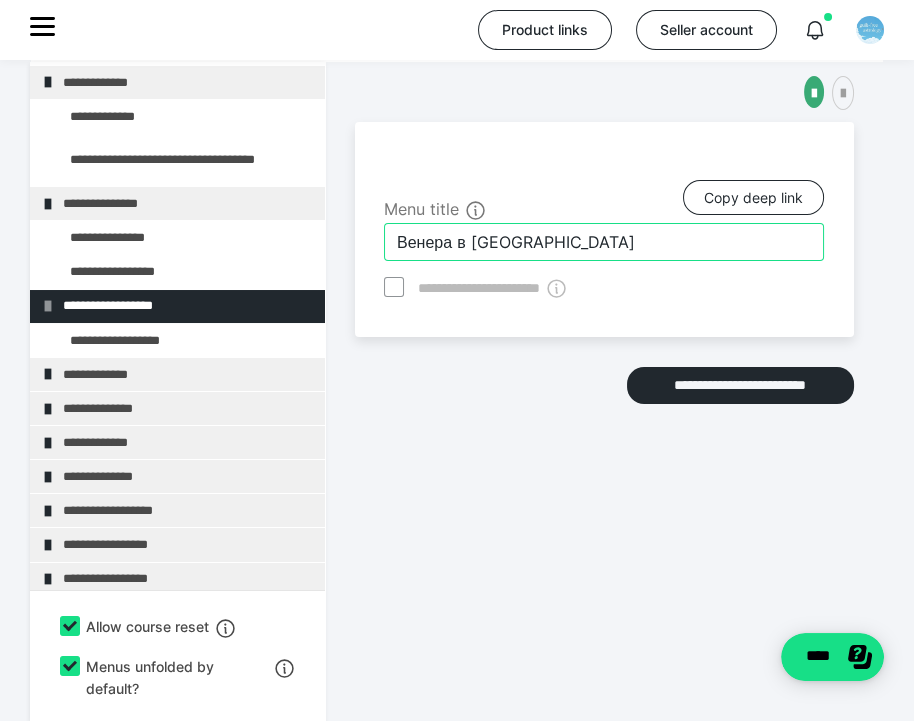 click on "Венера в [GEOGRAPHIC_DATA]" at bounding box center (604, 242) 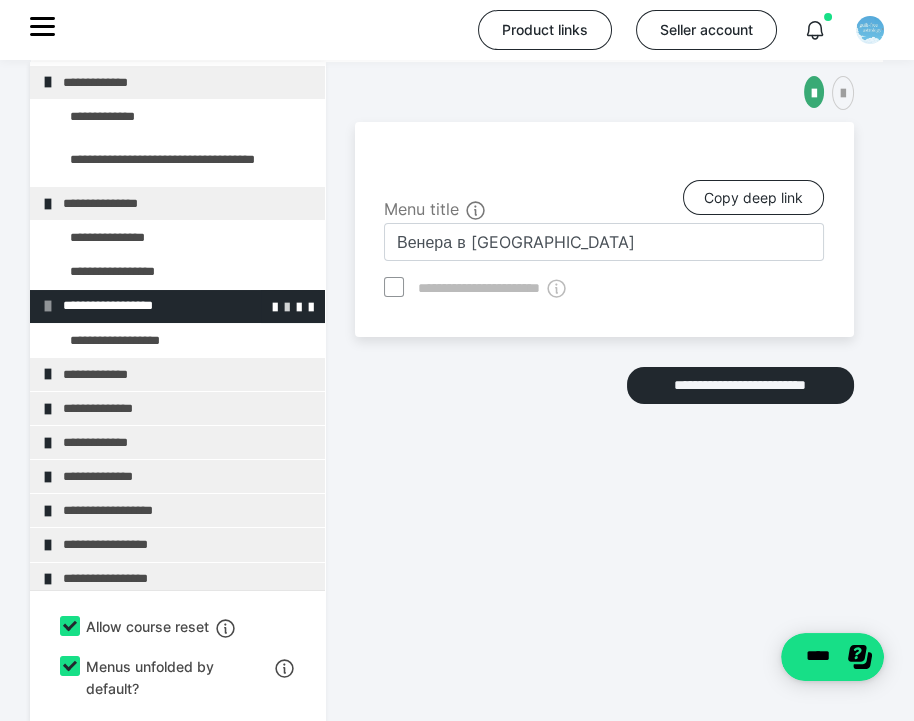 click at bounding box center (287, 306) 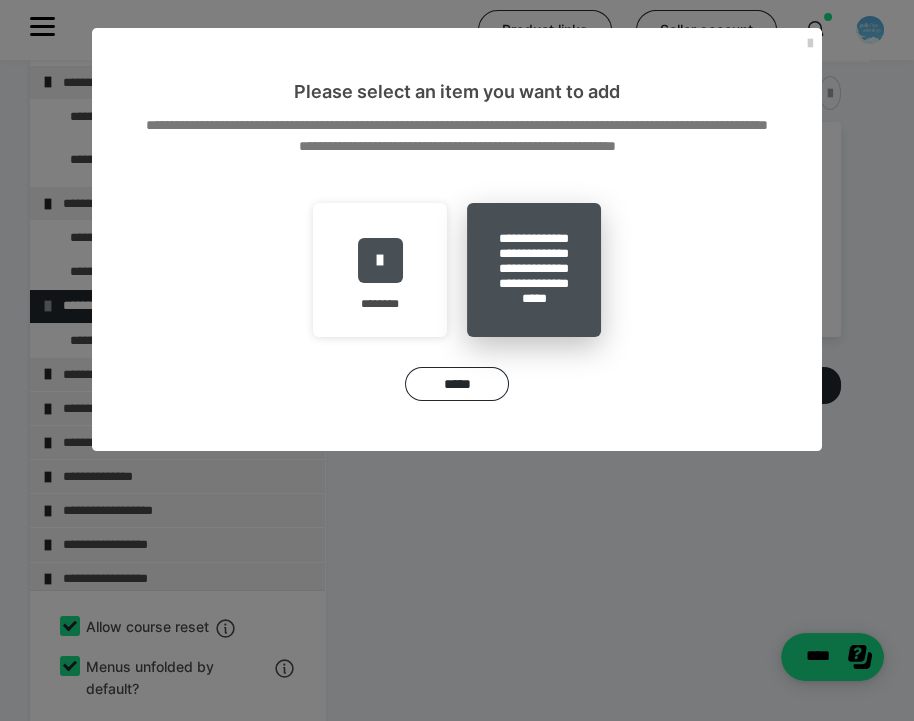 click on "**********" at bounding box center (534, 270) 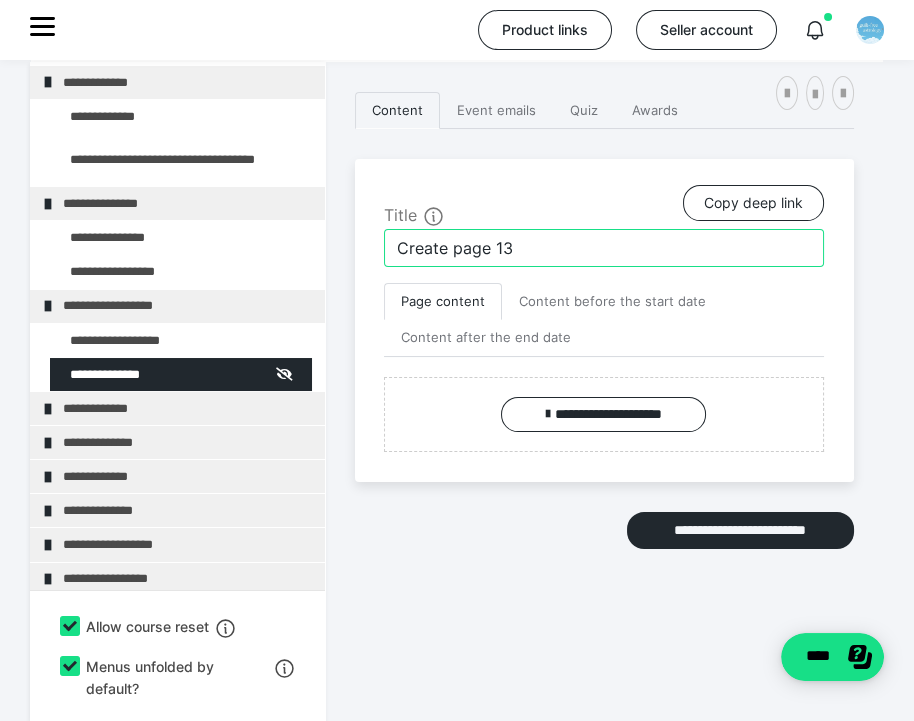 drag, startPoint x: 514, startPoint y: 239, endPoint x: 332, endPoint y: 232, distance: 182.13457 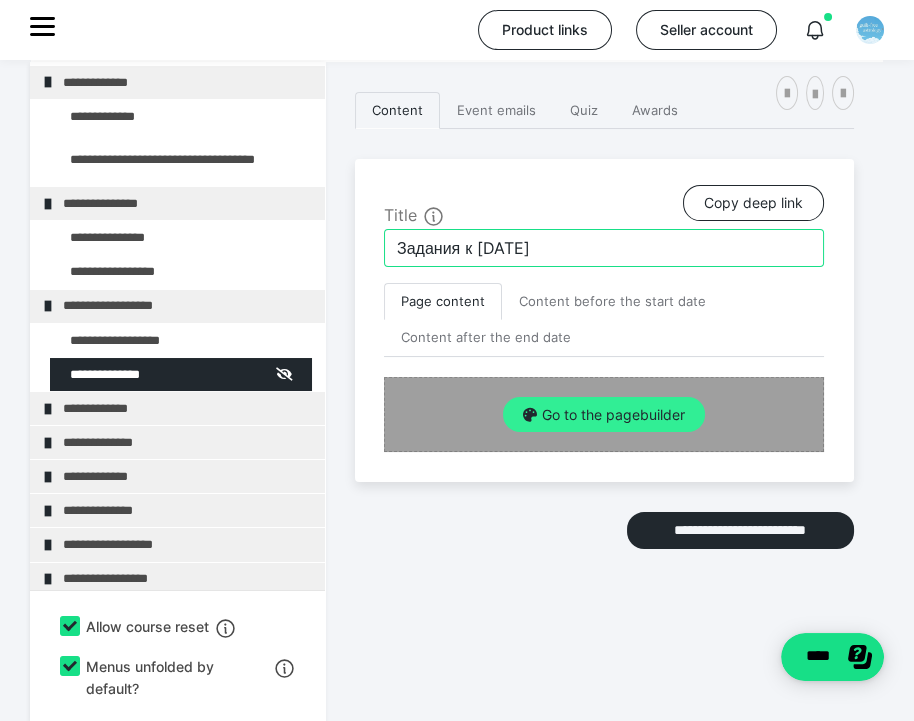 type on "Задания к [DATE]" 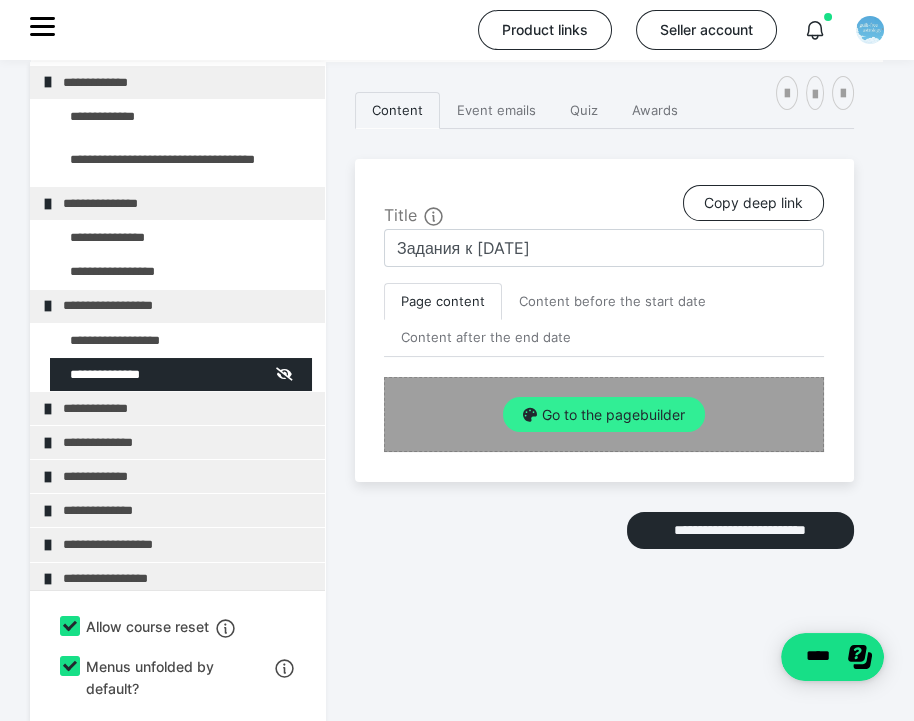 click on "Go to the pagebuilder" at bounding box center [604, 415] 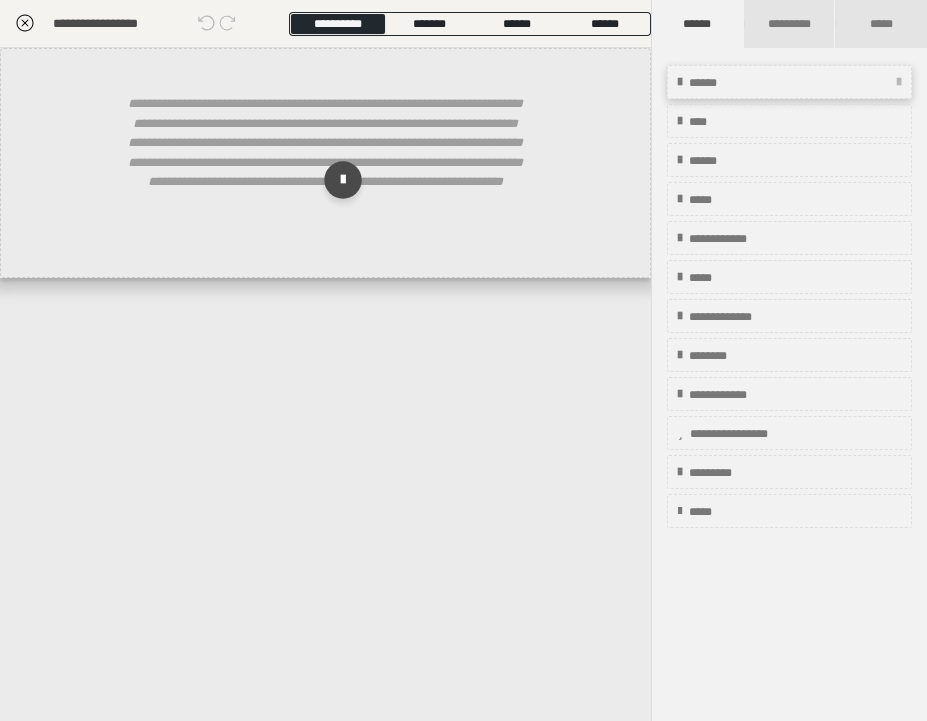 click on "******" at bounding box center (789, 82) 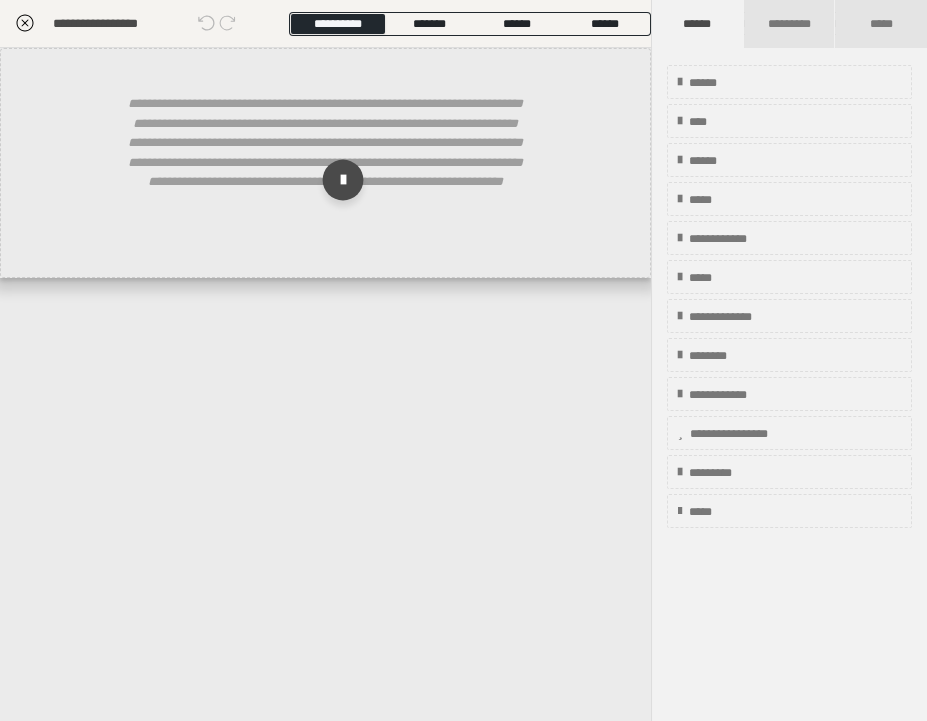 click at bounding box center (342, 180) 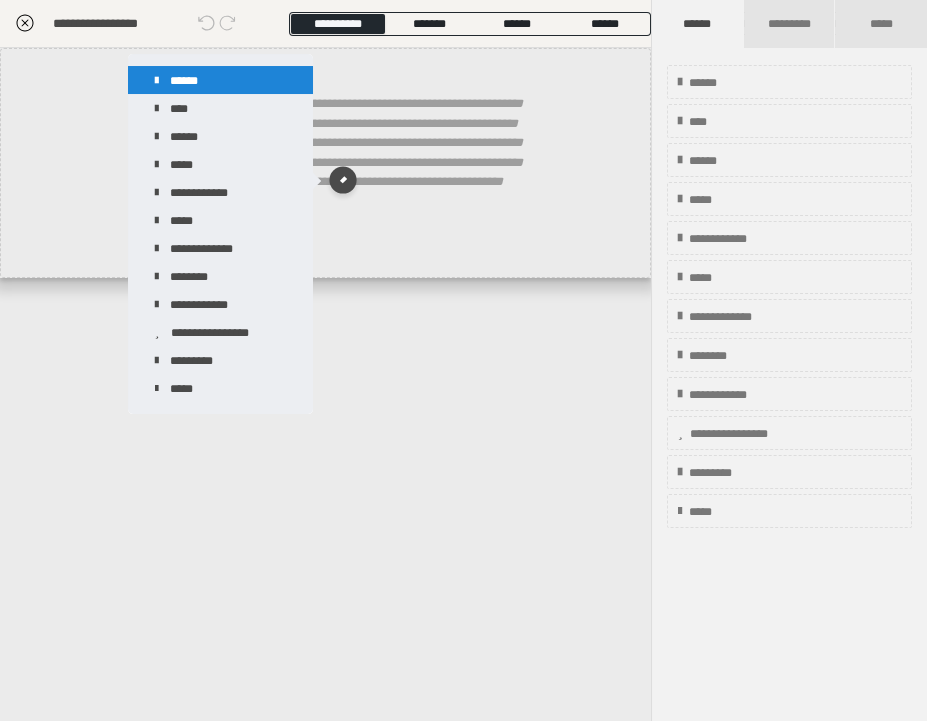 click on "******" at bounding box center (220, 80) 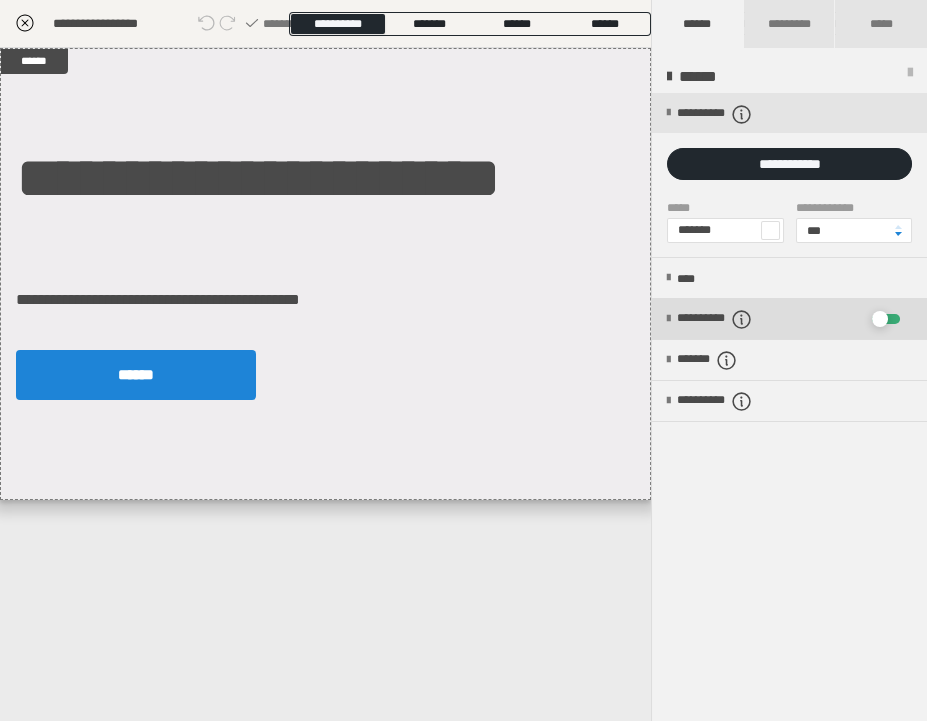 click at bounding box center [880, 319] 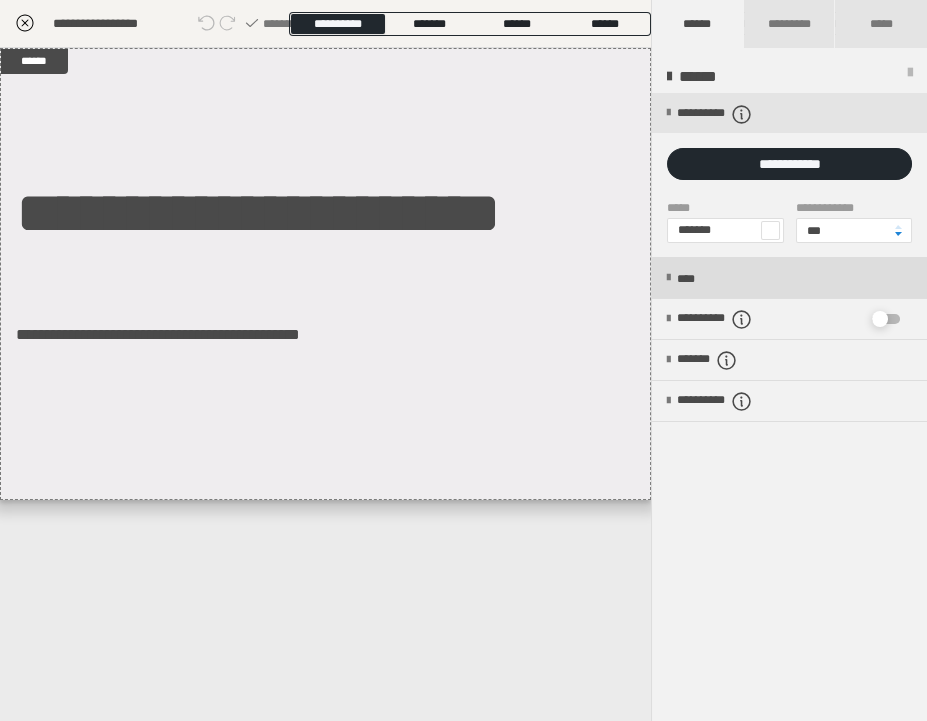 click at bounding box center (668, 278) 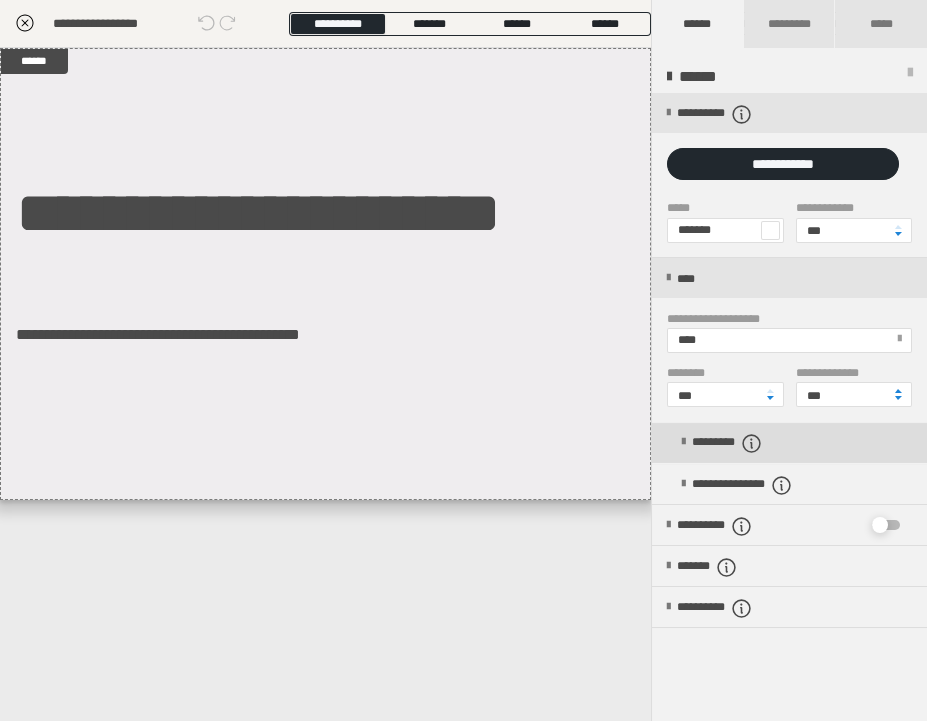 click on "*********" at bounding box center [789, 442] 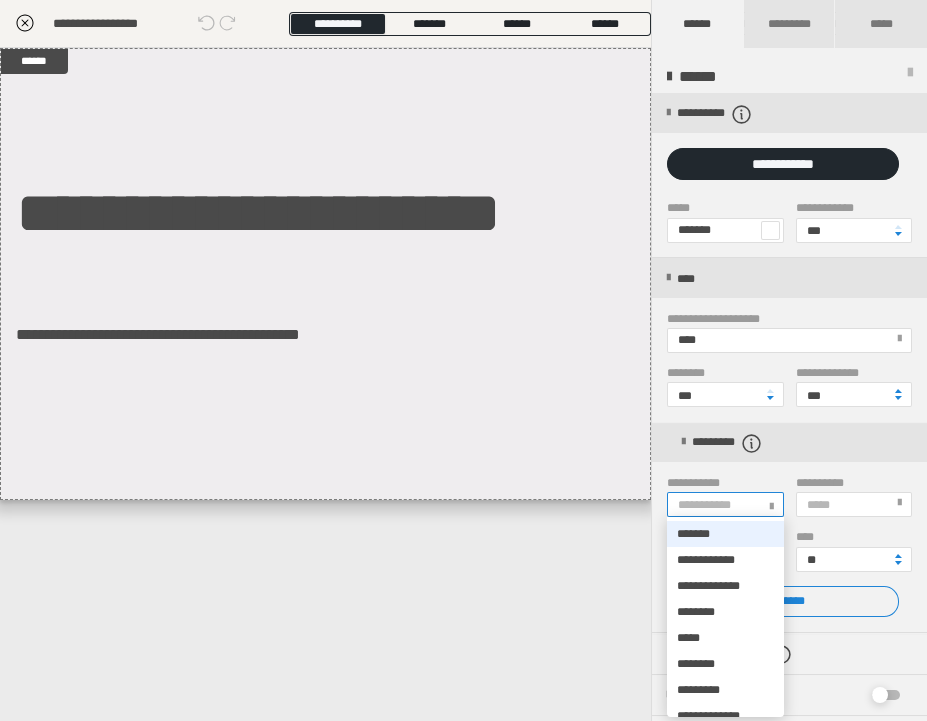 click on "**********" at bounding box center (724, 504) 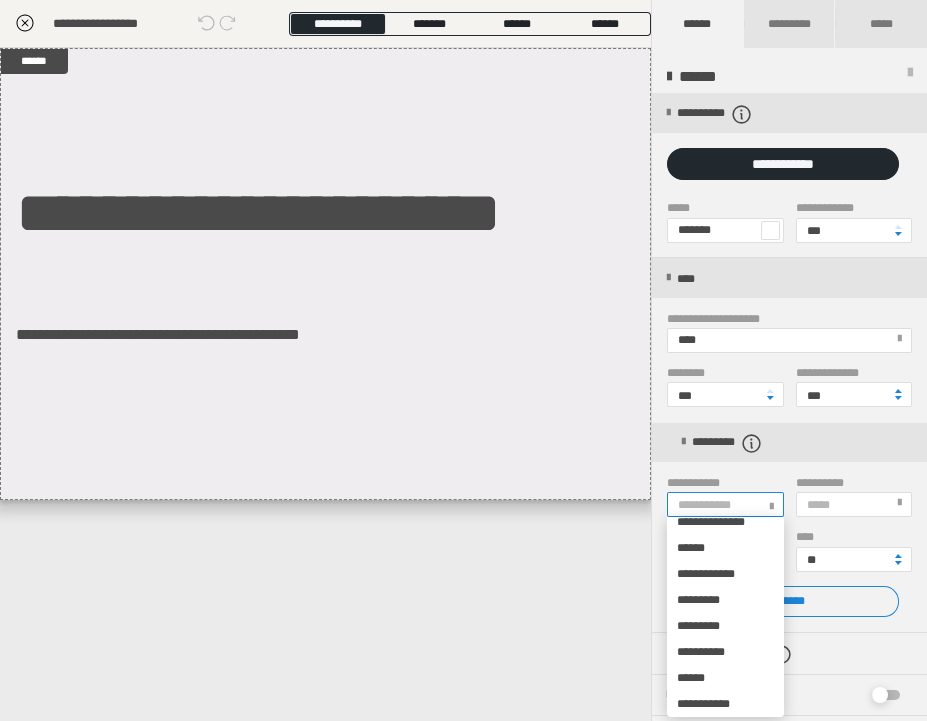 scroll, scrollTop: 1760, scrollLeft: 0, axis: vertical 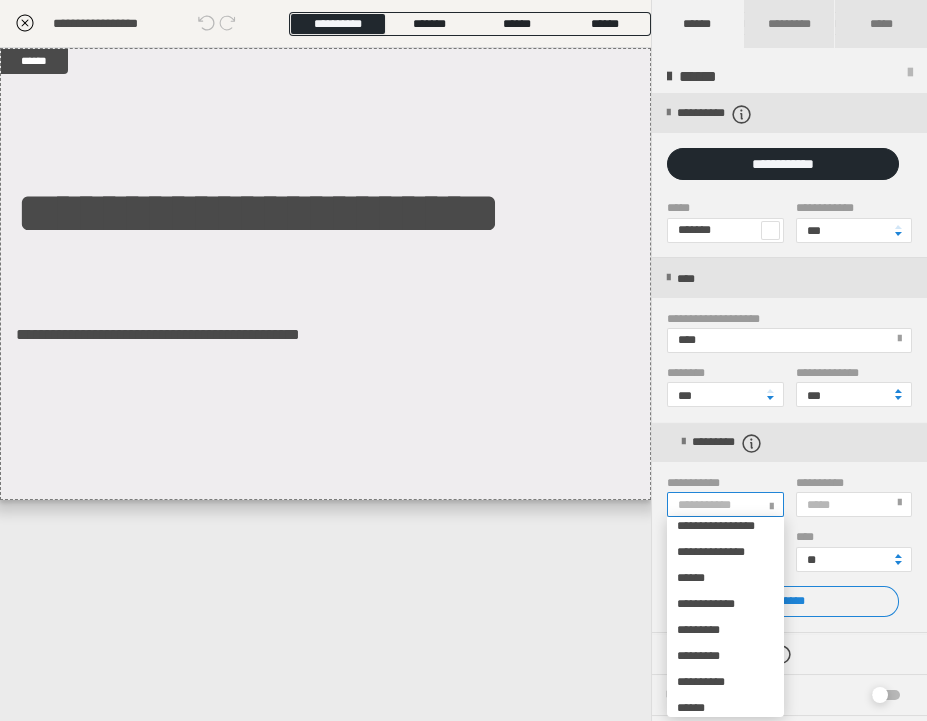 click on "**********" at bounding box center (706, 404) 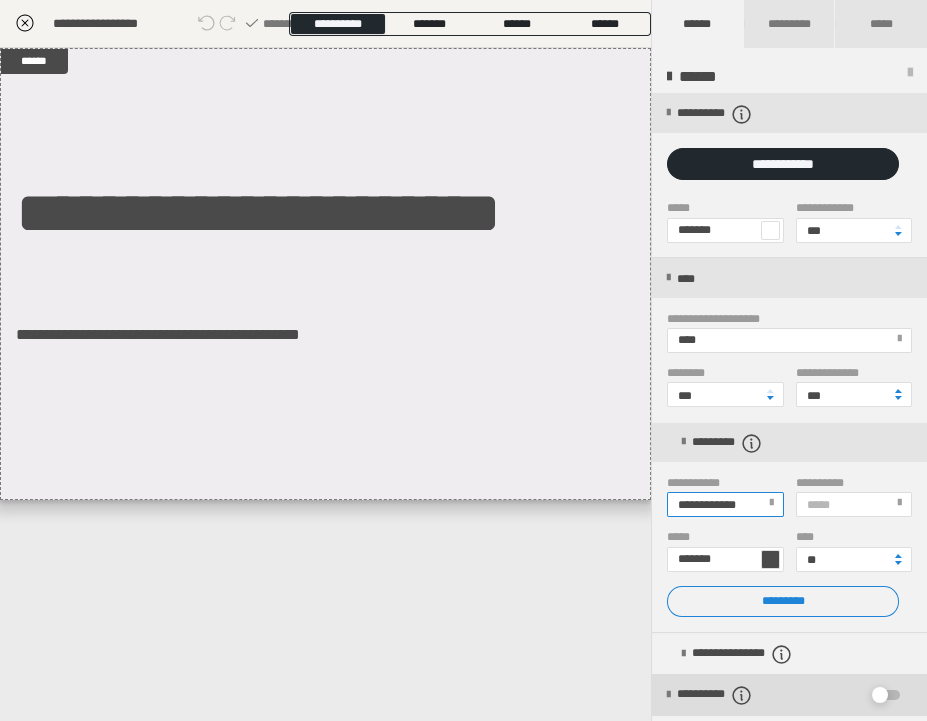 scroll, scrollTop: 121, scrollLeft: 0, axis: vertical 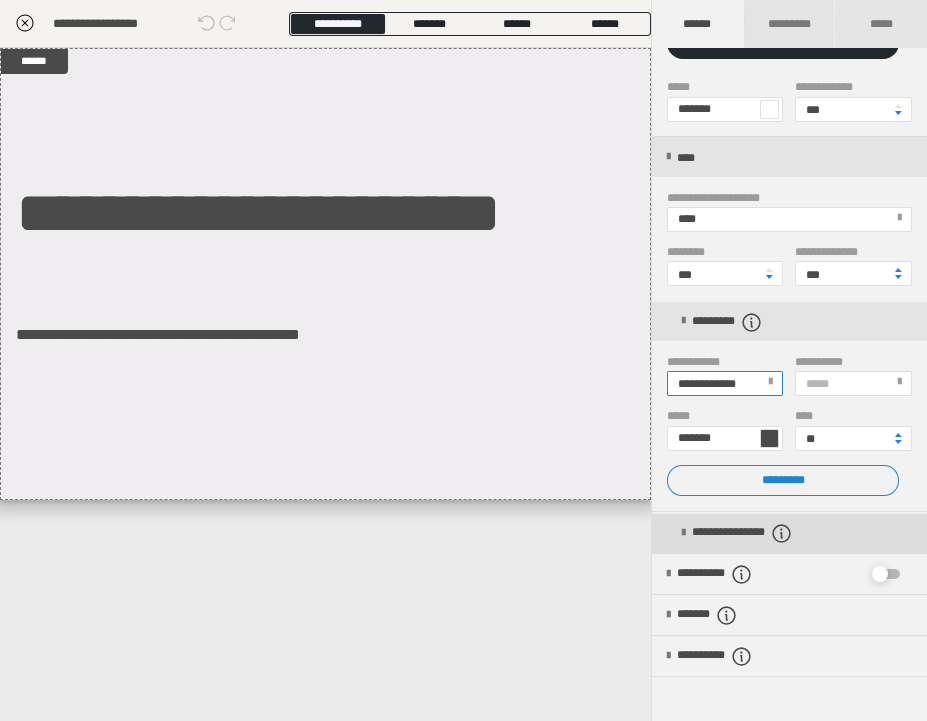 click on "**********" at bounding box center (797, 533) 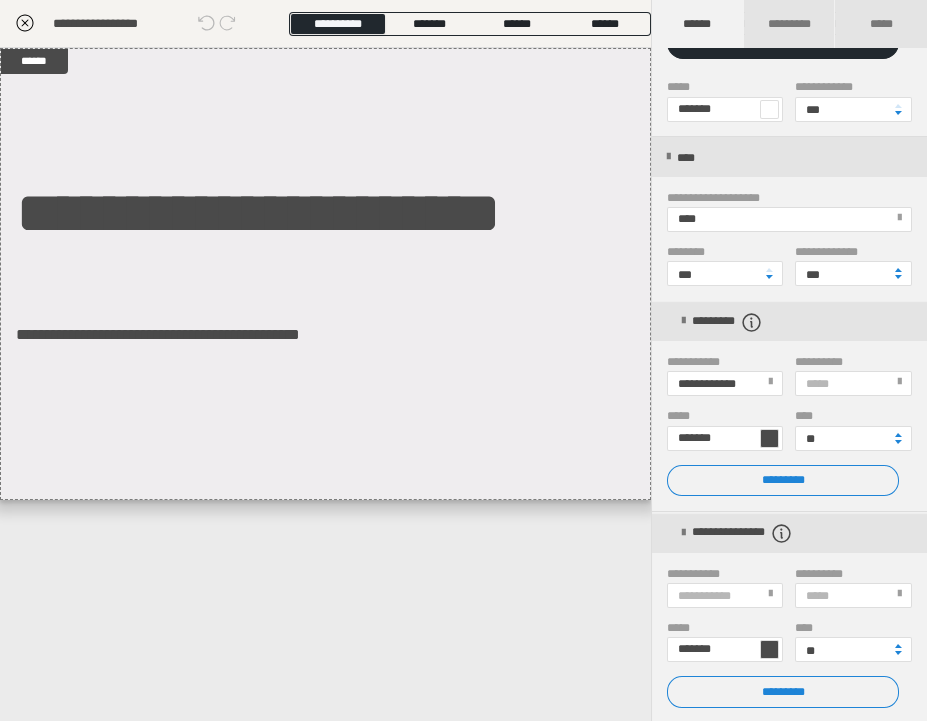 click on "**********" at bounding box center [712, 595] 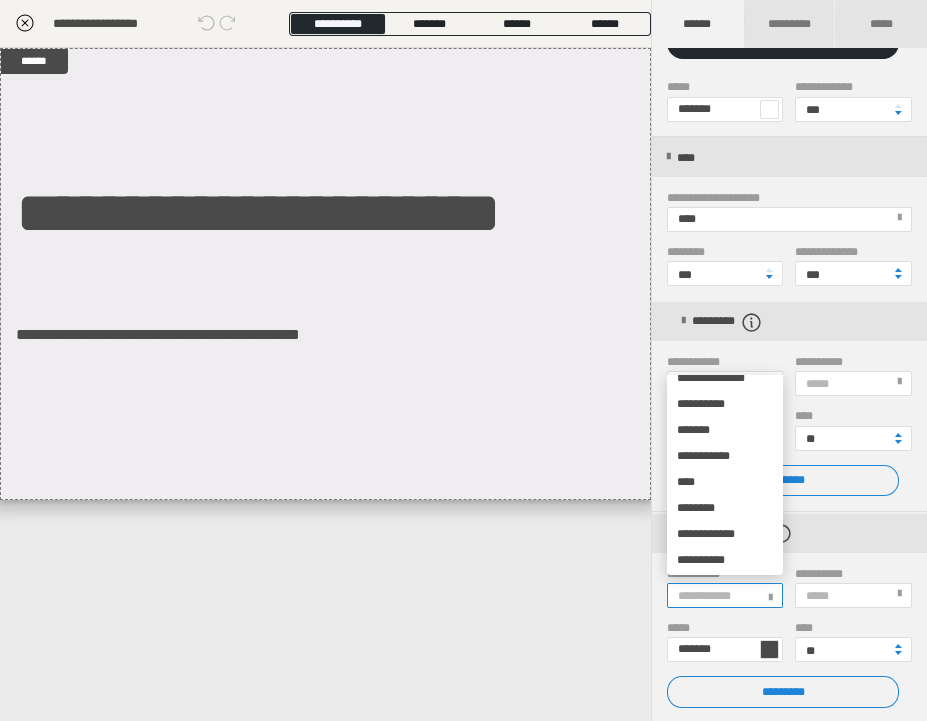 scroll, scrollTop: 1665, scrollLeft: 0, axis: vertical 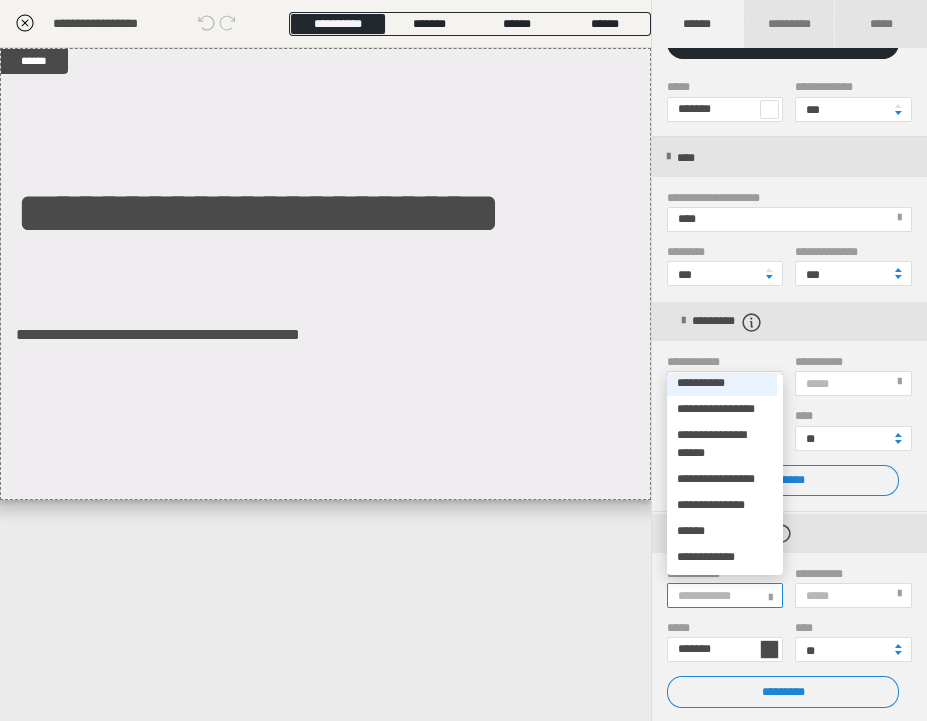 click on "**********" at bounding box center [722, 383] 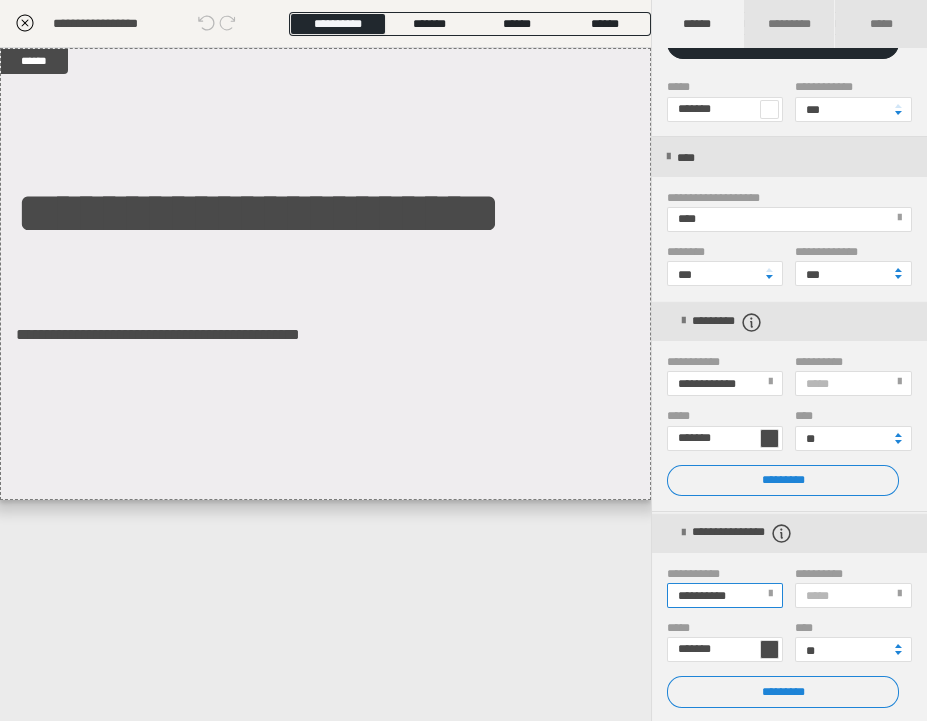 scroll, scrollTop: 0, scrollLeft: 0, axis: both 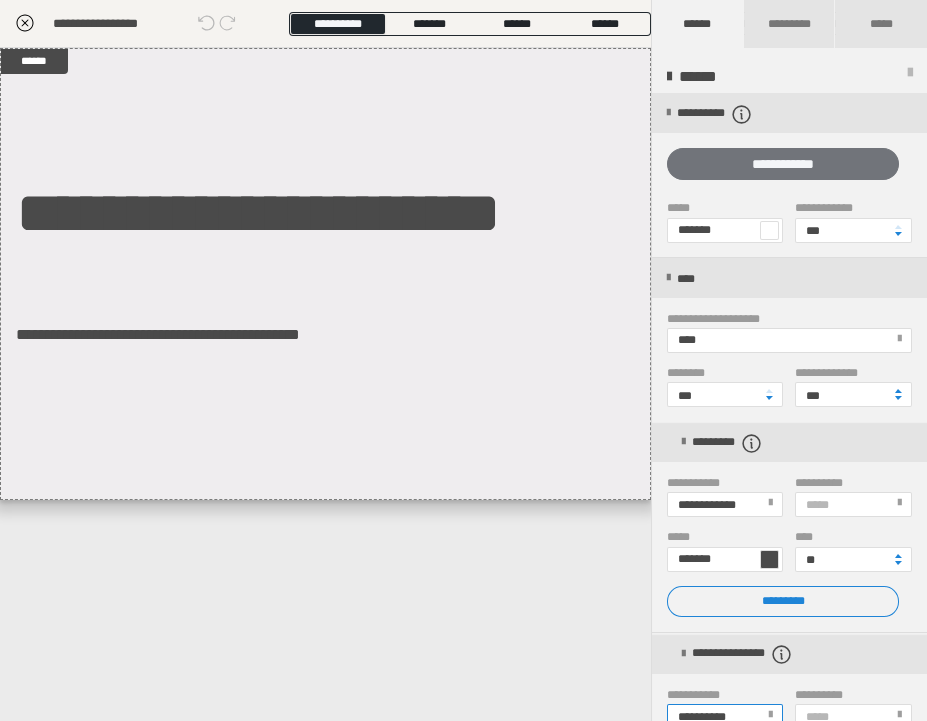 click on "**********" at bounding box center (783, 164) 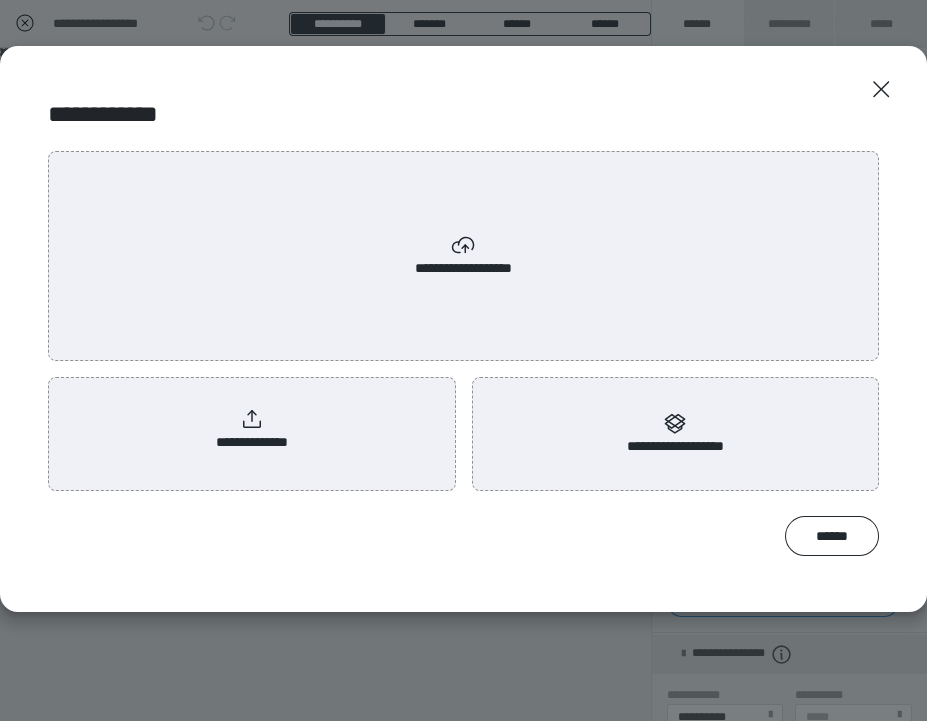 click on "**********" at bounding box center (251, 430) 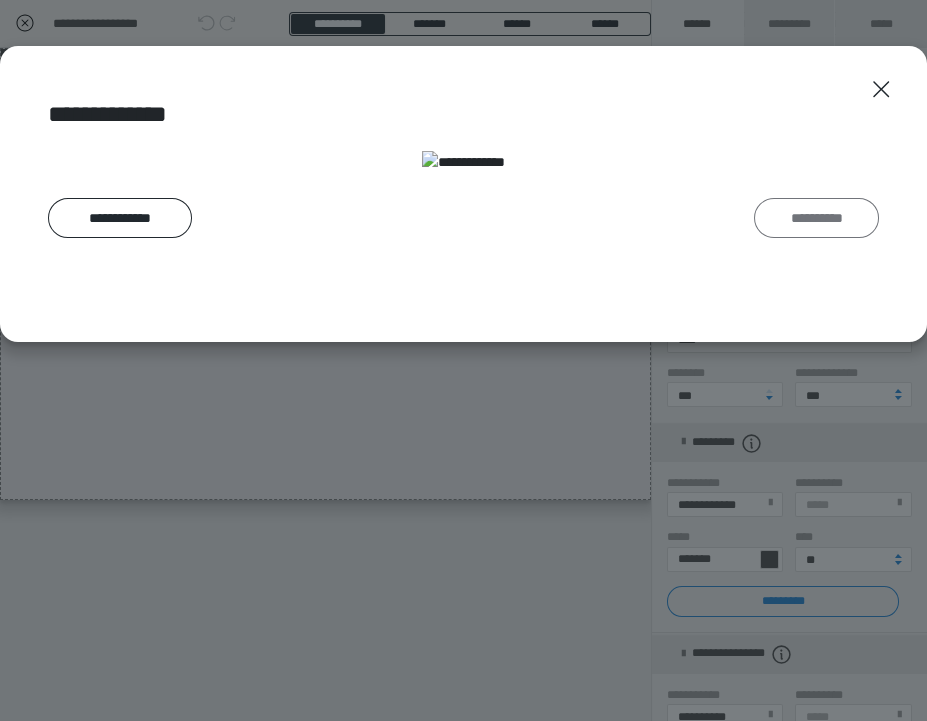 click on "**********" at bounding box center (816, 218) 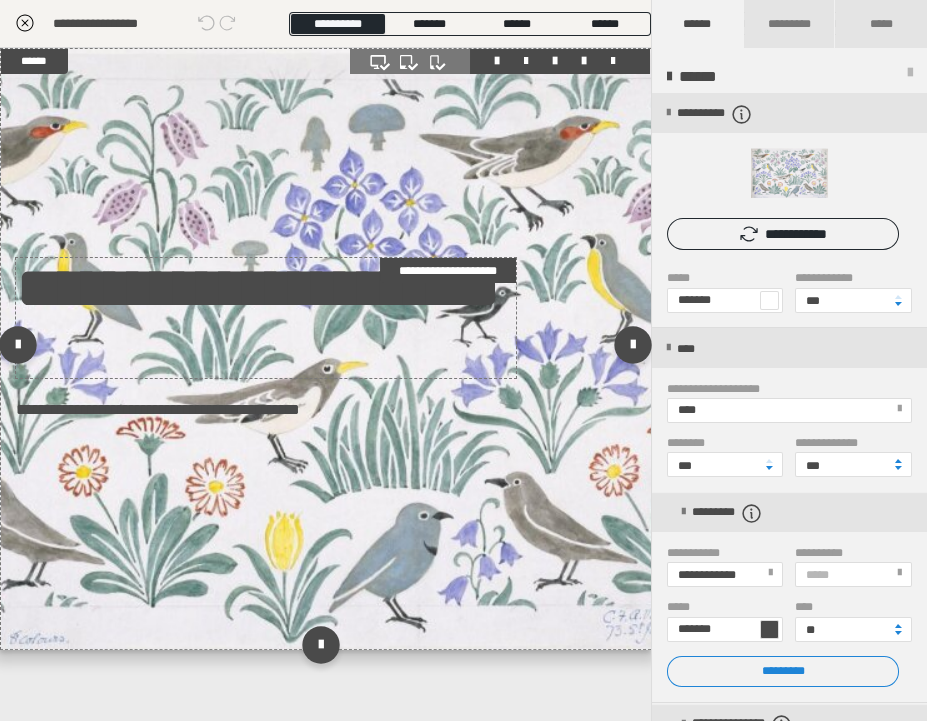 click on "**********" at bounding box center [266, 318] 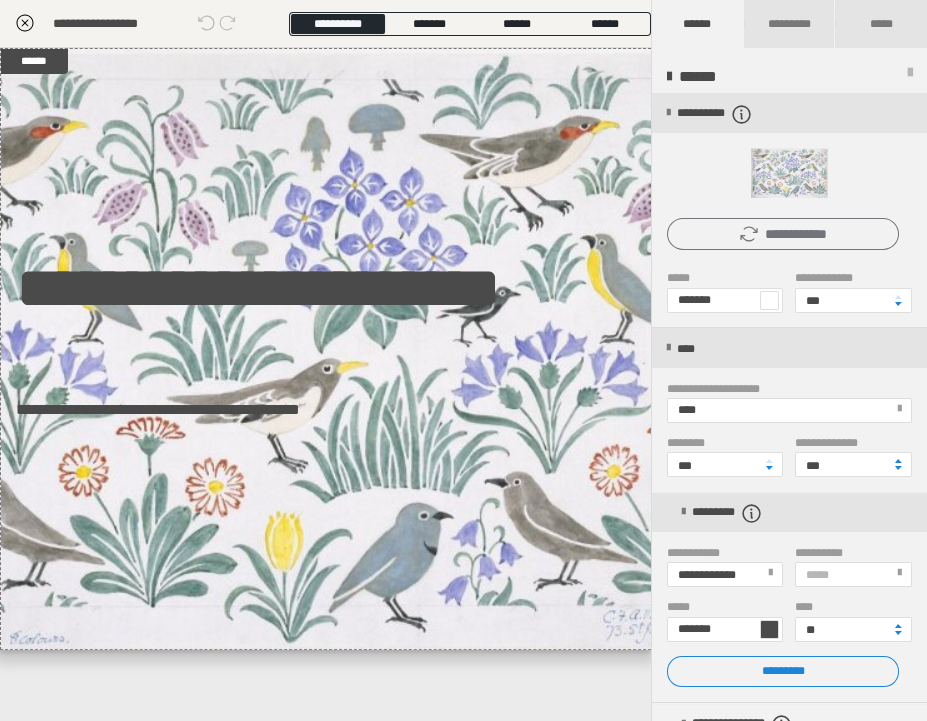 click on "**********" at bounding box center (783, 234) 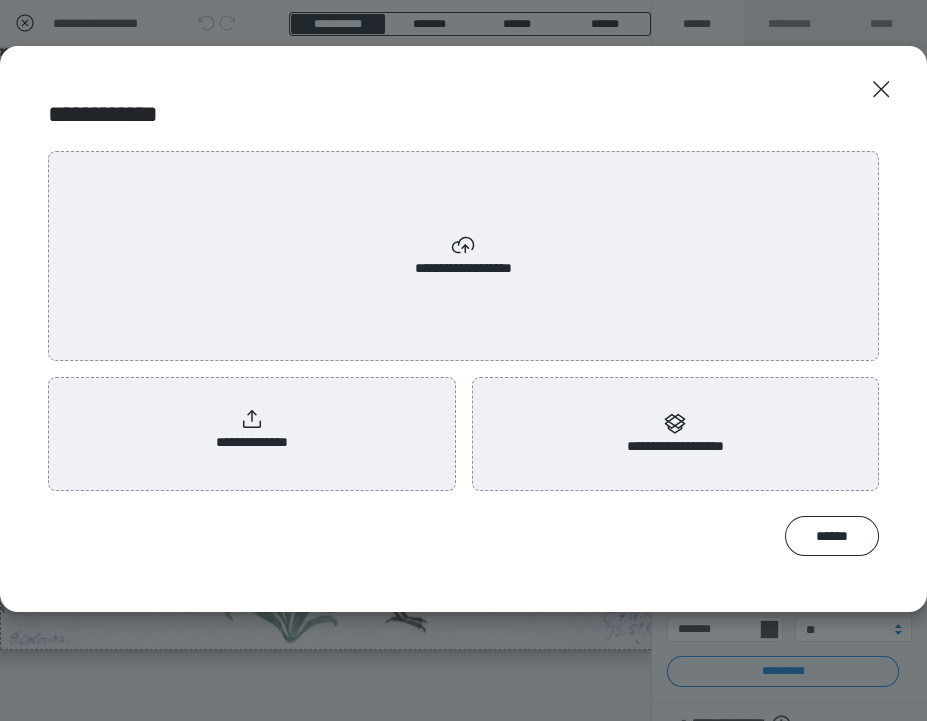 click on "**********" at bounding box center [251, 430] 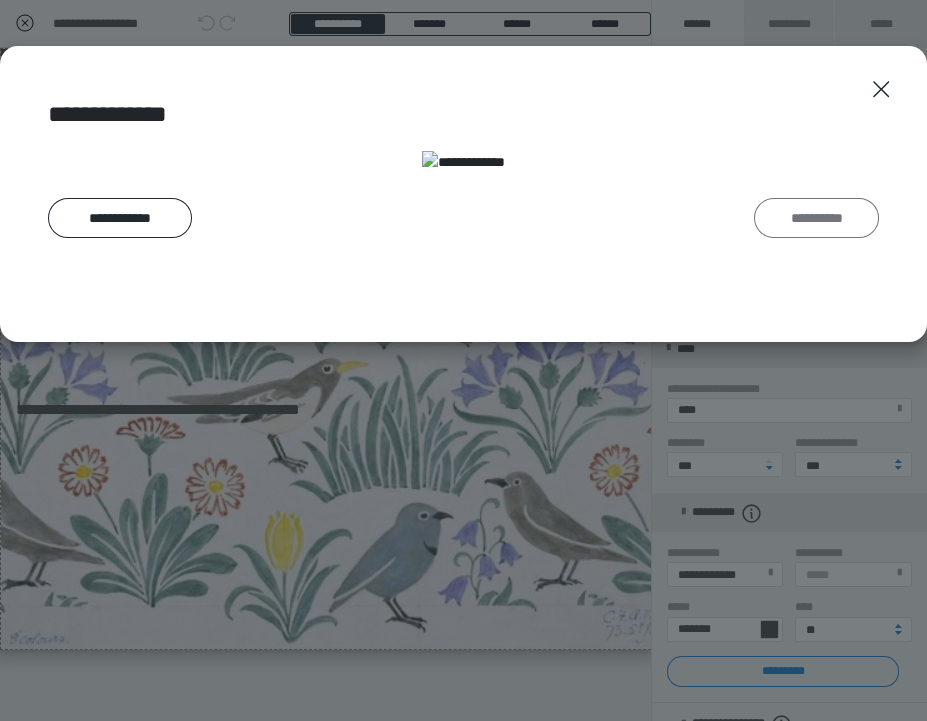 click on "**********" at bounding box center (816, 218) 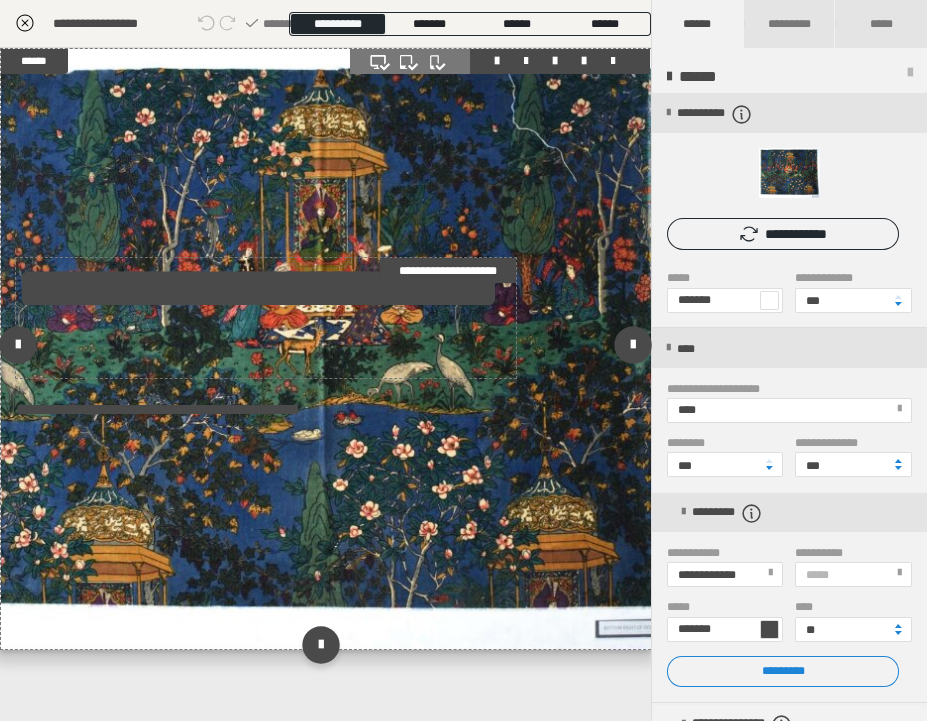 click on "**********" at bounding box center [266, 318] 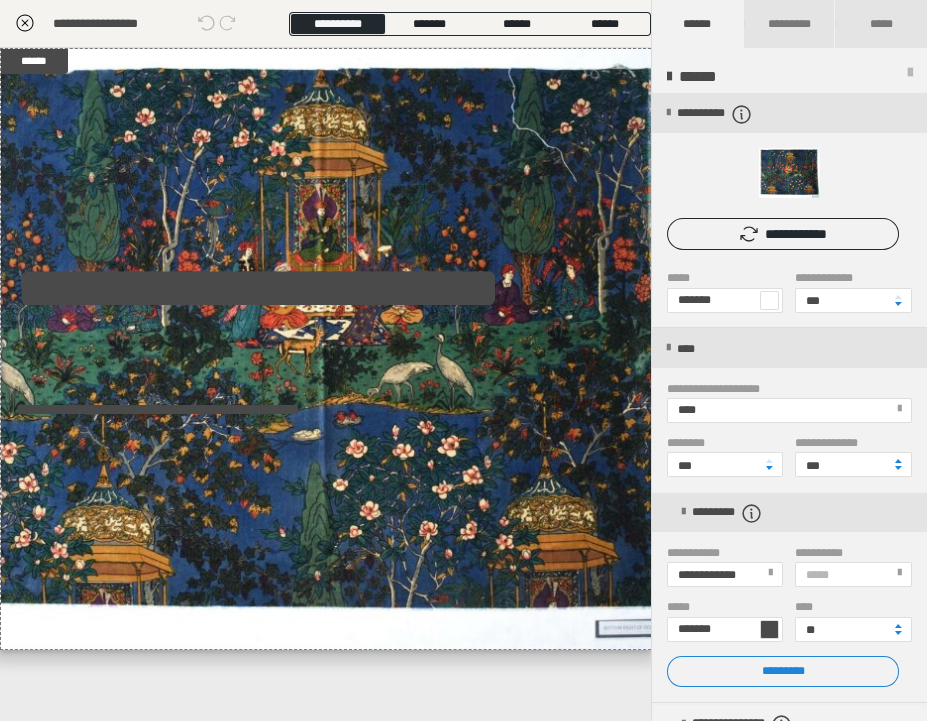 click at bounding box center (769, 629) 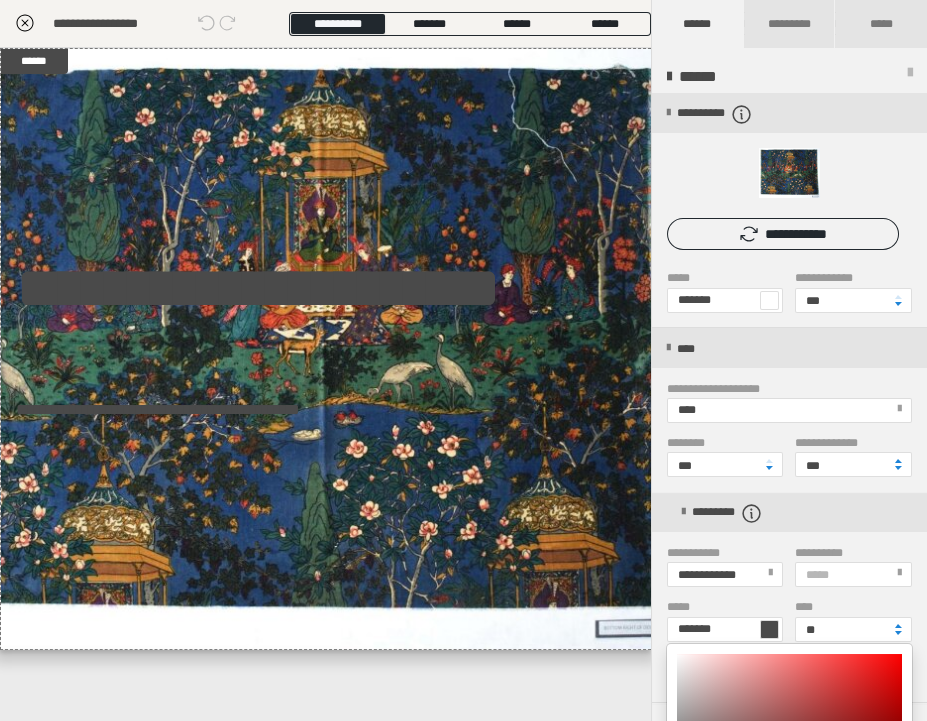 scroll, scrollTop: 321, scrollLeft: 0, axis: vertical 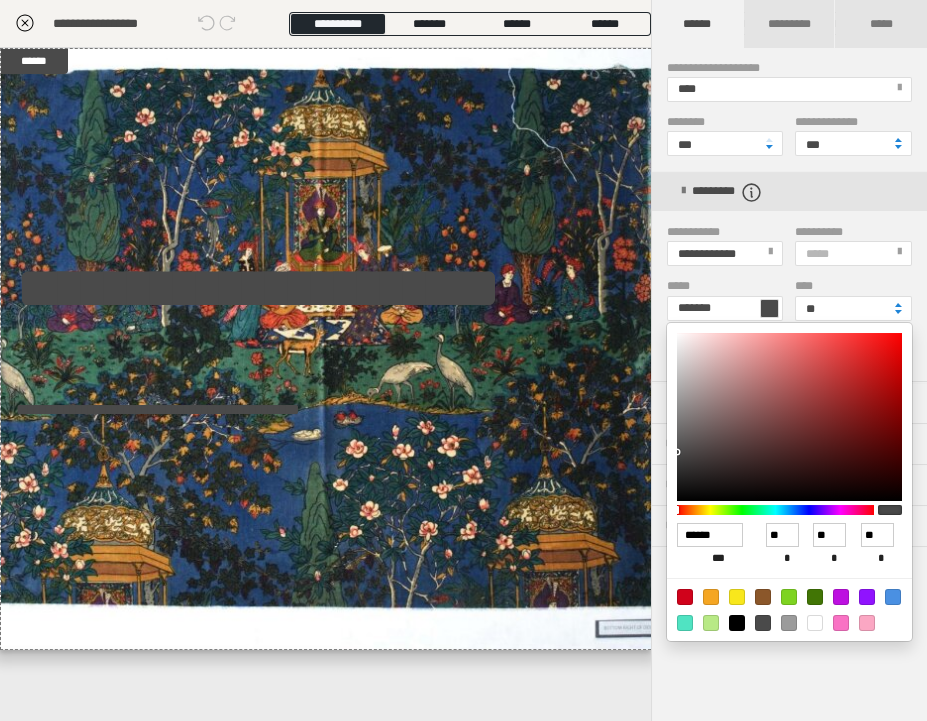 click at bounding box center [815, 623] 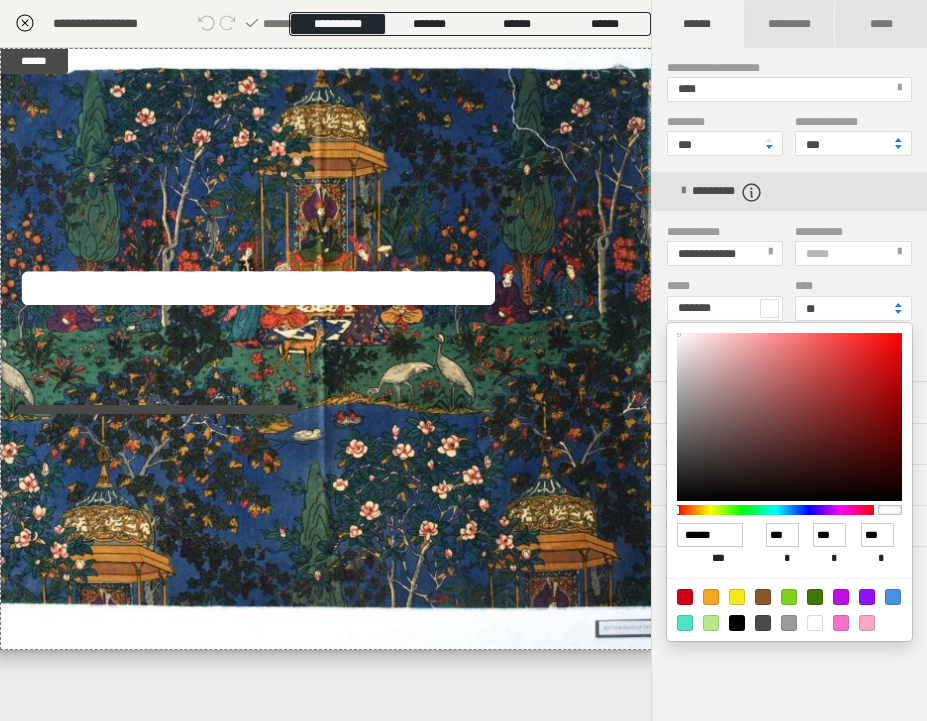 click at bounding box center (463, 360) 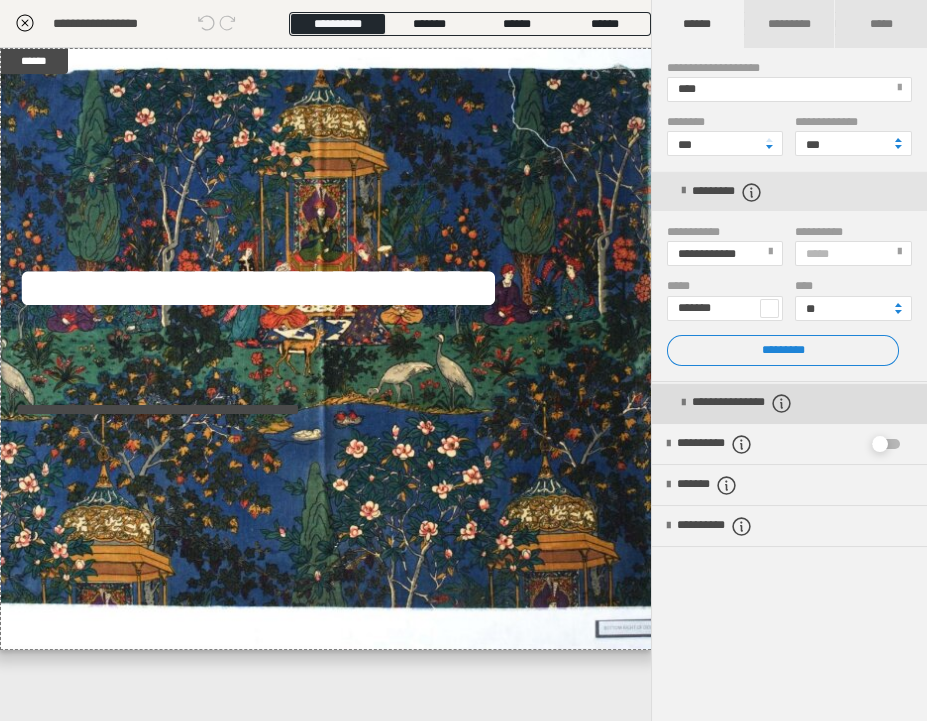 click on "**********" at bounding box center (789, 403) 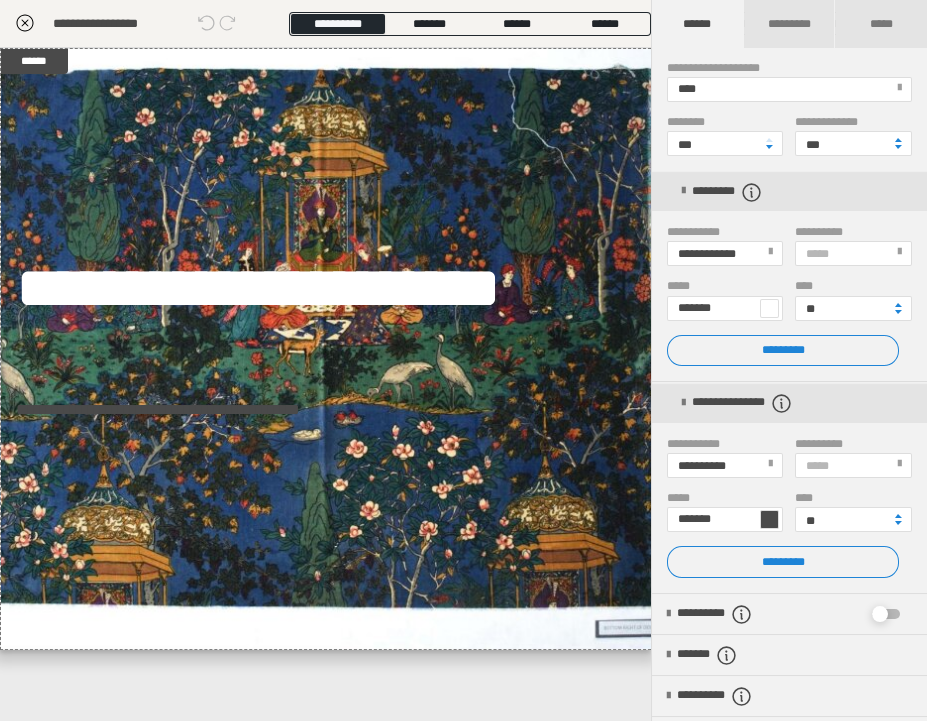 click at bounding box center (769, 519) 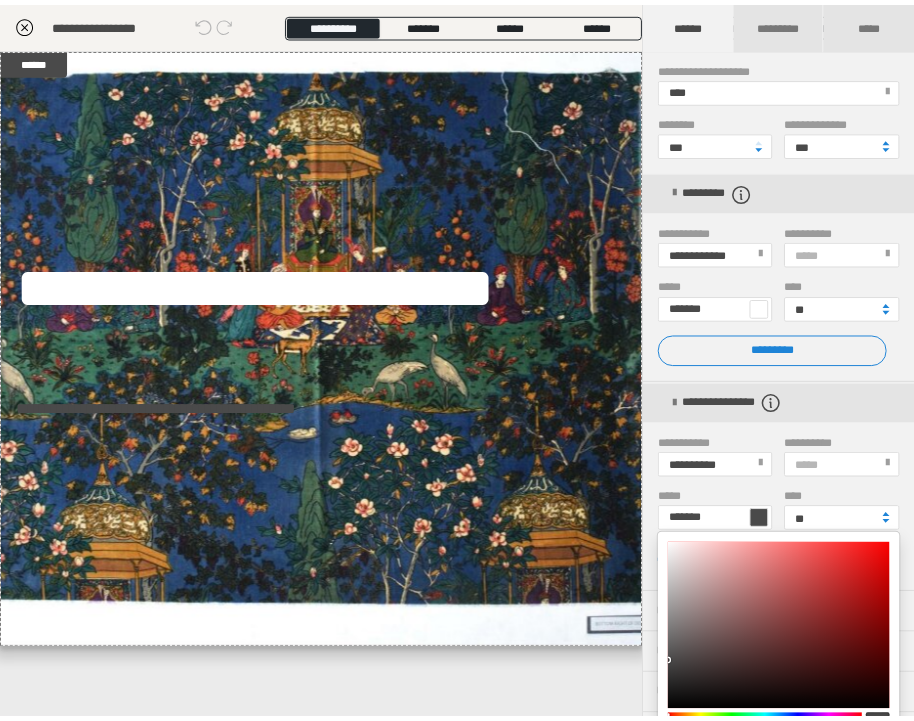 scroll, scrollTop: 568, scrollLeft: 0, axis: vertical 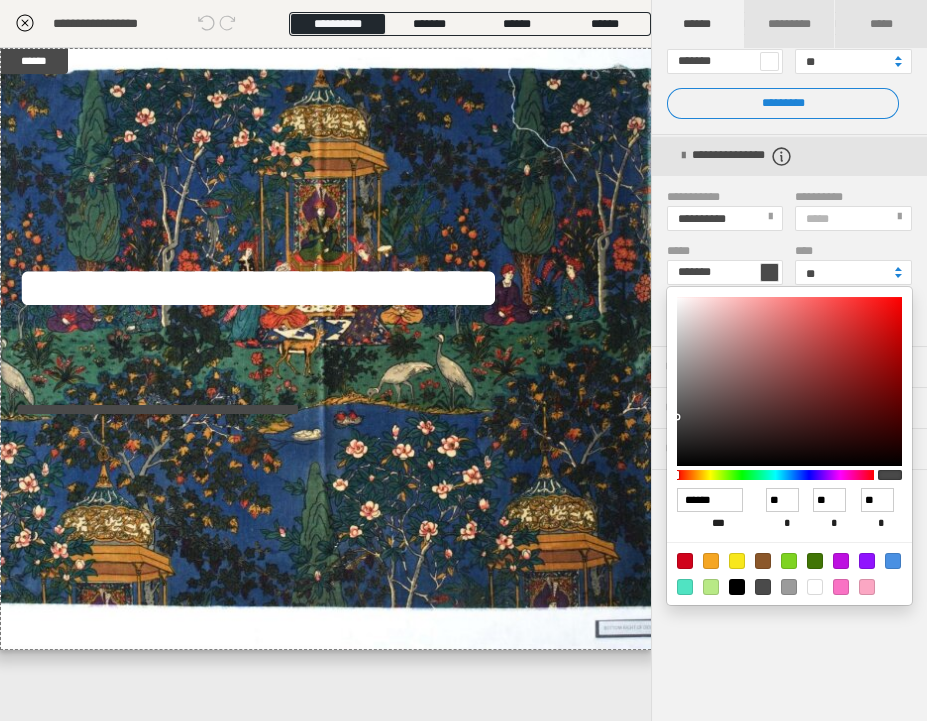 click at bounding box center (815, 587) 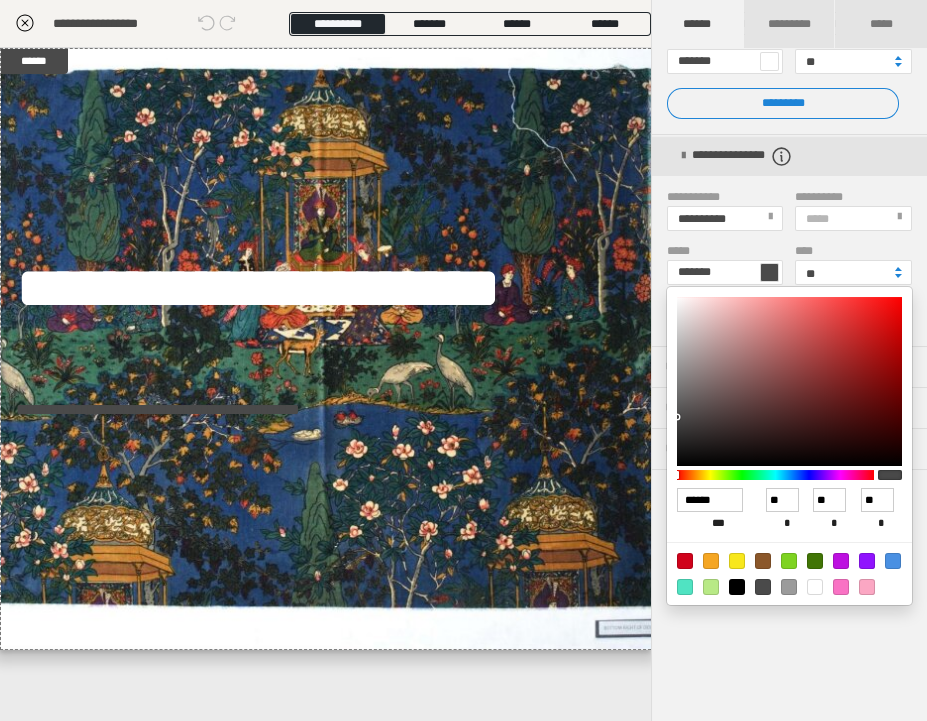 type on "*******" 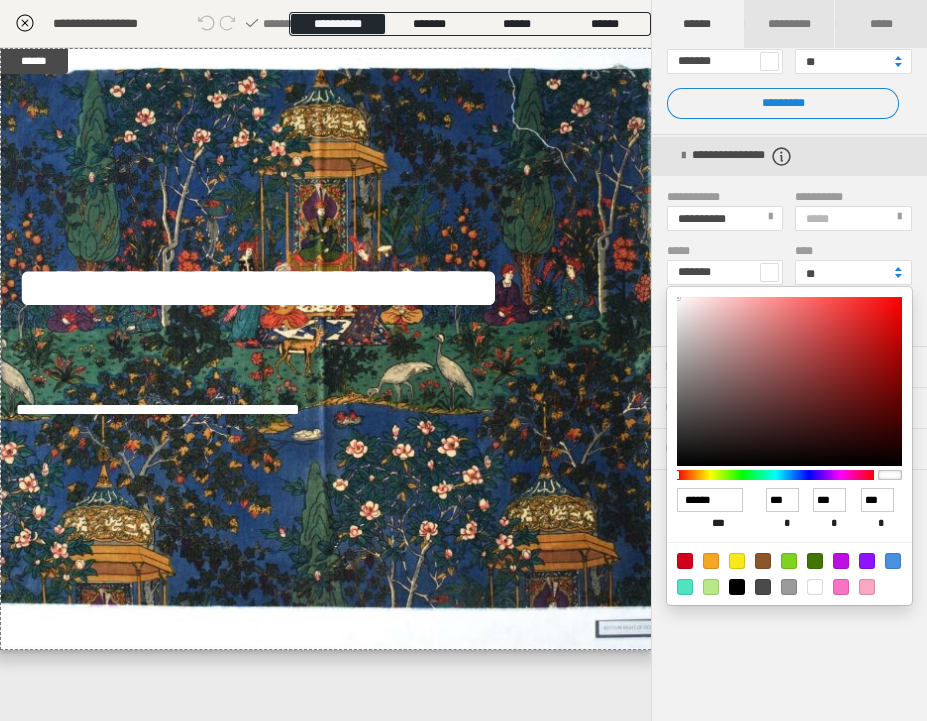 click at bounding box center [463, 360] 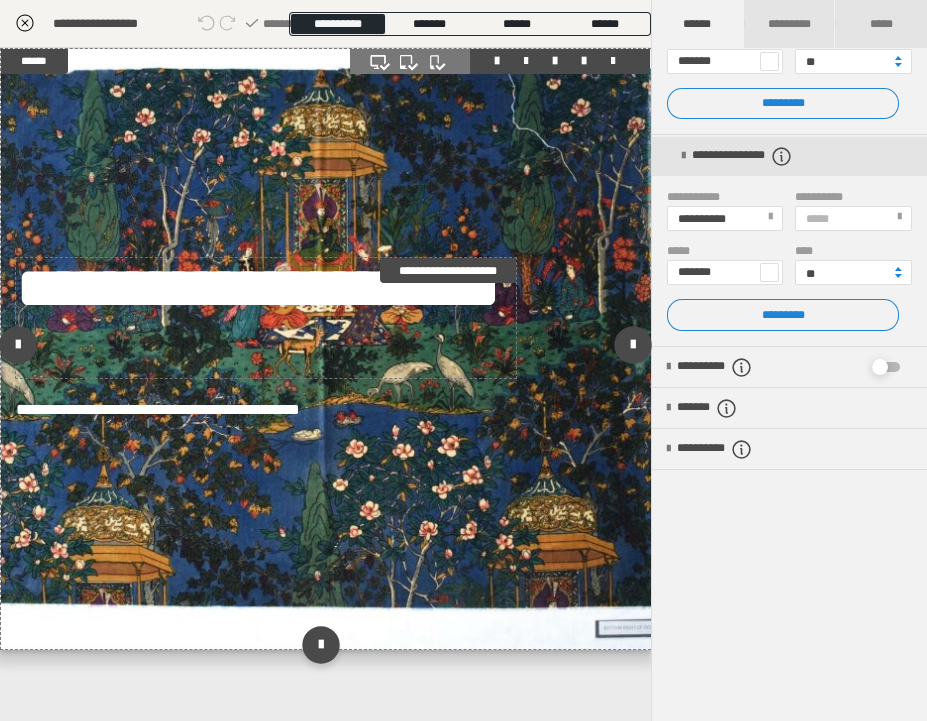 click on "**********" at bounding box center [266, 318] 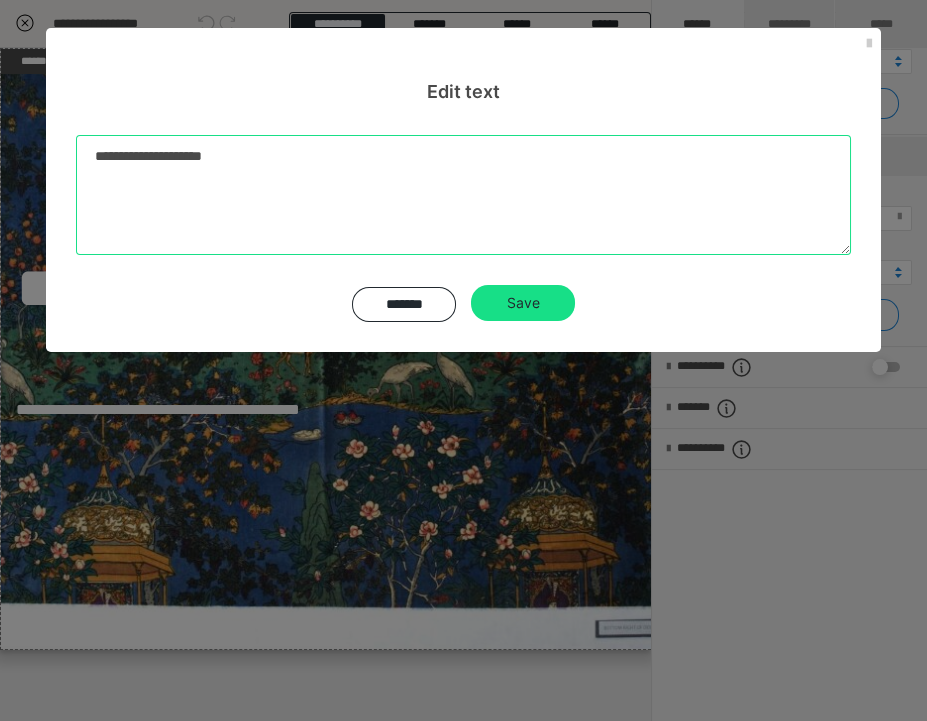 drag, startPoint x: 270, startPoint y: 167, endPoint x: 0, endPoint y: 128, distance: 272.80212 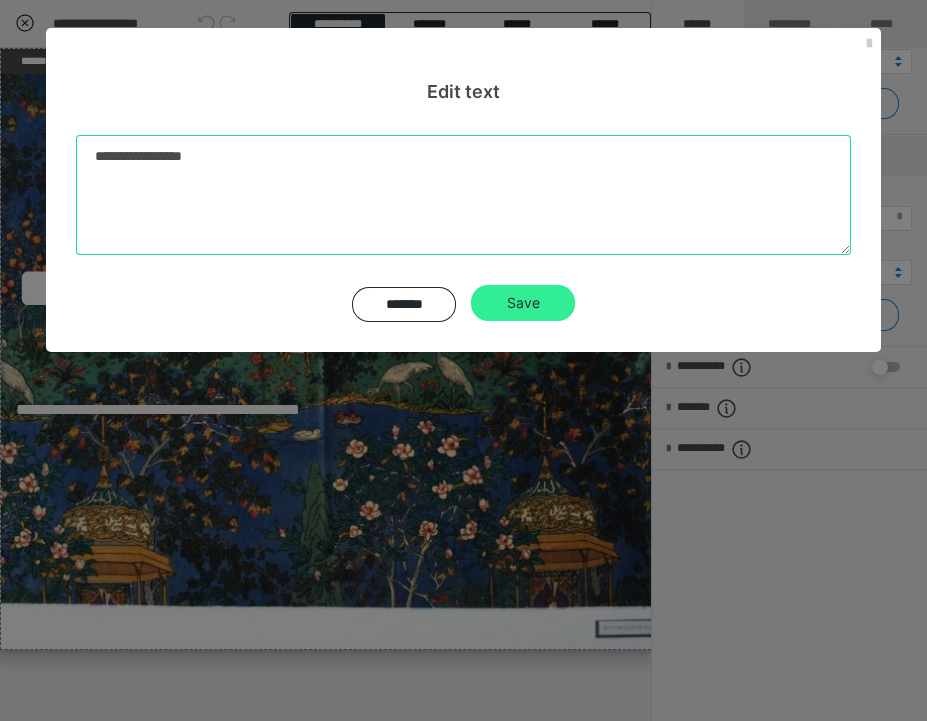 type on "**********" 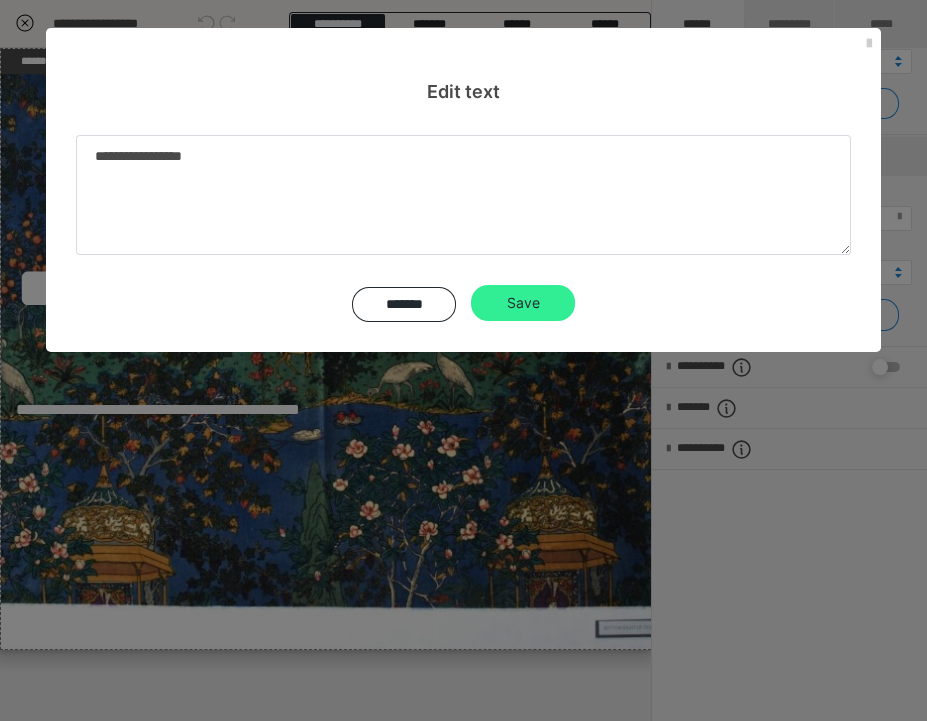click on "Save" at bounding box center (523, 303) 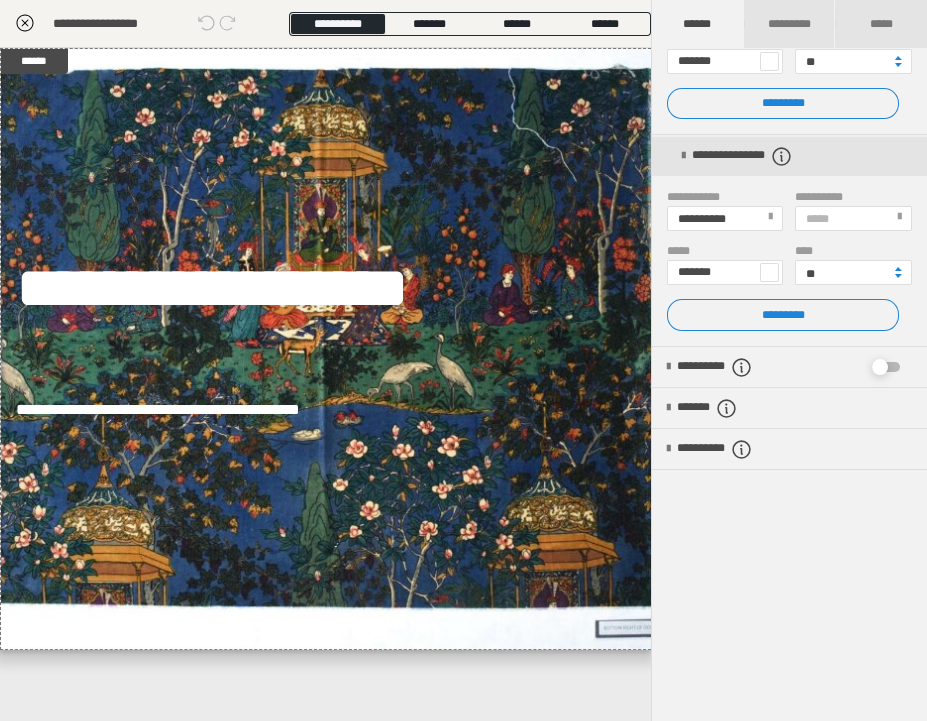 click 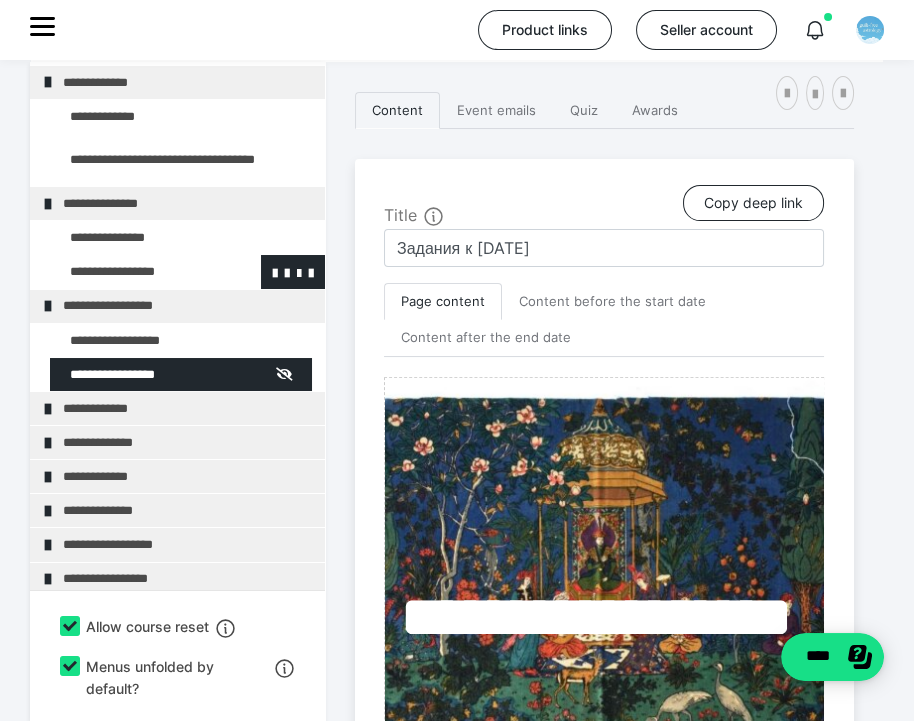 click at bounding box center (135, 271) 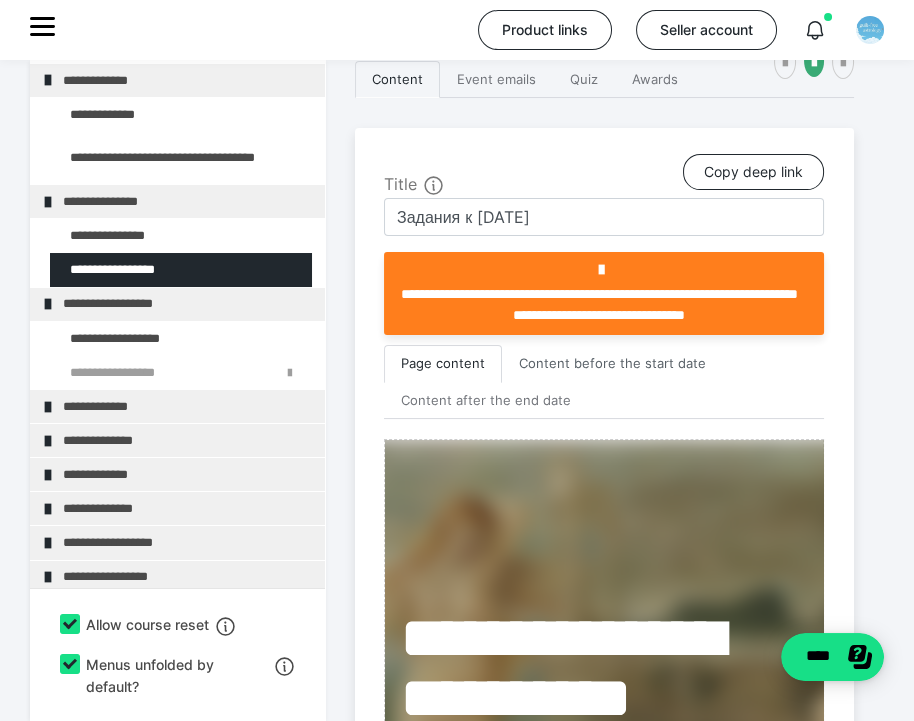 scroll, scrollTop: 638, scrollLeft: 0, axis: vertical 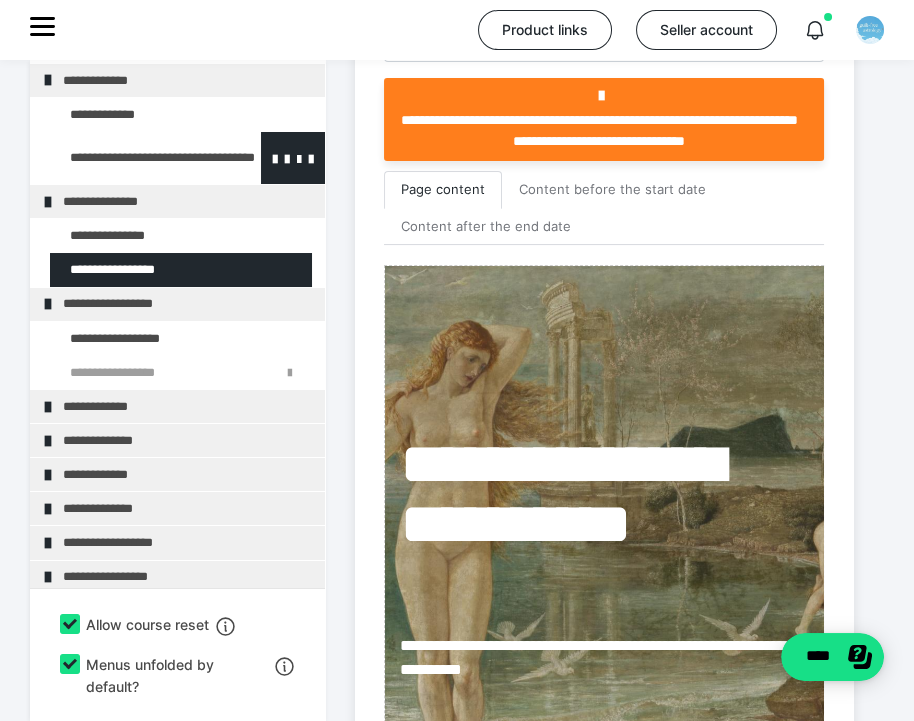 click at bounding box center (135, 158) 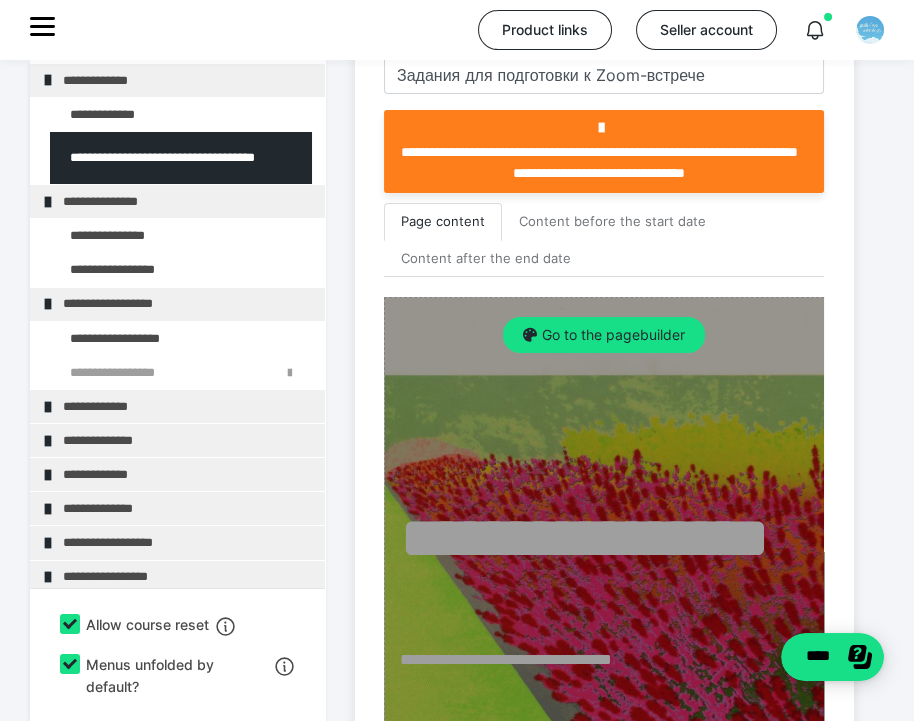 scroll, scrollTop: 609, scrollLeft: 0, axis: vertical 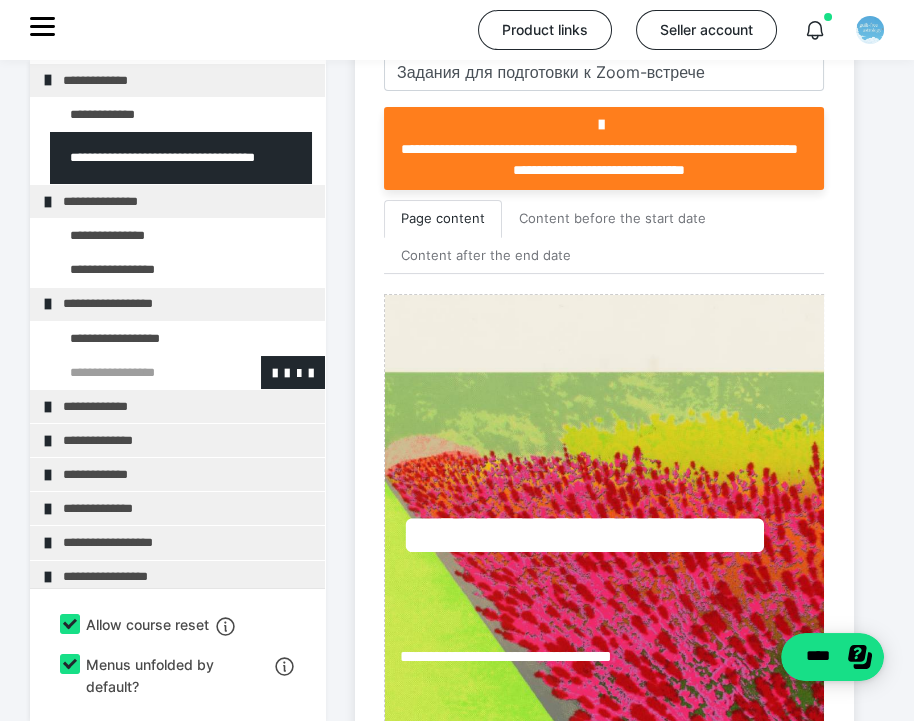 click at bounding box center (135, 372) 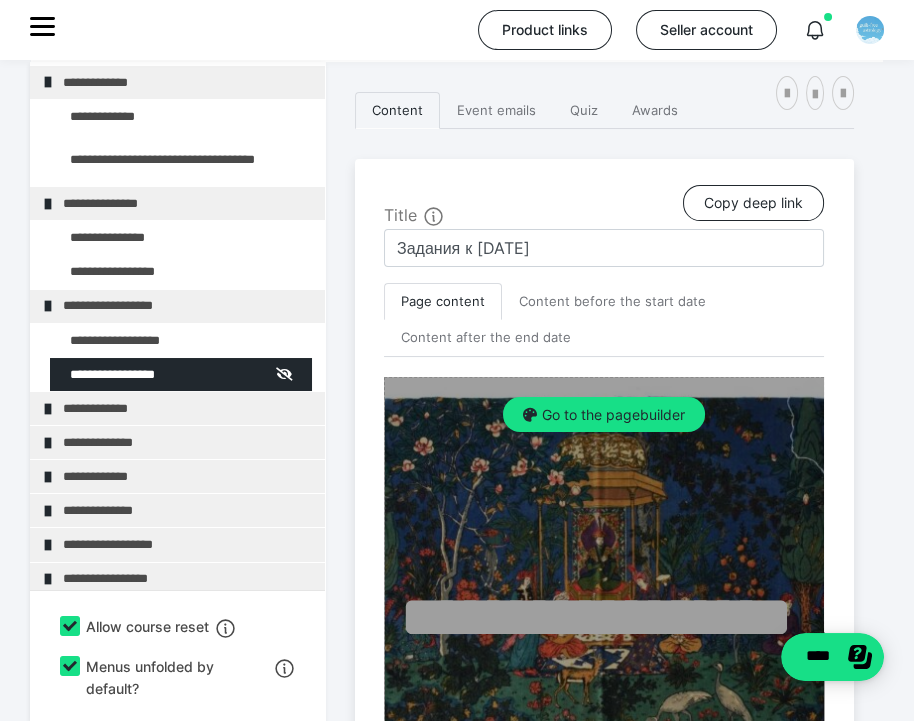 scroll, scrollTop: 783, scrollLeft: 0, axis: vertical 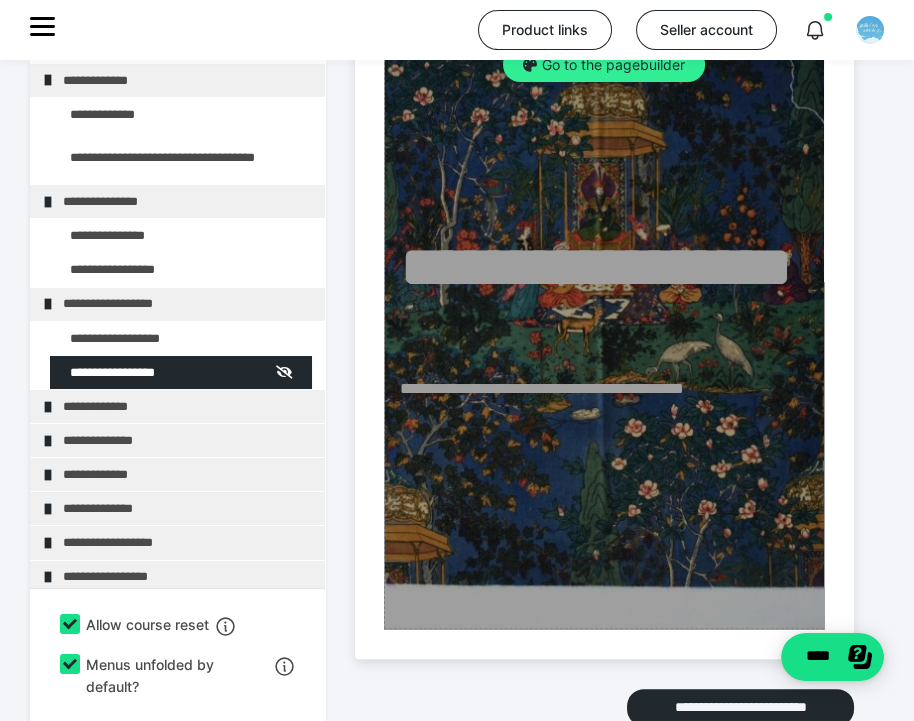 click on "Go to the pagebuilder" at bounding box center [604, 65] 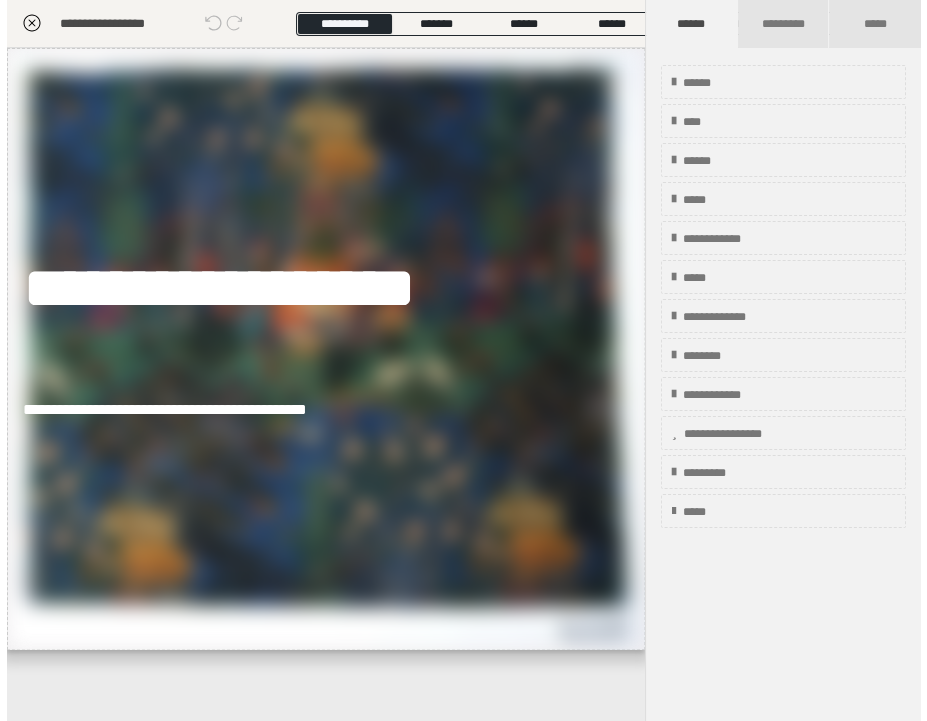 scroll, scrollTop: 433, scrollLeft: 0, axis: vertical 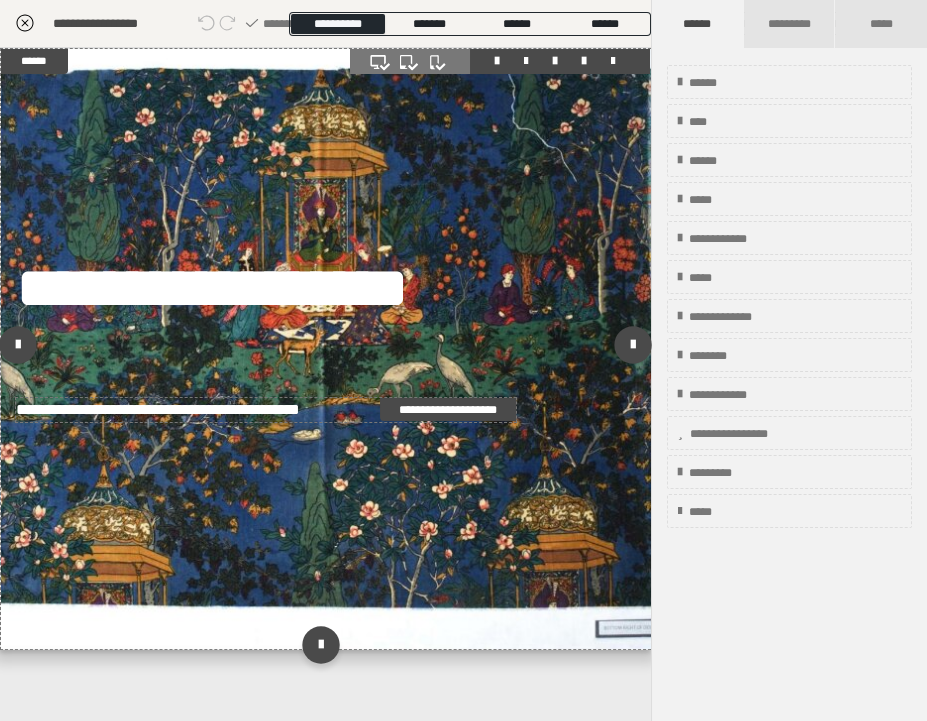 click on "**********" at bounding box center (266, 409) 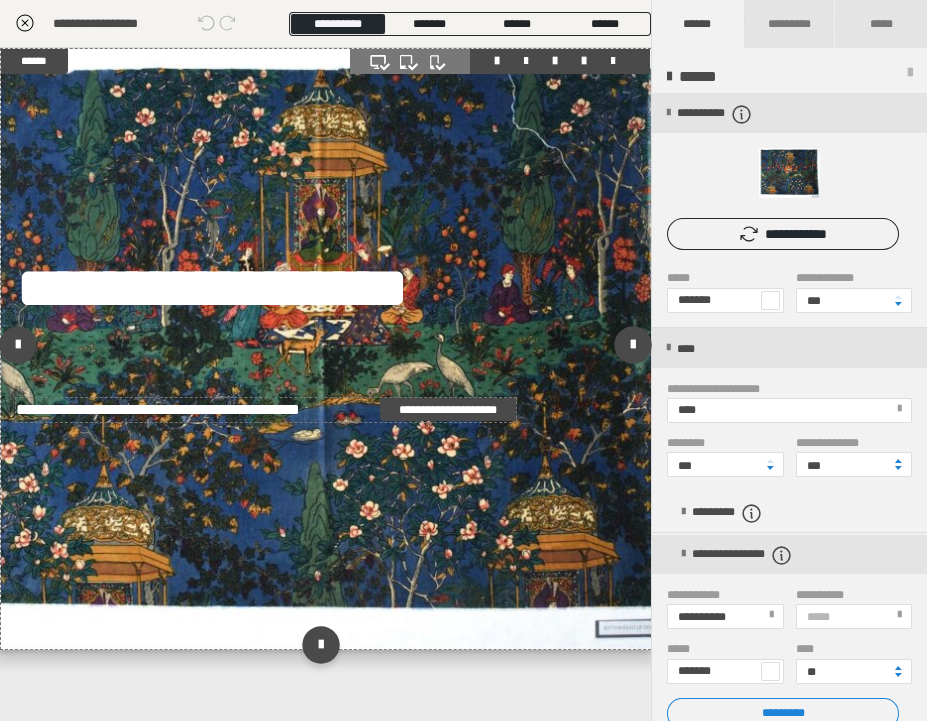 click on "**********" at bounding box center (266, 409) 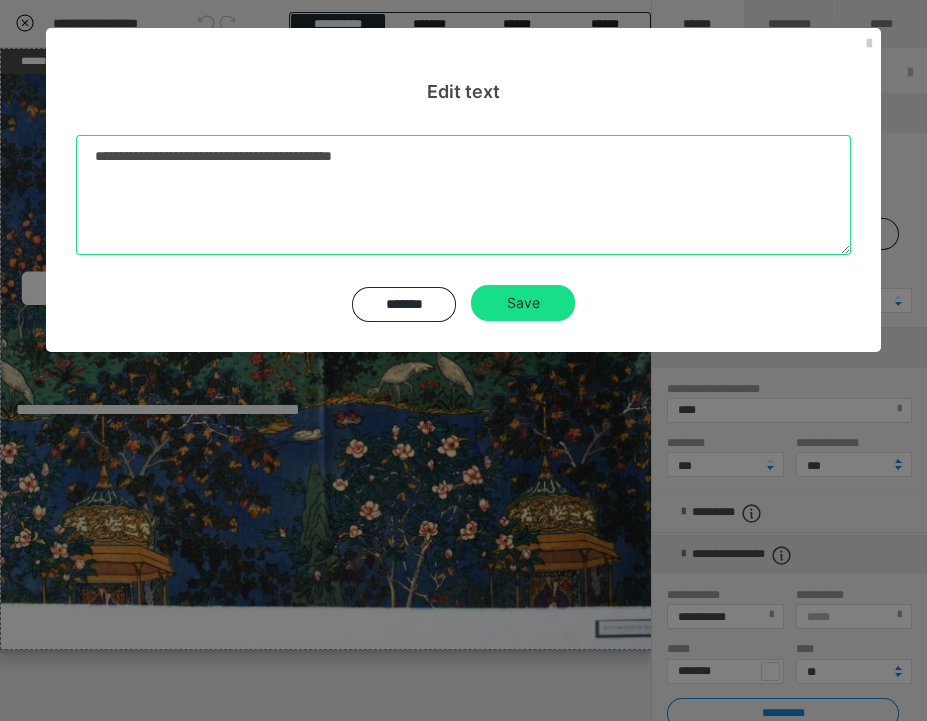 drag, startPoint x: 382, startPoint y: 156, endPoint x: 54, endPoint y: 148, distance: 328.09753 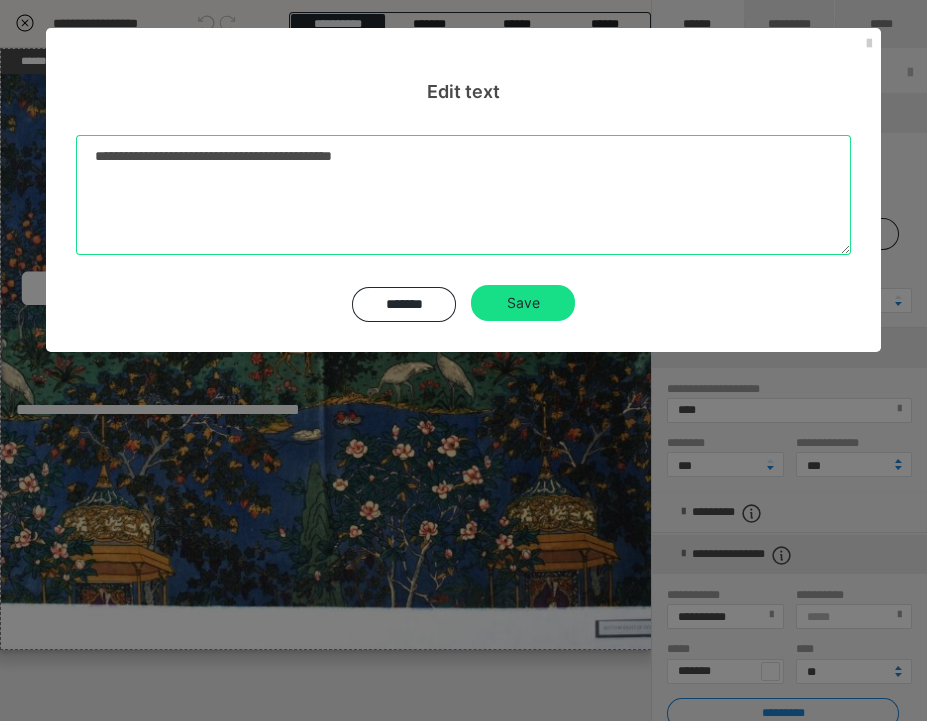 type on "**********" 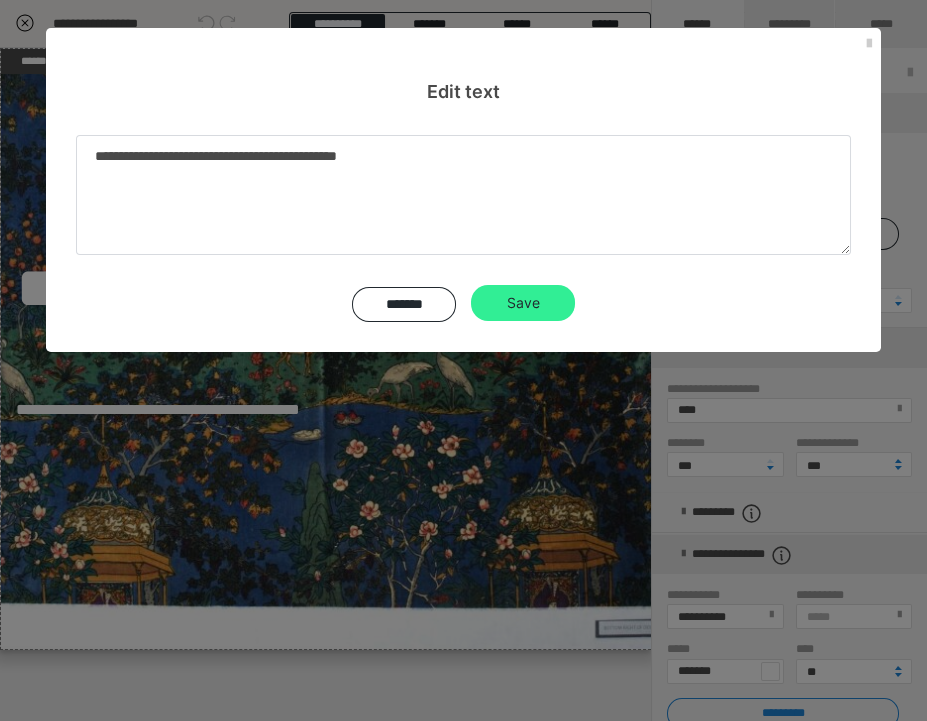 click on "Save" at bounding box center [523, 303] 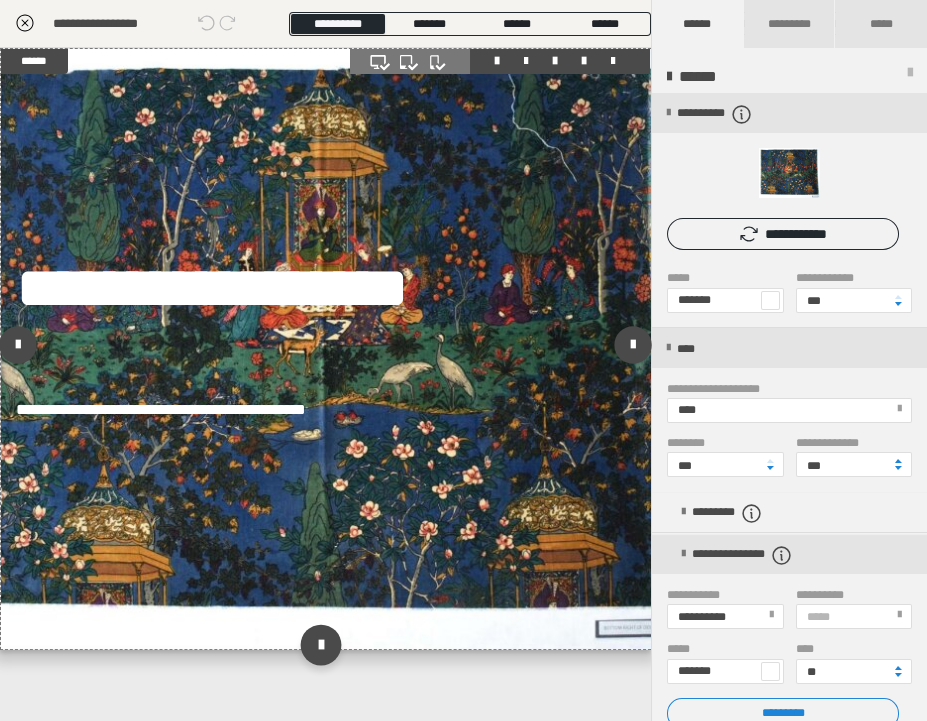 click at bounding box center (321, 644) 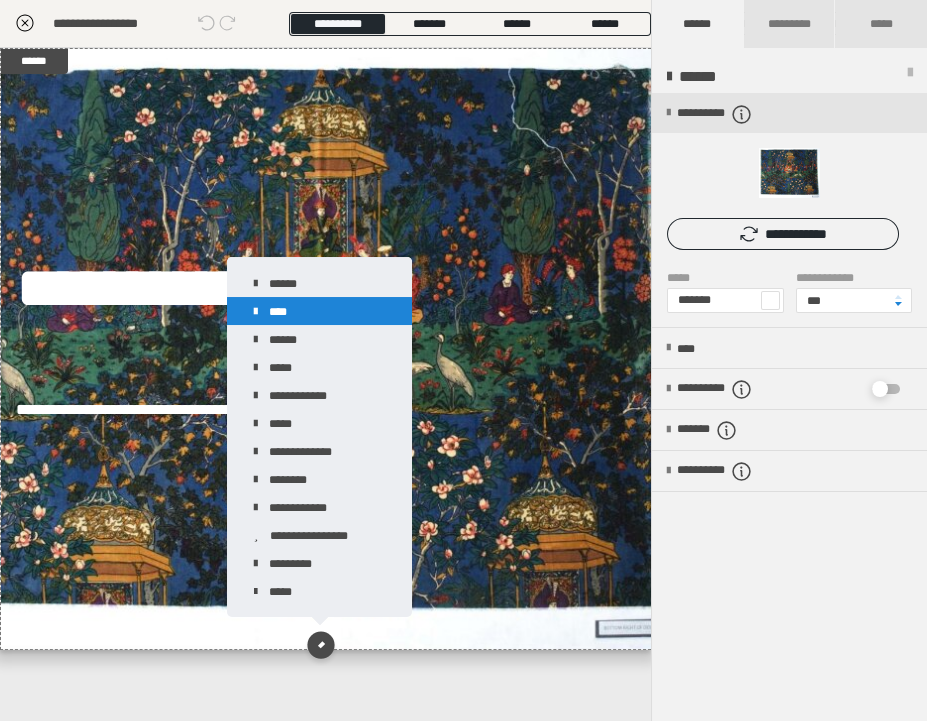 click on "****" at bounding box center [319, 311] 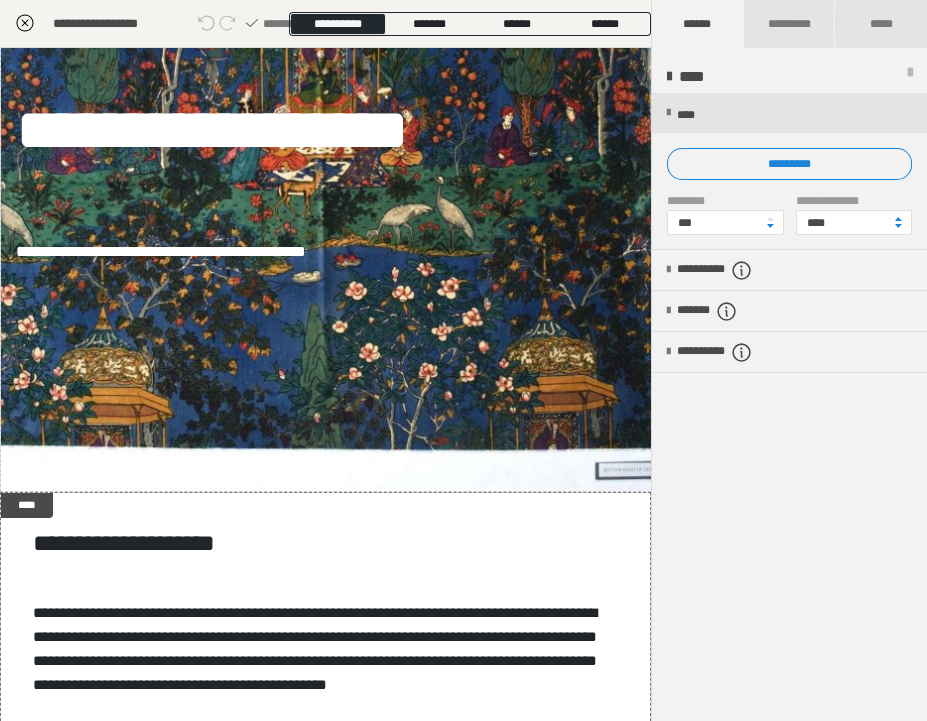 scroll, scrollTop: 273, scrollLeft: 0, axis: vertical 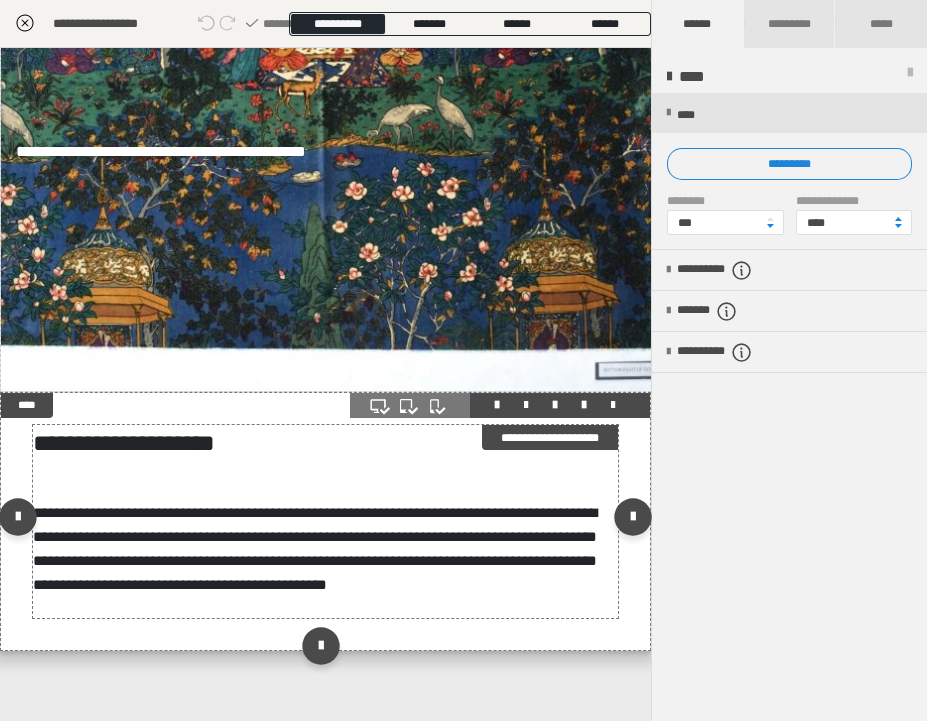 click on "**********" at bounding box center (319, 521) 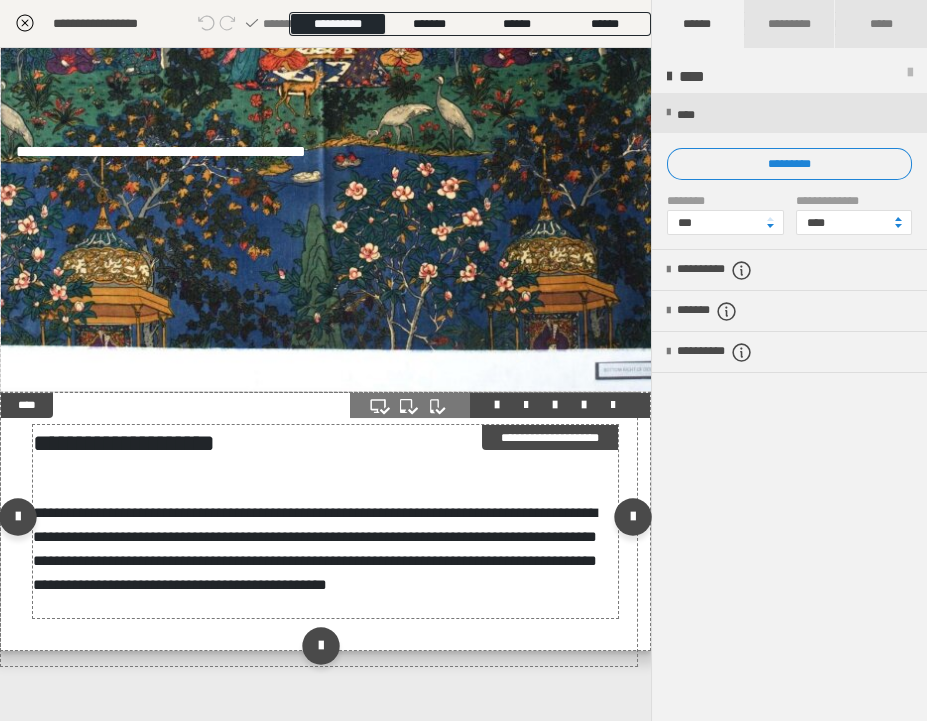 click on "**********" at bounding box center [319, 521] 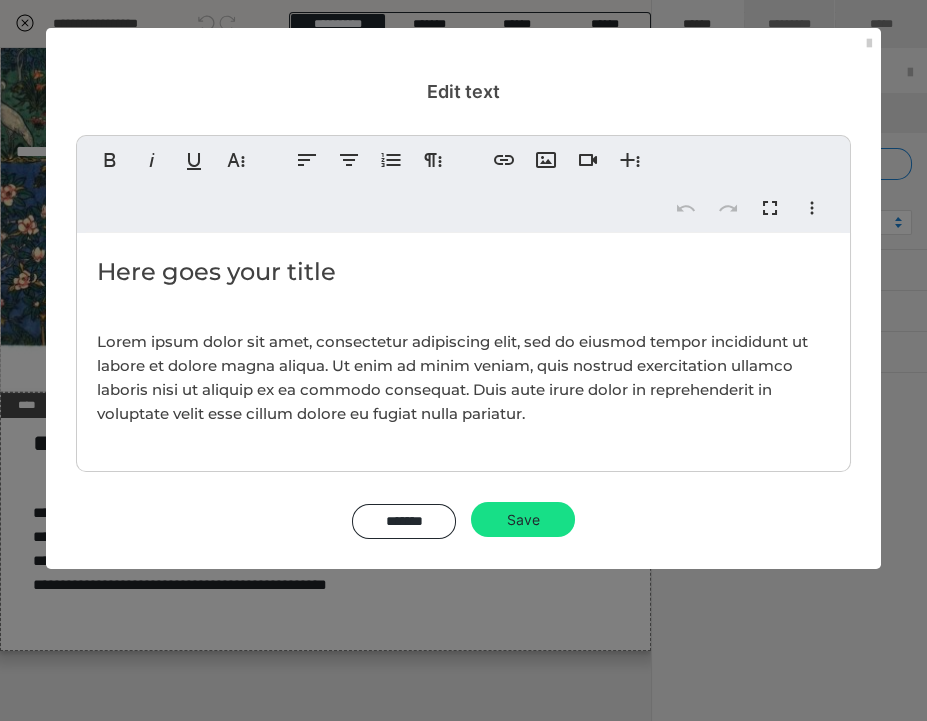 click on "Here goes your title" at bounding box center (463, 272) 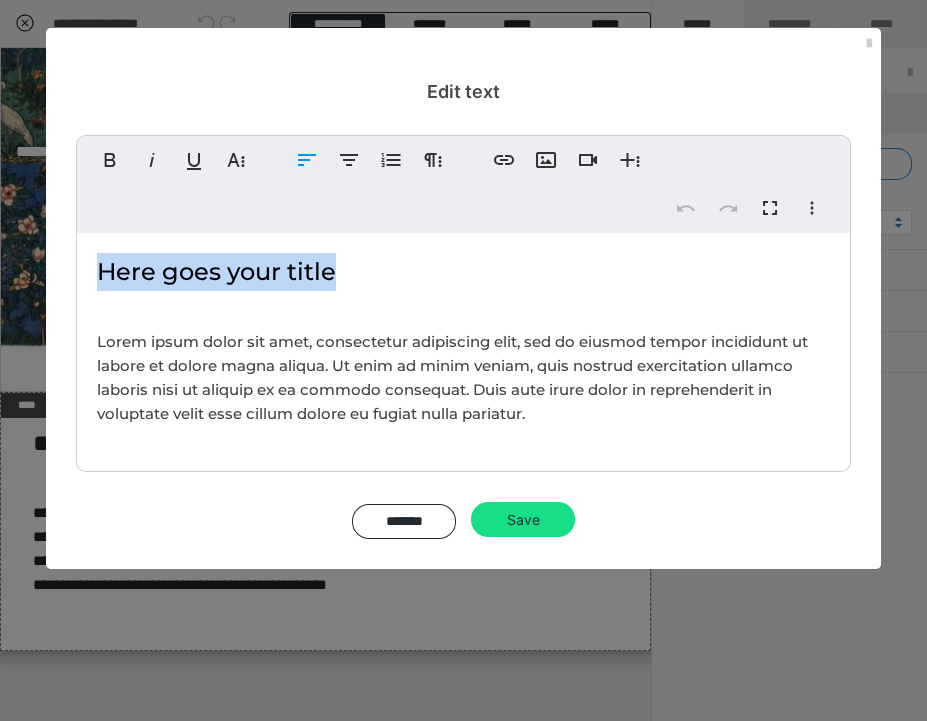 drag, startPoint x: 333, startPoint y: 274, endPoint x: 52, endPoint y: 266, distance: 281.11386 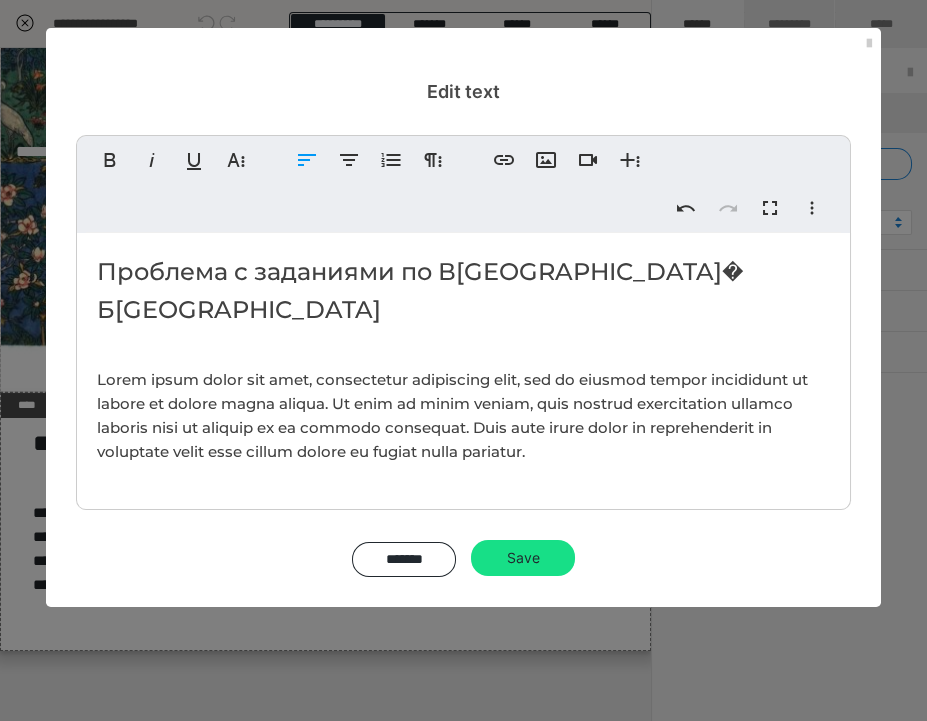 click on "Lorem ipsum dolor sit amet, consectetur adipiscing elit, sed do eiusmod tempor incididunt ut labore et dolore magna aliqua. Ut enim ad minim veniam, quis nostrud exercitation ullamco laboris nisi ut aliquip ex ea commodo consequat. Duis aute irure dolor in reprehenderit in voluptate velit esse cillum dolore eu fugiat nulla pariatur." at bounding box center (452, 415) 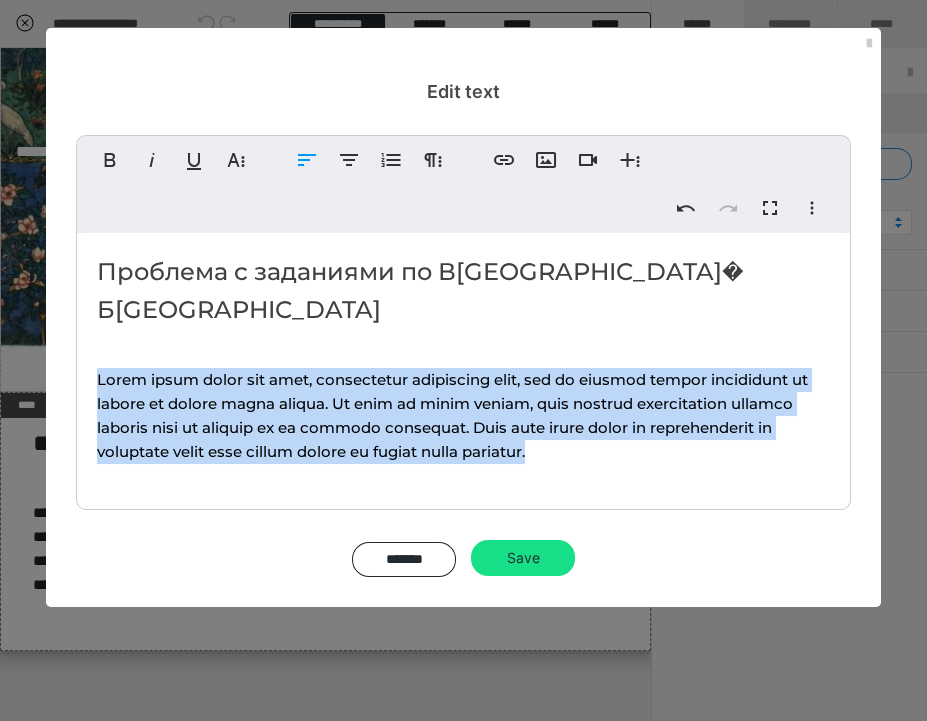 drag, startPoint x: 535, startPoint y: 414, endPoint x: 89, endPoint y: 337, distance: 452.59805 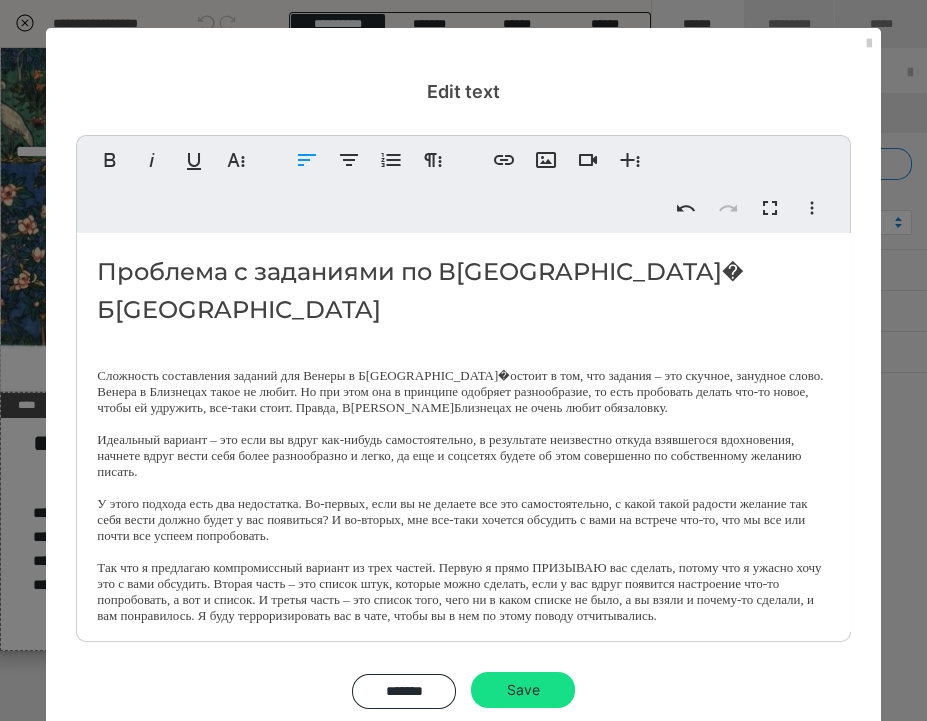 click on "Проблема с заданиями по Венере в Близнецах Сложность составления заданий для Венеры в [GEOGRAPHIC_DATA] состоит в том, что задания – это скучное, занудное слово. Венера в Близнецах такое не любит. Но при этом она в принципе одобряет разнообразие, то есть пробовать делать что-то новое, чтобы ей удружить, все-таки стоит. Правда, [PERSON_NAME] в Близнецах не очень любит обязаловку." at bounding box center (463, 438) 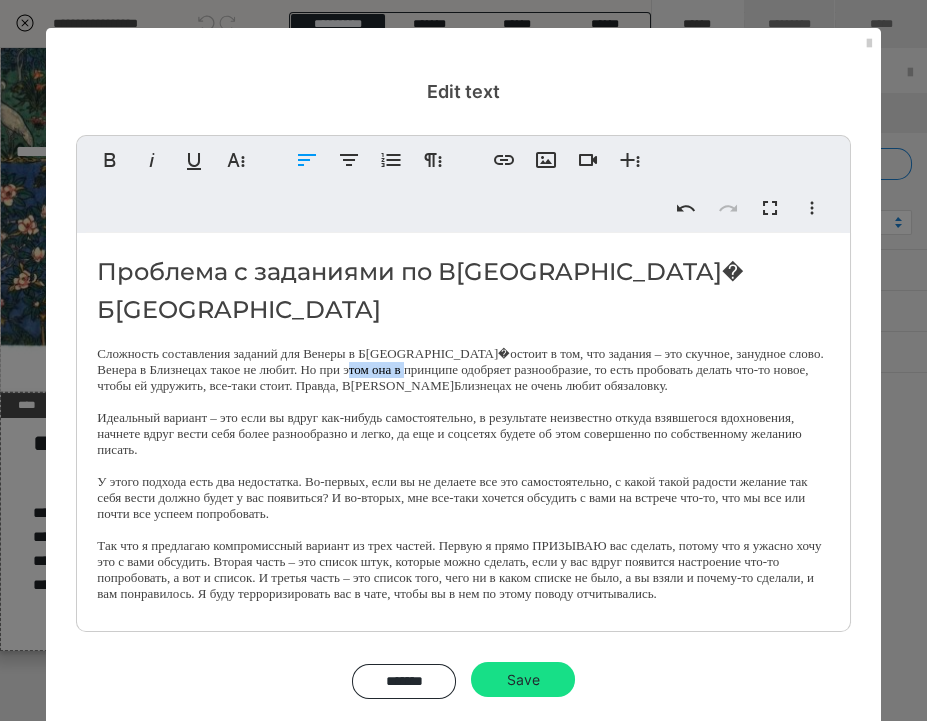 drag, startPoint x: 500, startPoint y: 332, endPoint x: 433, endPoint y: 333, distance: 67.00746 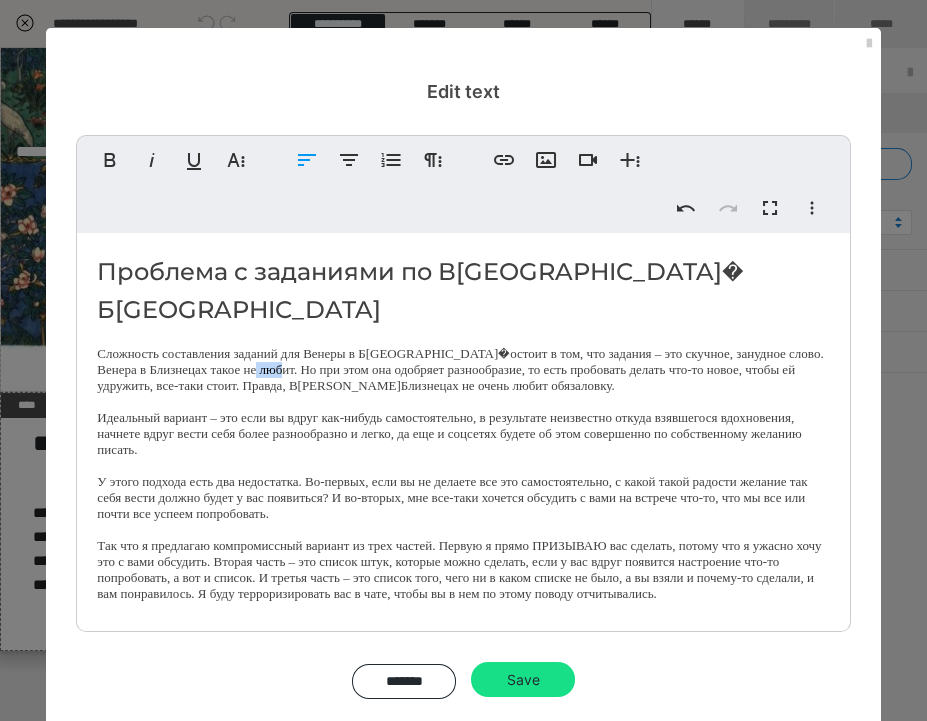 drag, startPoint x: 351, startPoint y: 333, endPoint x: 329, endPoint y: 330, distance: 22.203604 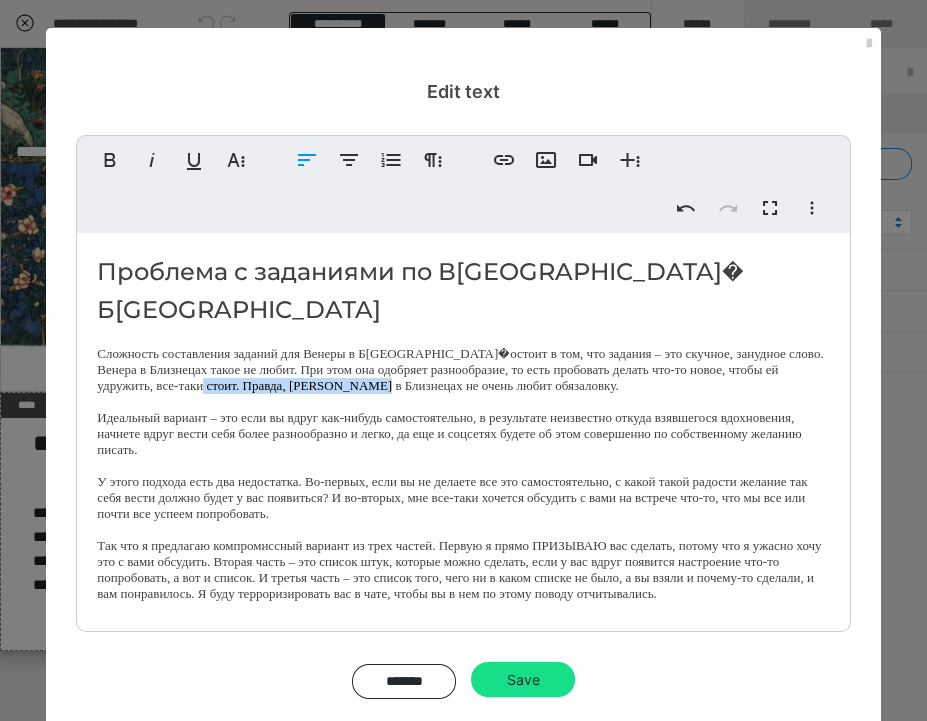 drag, startPoint x: 514, startPoint y: 346, endPoint x: 323, endPoint y: 342, distance: 191.04189 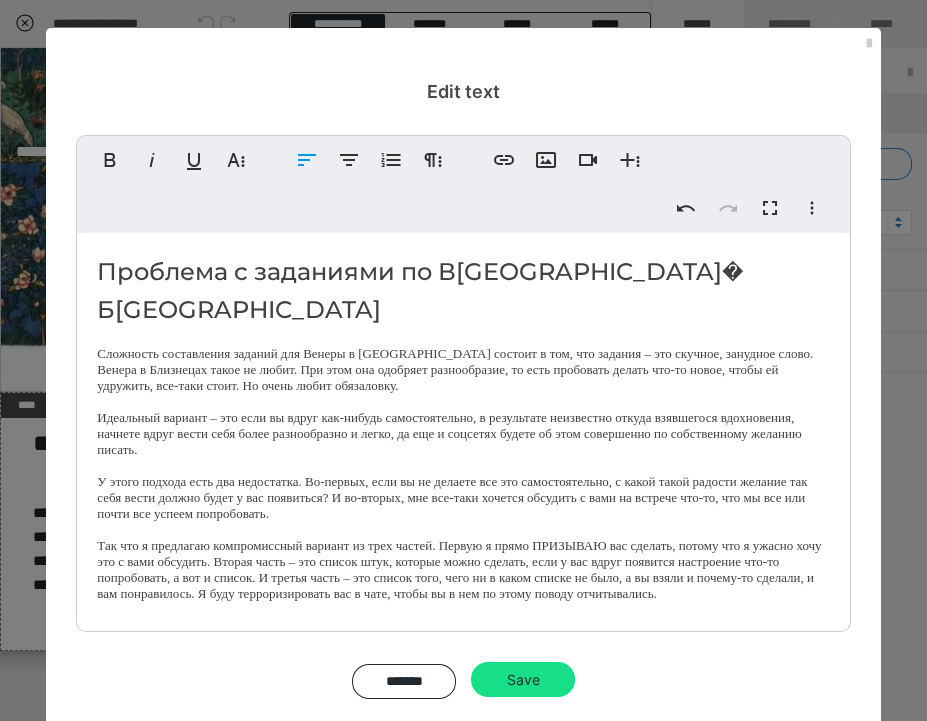 click on "Сложность составления заданий для Венеры в [GEOGRAPHIC_DATA] состоит в том, что задания – это скучное, занудное слово. Венера в Близнецах такое не любит. При этом она одобряет разнообразие, то есть пробовать делать что-то новое, чтобы ей удружить, все-таки стоит. Но очень любит обязаловку." at bounding box center [463, 370] 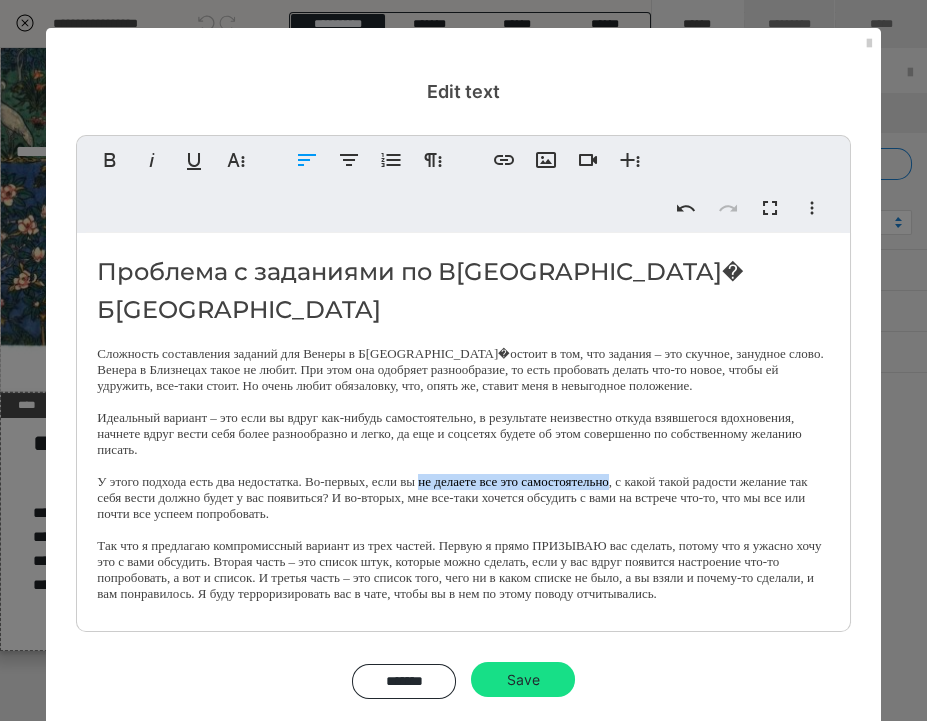 drag, startPoint x: 677, startPoint y: 436, endPoint x: 460, endPoint y: 439, distance: 217.02074 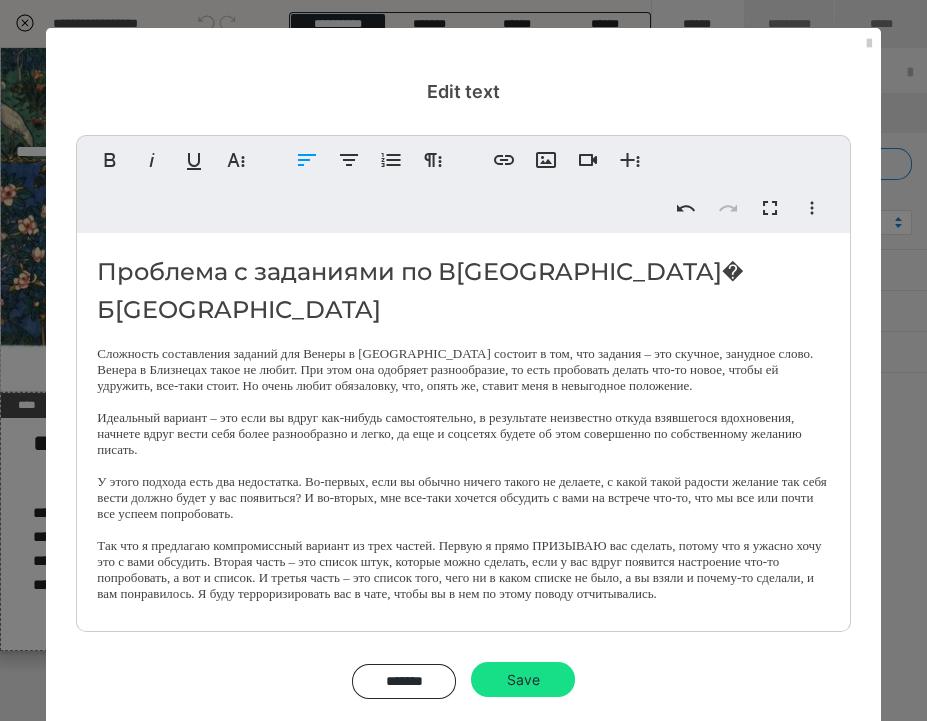 click on "Так что я предлагаю компромиссный вариант из трех частей. Первую я прямо ПРИЗЫВАЮ вас сделать, потому что я ужасно хочу это с вами обсудить. Вторая часть – это список штук, которые можно сделать, если у вас вдруг появится настроение что-то попробовать, а вот и список. И третья часть – это список того, чего ни в каком списке не было, а вы взяли и почему-то сделали, и вам понравилось. Я буду терроризировать вас в чате, чтобы вы в нем по этому поводу отчитывались." at bounding box center [463, 570] 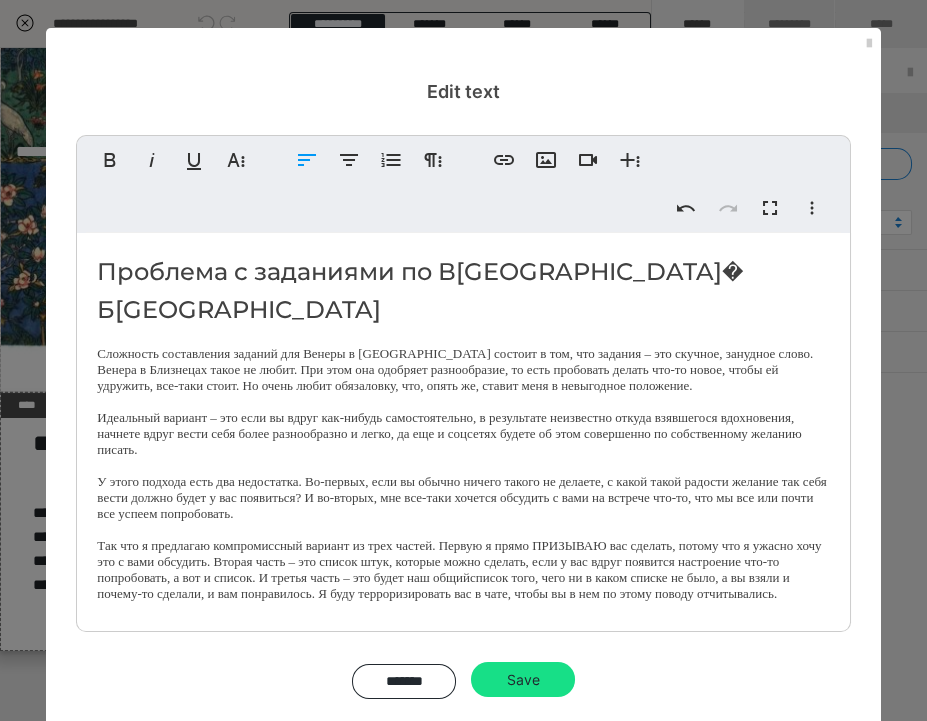 click on "Так что я предлагаю компромиссный вариант из трех частей. Первую я прямо ПРИЗЫВАЮ вас сделать, потому что я ужасно хочу это с вами обсудить. Вторая часть – это список штук, которые можно сделать, если у вас вдруг появится настроение что-то попробовать, а вот и список. И третья часть – это будет наш общий  список того, чего ни в каком списке не было, а вы взяли и почему-то сделали, и вам понравилось. Я буду терроризировать вас в чате, чтобы вы в нем по этому поводу отчитывались." at bounding box center (463, 570) 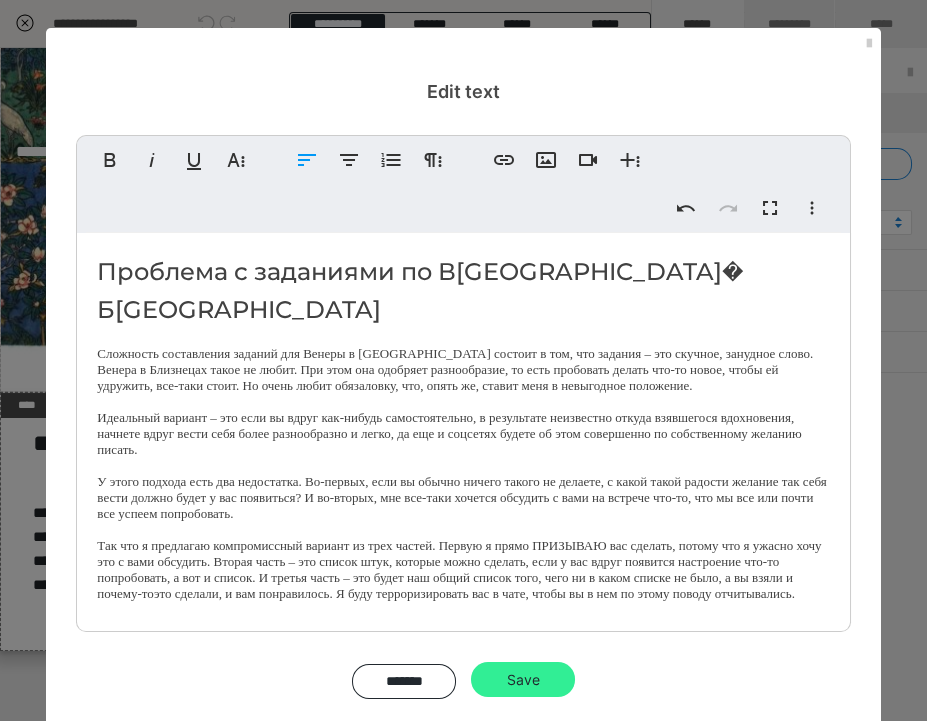 click on "Save" at bounding box center (523, 680) 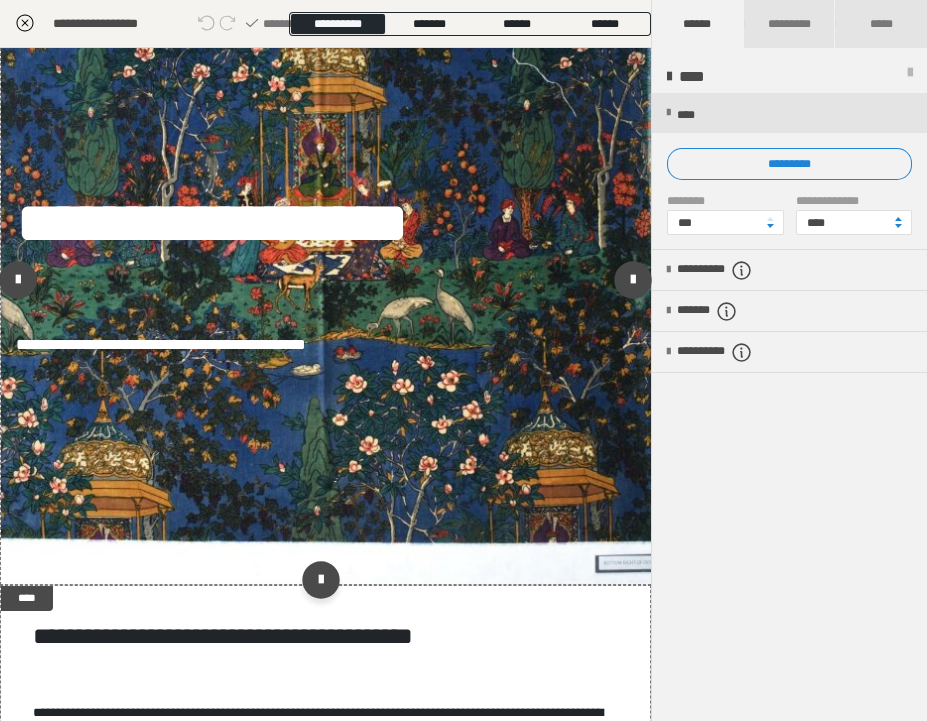 scroll, scrollTop: 448, scrollLeft: 0, axis: vertical 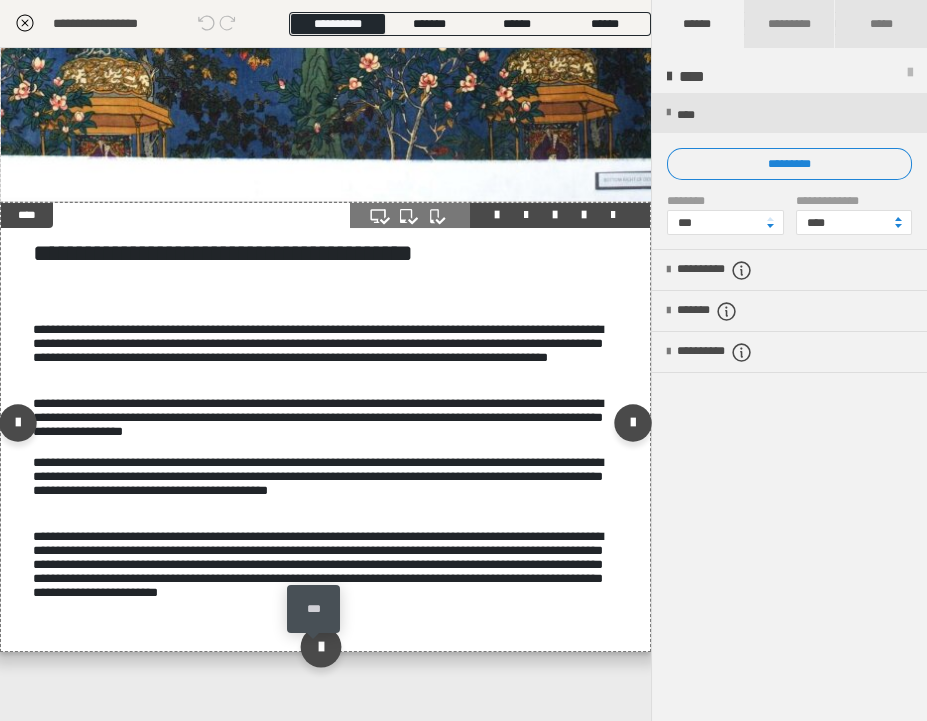 click at bounding box center (321, 647) 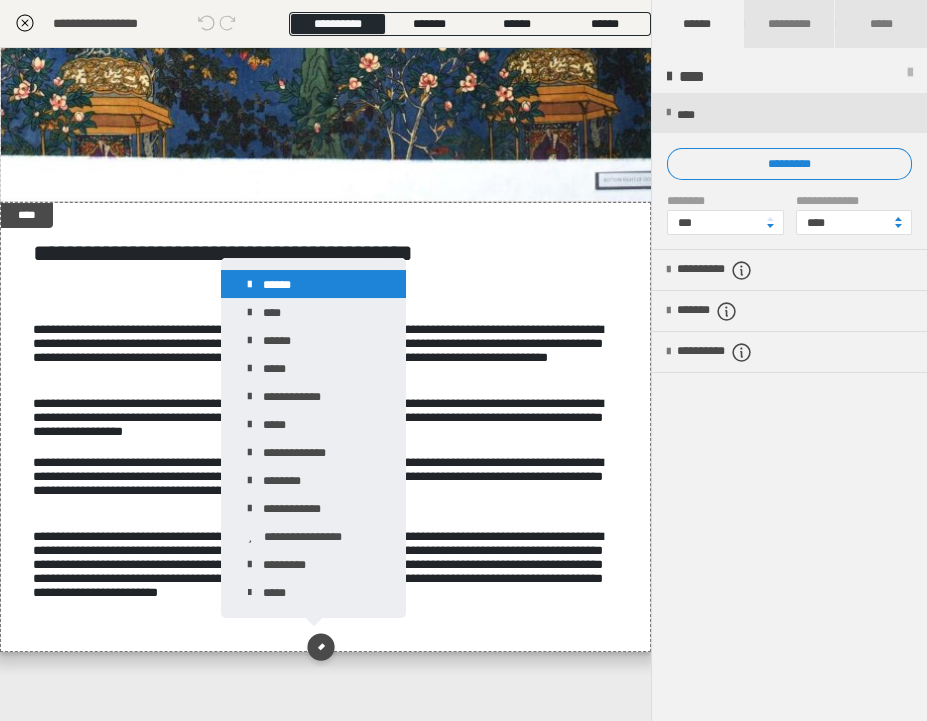 click on "******" at bounding box center (313, 284) 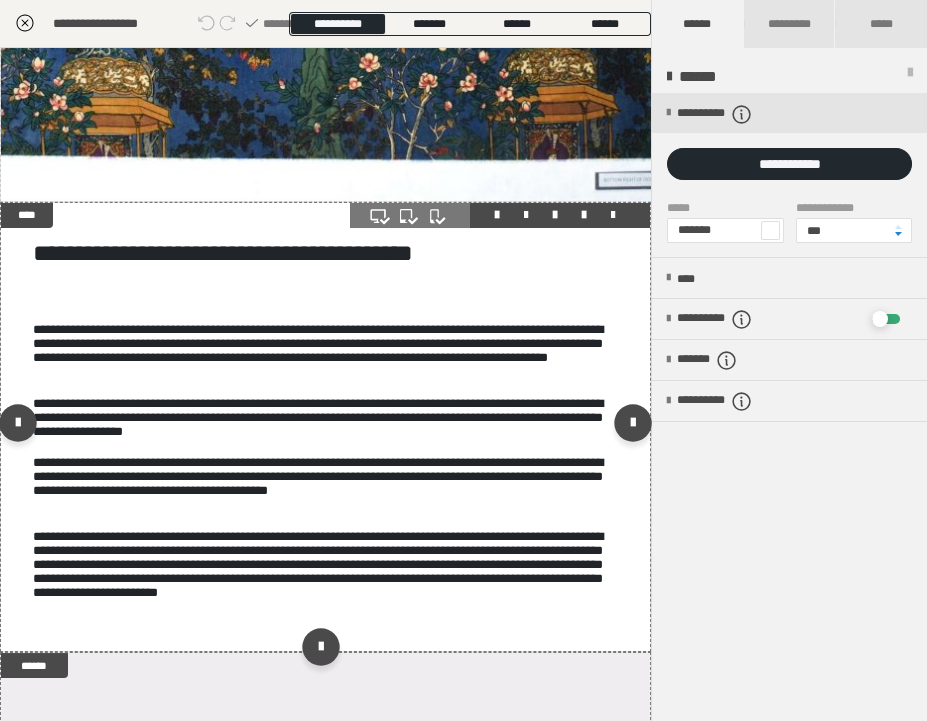 scroll, scrollTop: 786, scrollLeft: 0, axis: vertical 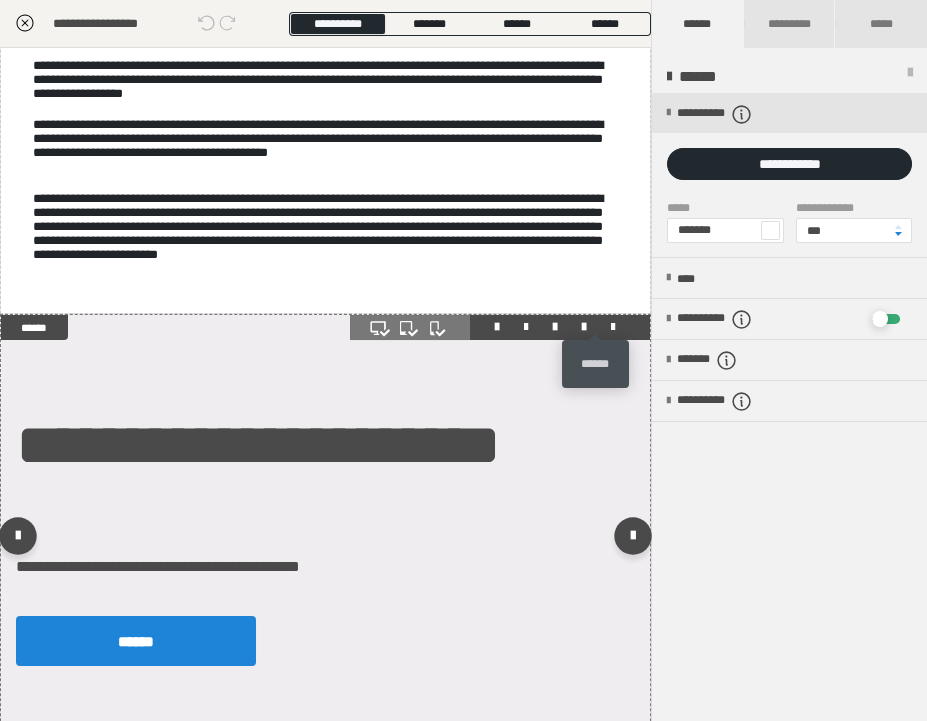 click at bounding box center [613, 327] 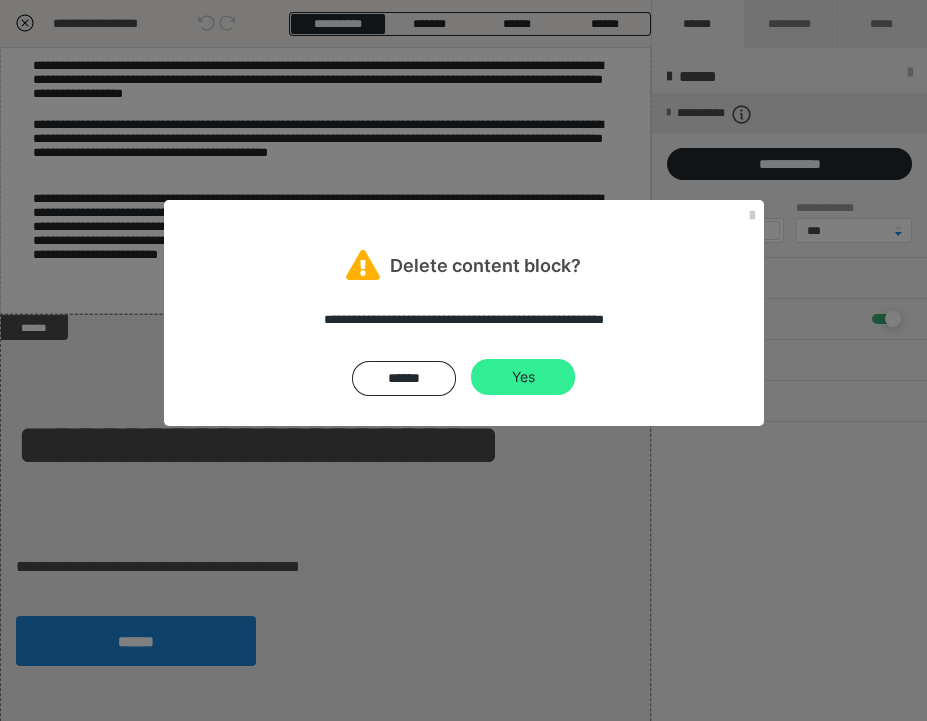 click on "Yes" at bounding box center (523, 377) 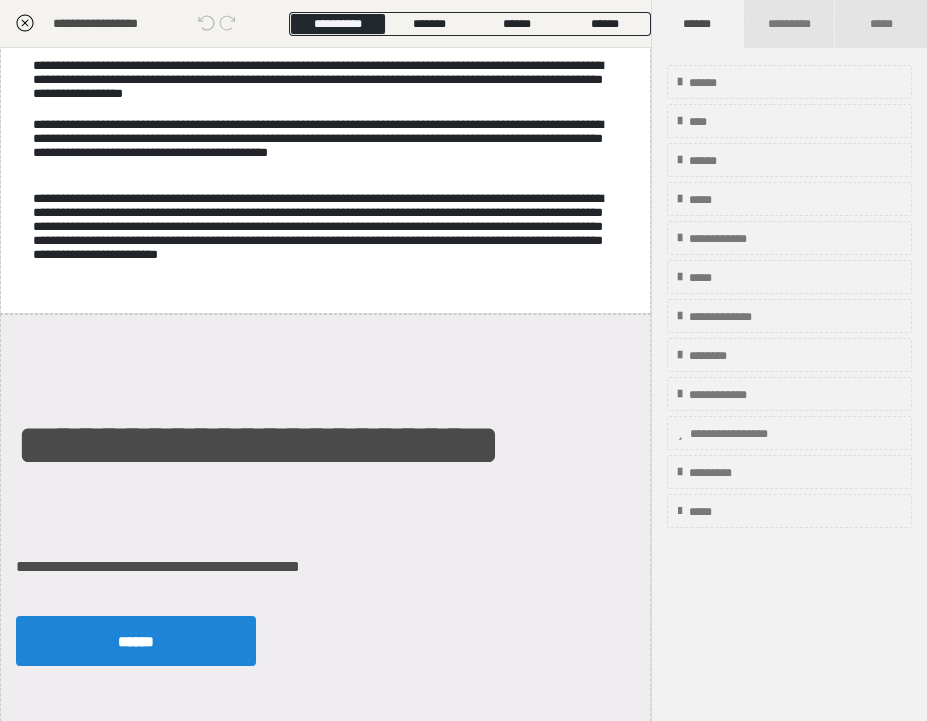 scroll, scrollTop: 448, scrollLeft: 0, axis: vertical 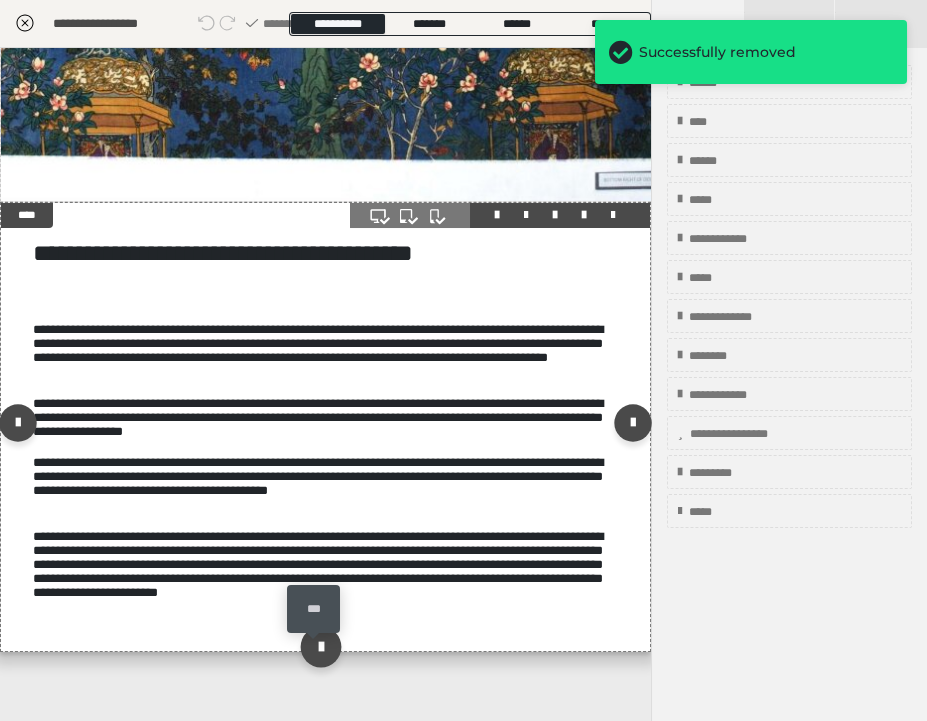 click at bounding box center (321, 647) 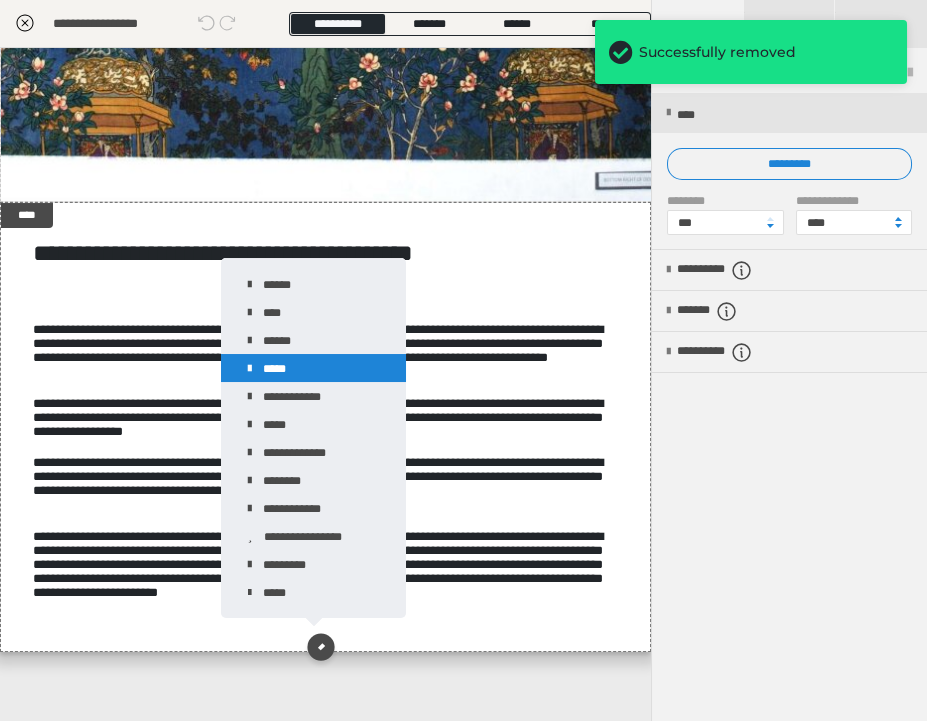 click on "*****" at bounding box center [313, 368] 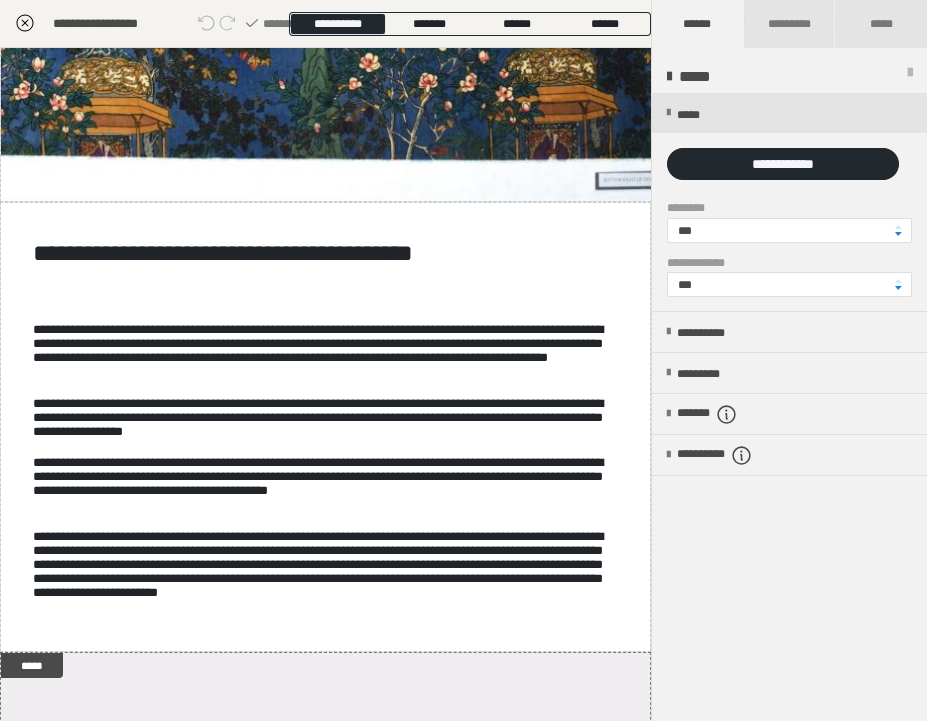 scroll, scrollTop: 750, scrollLeft: 0, axis: vertical 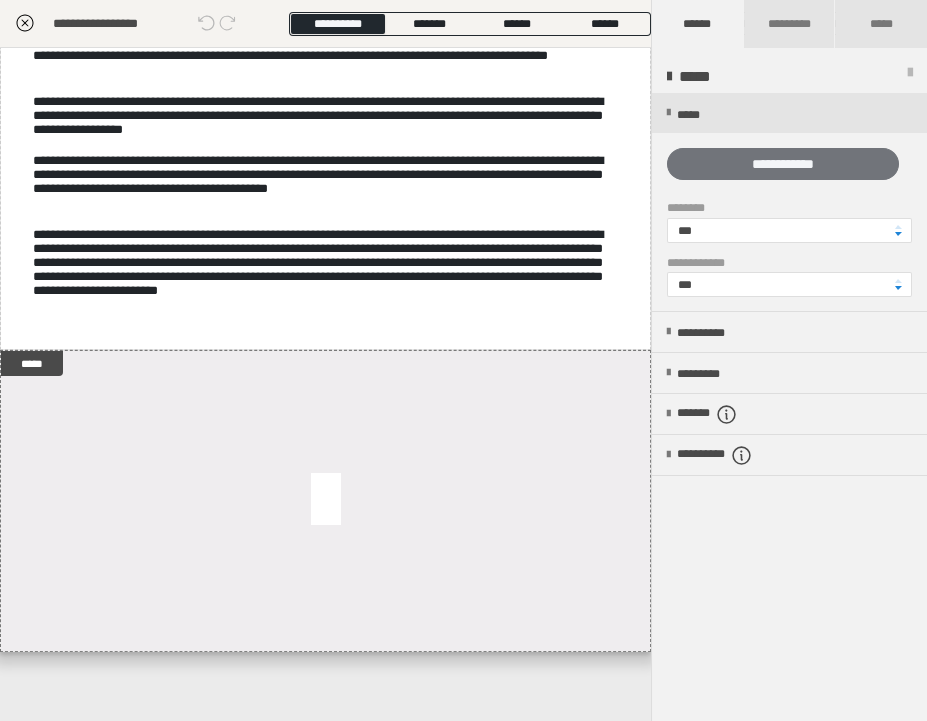 click on "**********" at bounding box center [783, 164] 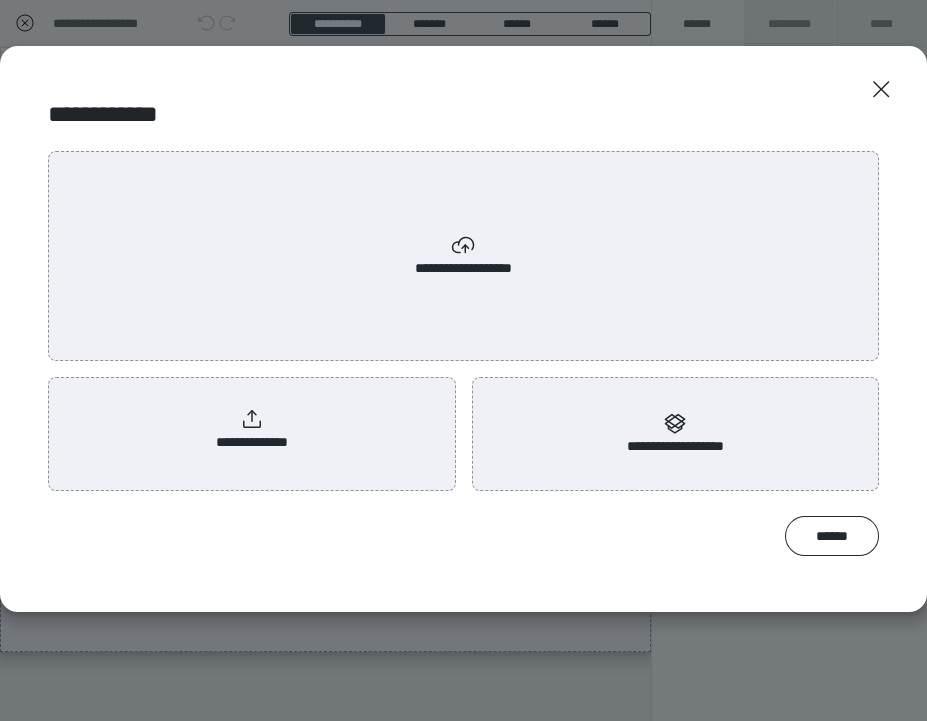 click on "**********" at bounding box center [252, 430] 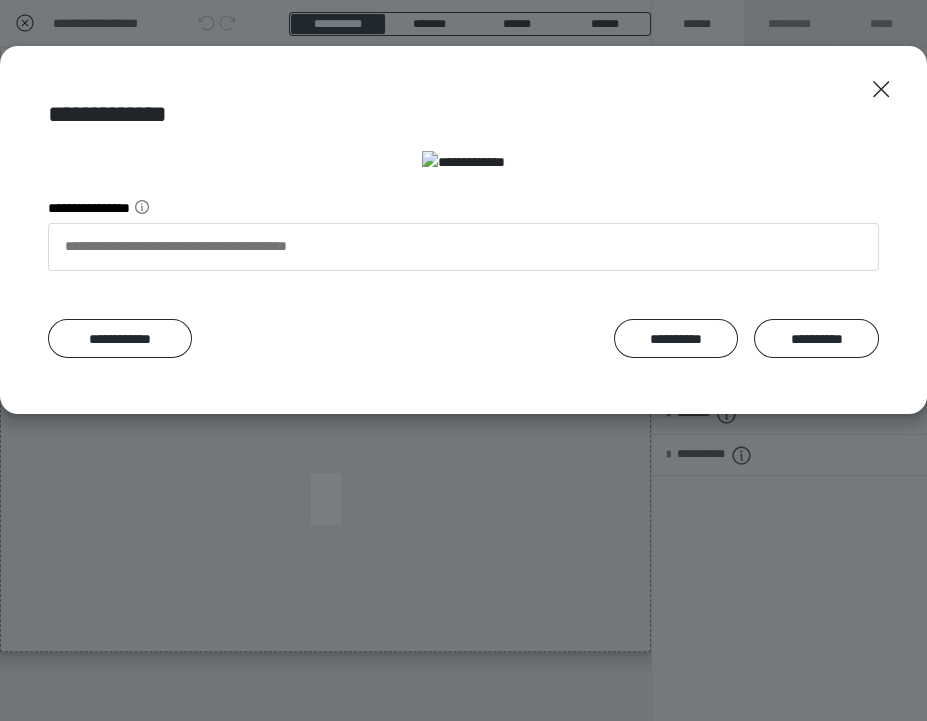 click on "**********" at bounding box center [816, 339] 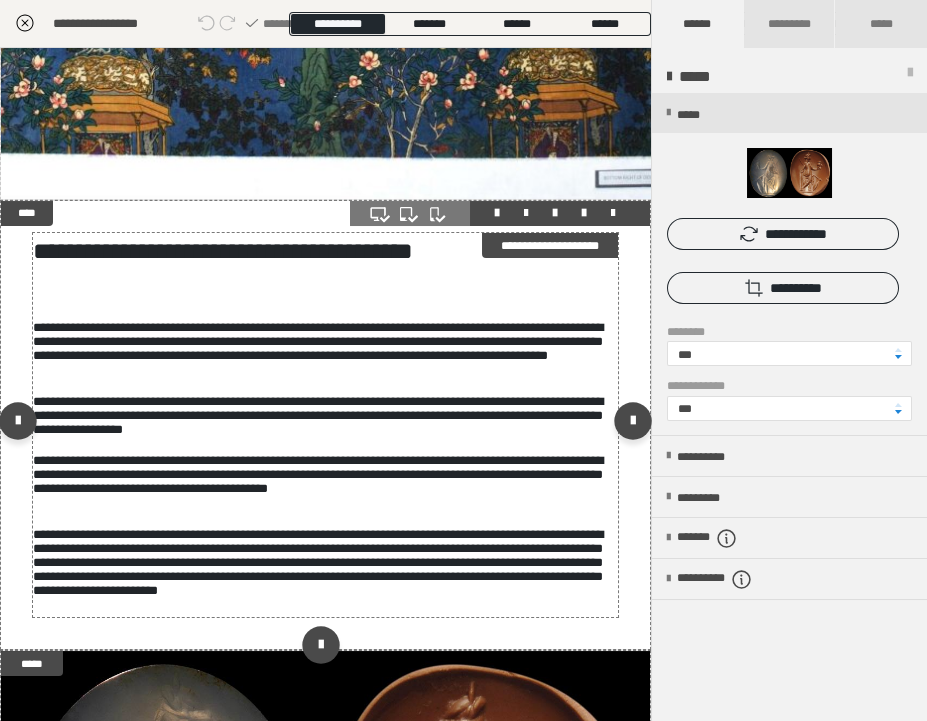 scroll, scrollTop: 828, scrollLeft: 0, axis: vertical 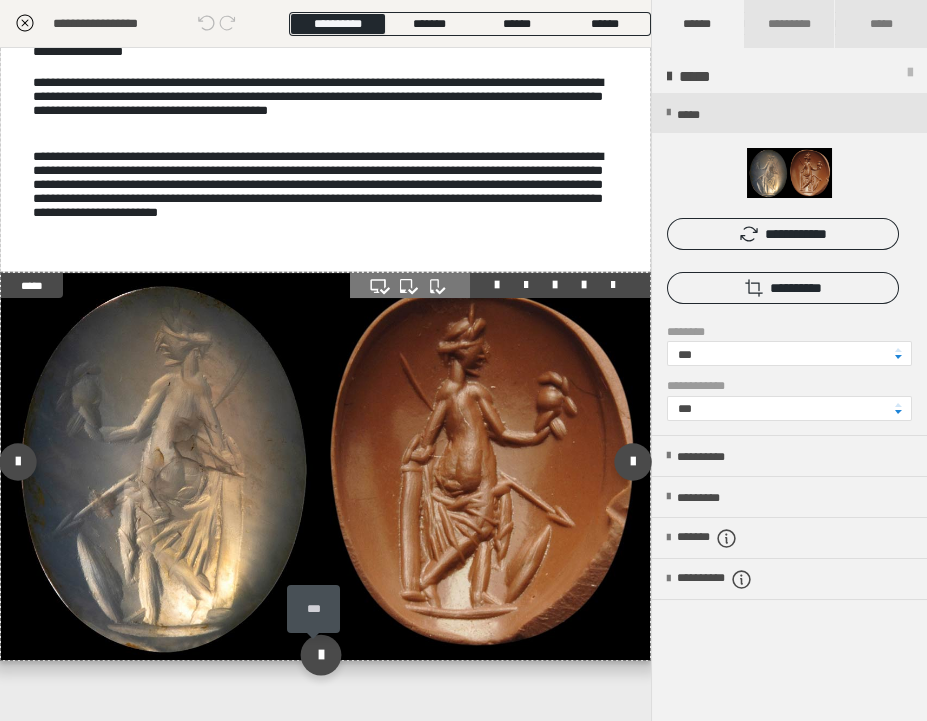 click at bounding box center (321, 655) 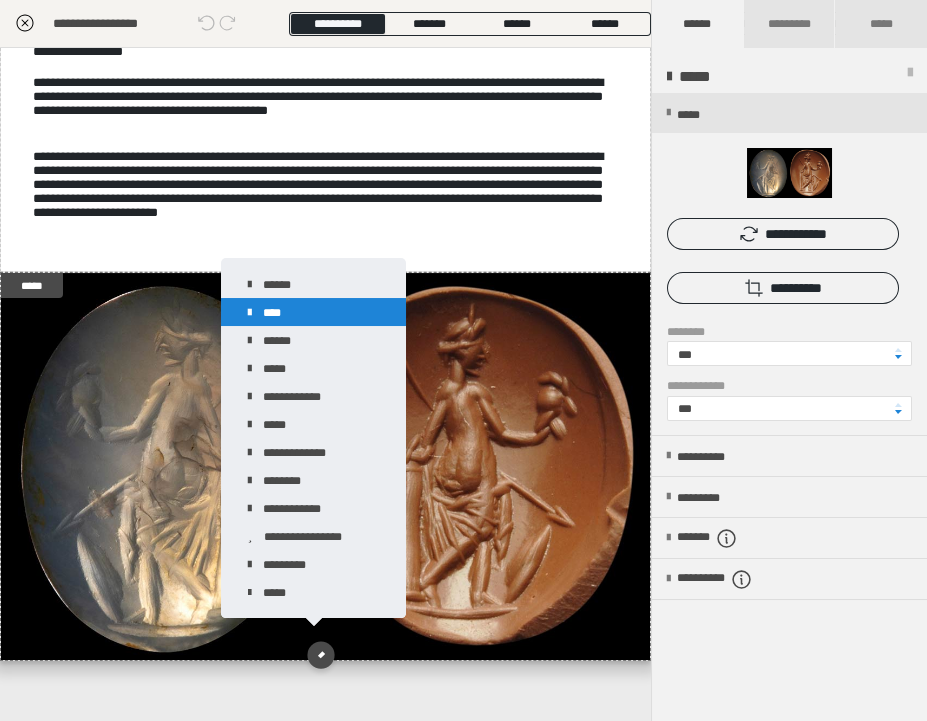 click on "****" at bounding box center (313, 312) 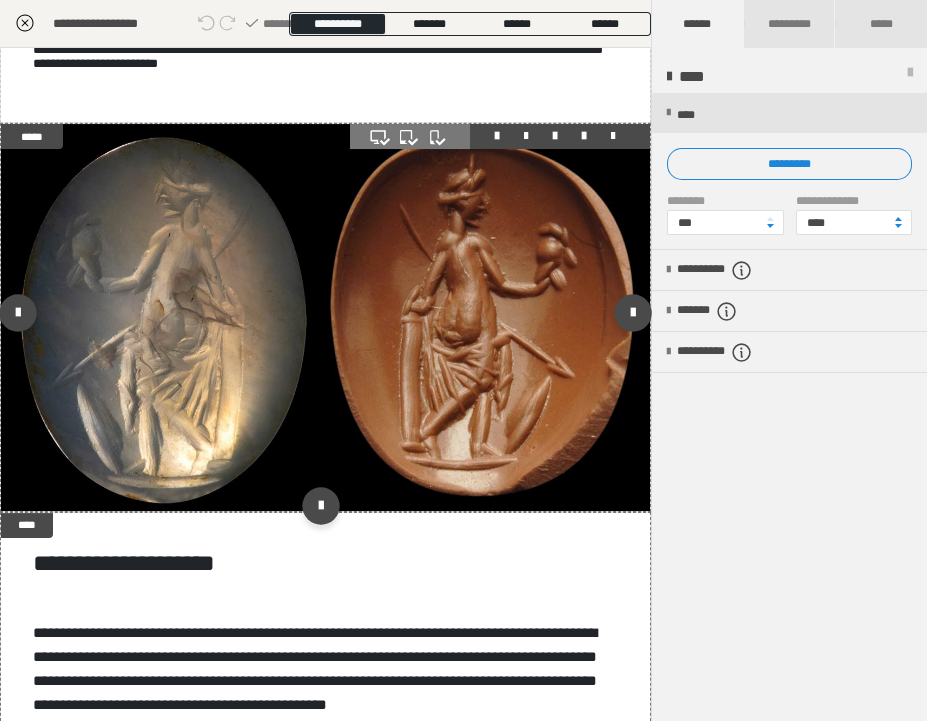 scroll, scrollTop: 1102, scrollLeft: 0, axis: vertical 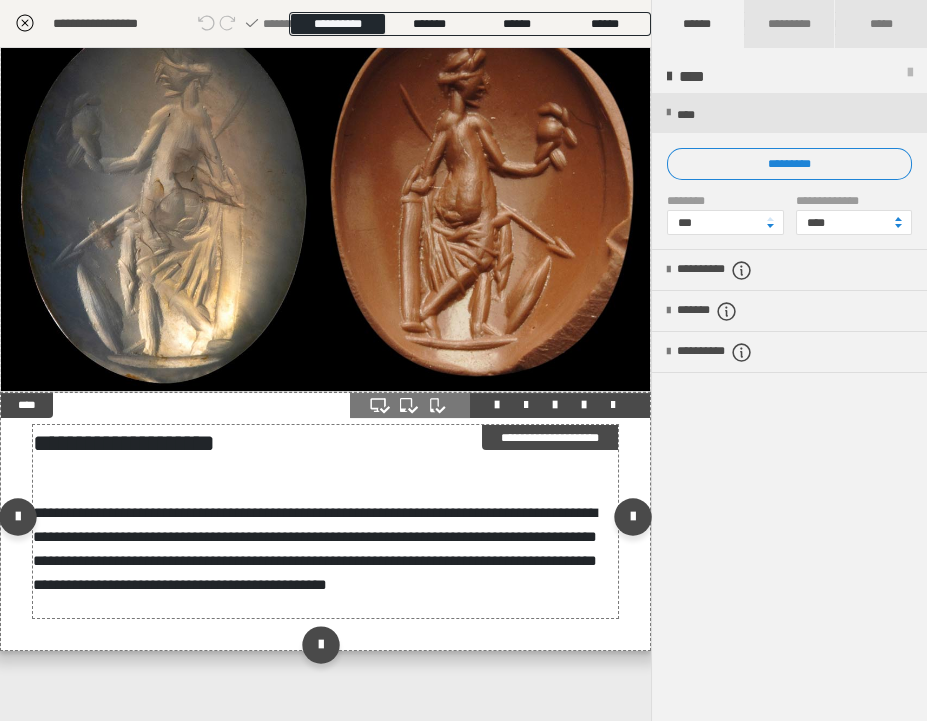 click on "**********" at bounding box center (315, 548) 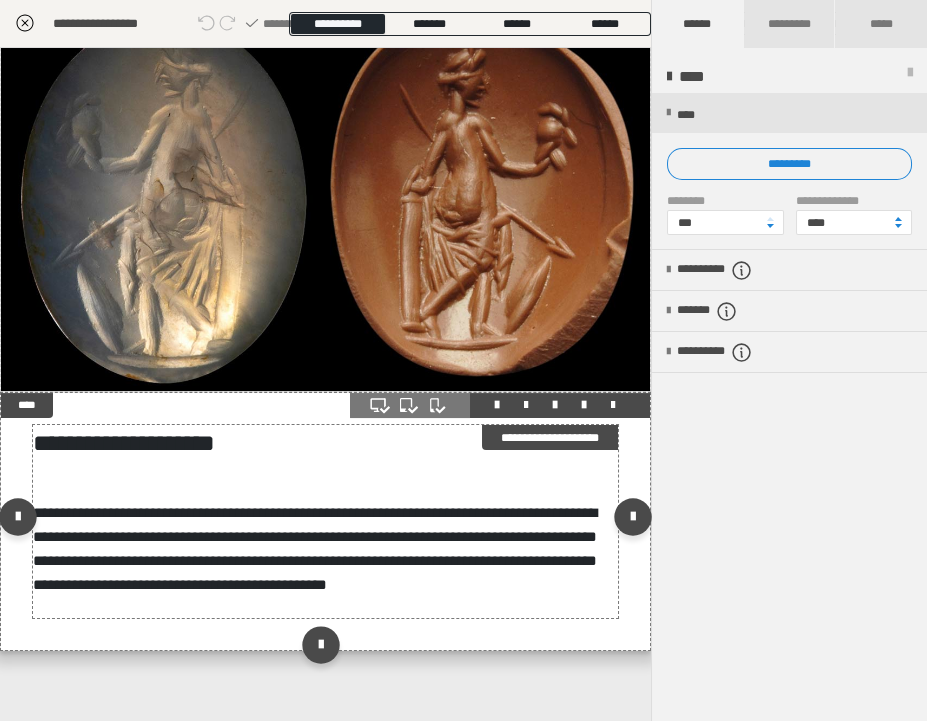click on "**********" at bounding box center (315, 548) 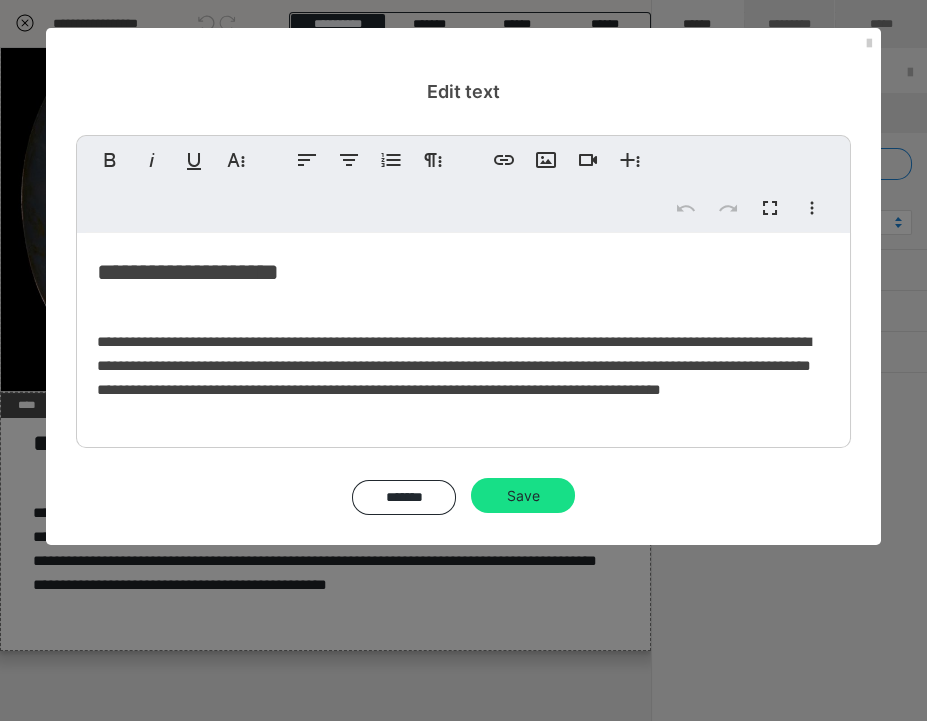 click on "**********" at bounding box center [463, 272] 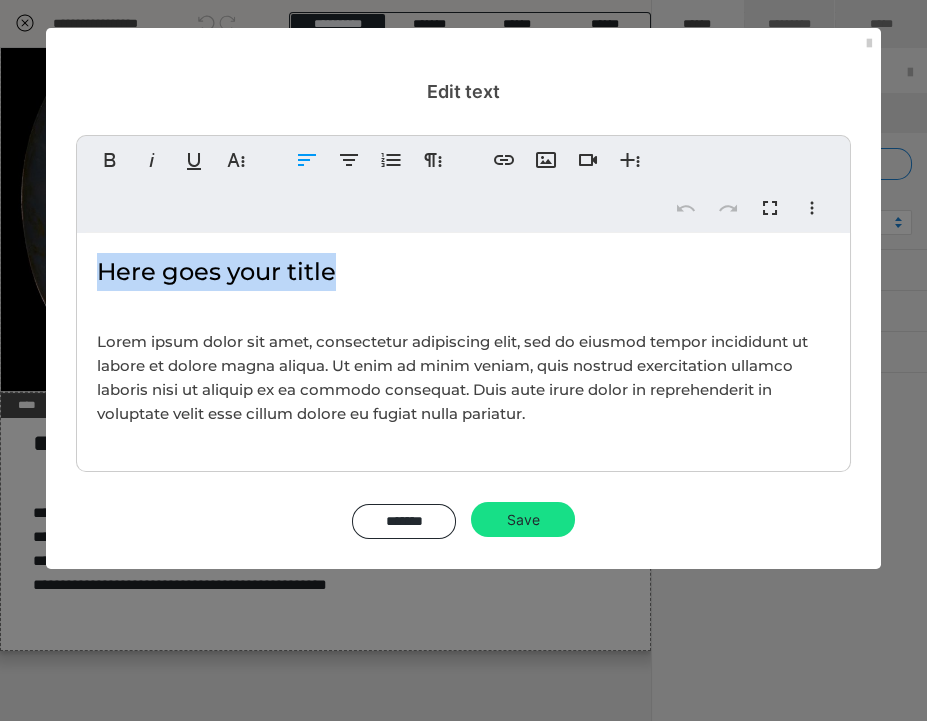 drag, startPoint x: 337, startPoint y: 279, endPoint x: 101, endPoint y: 281, distance: 236.00847 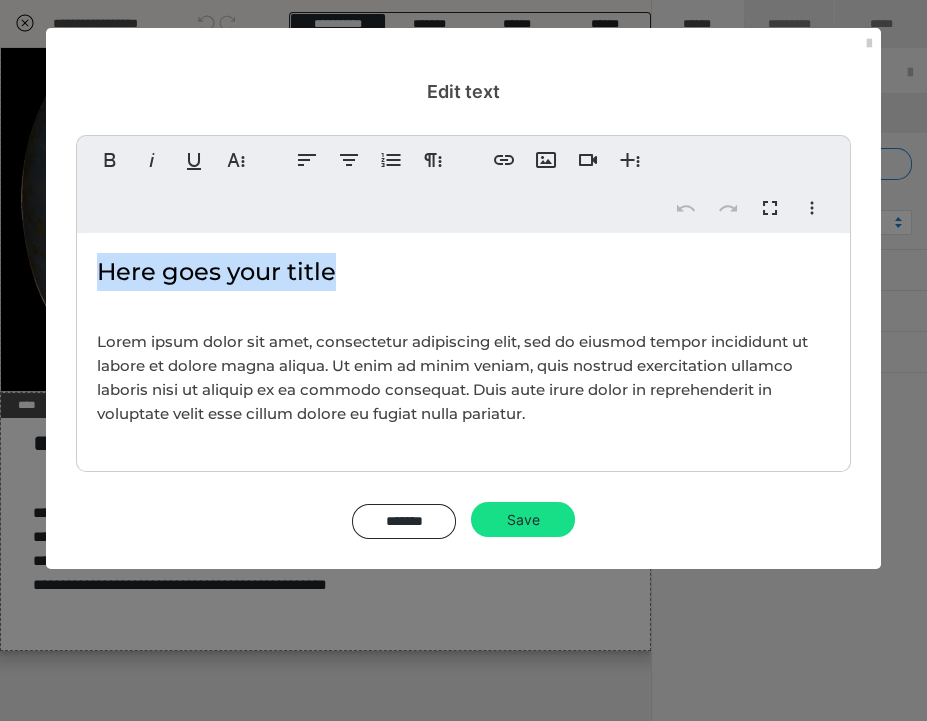 click on "Here goes your title" at bounding box center [463, 272] 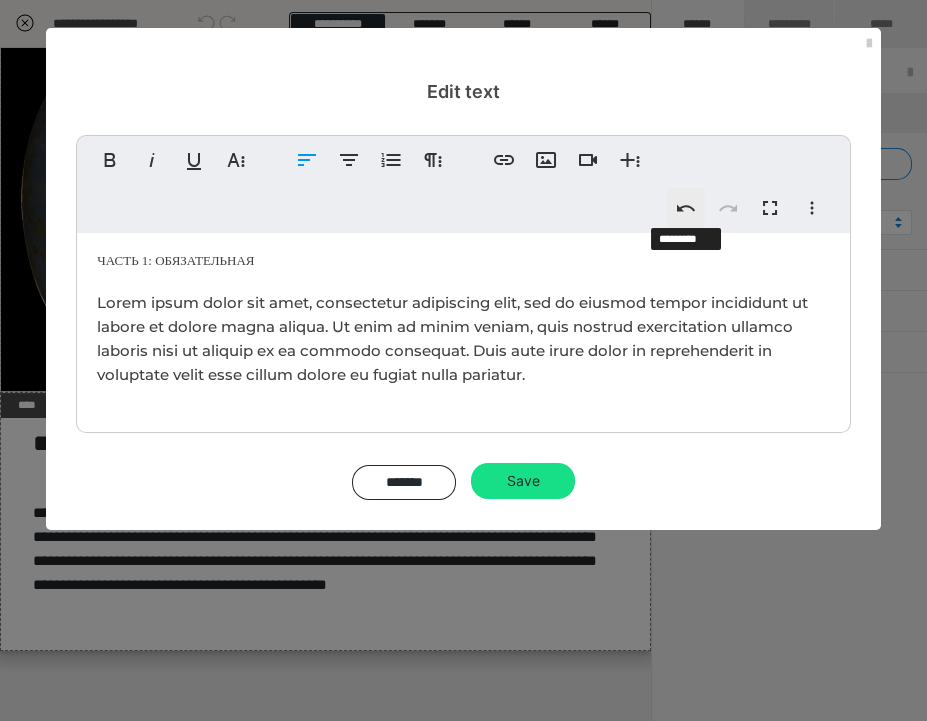 click 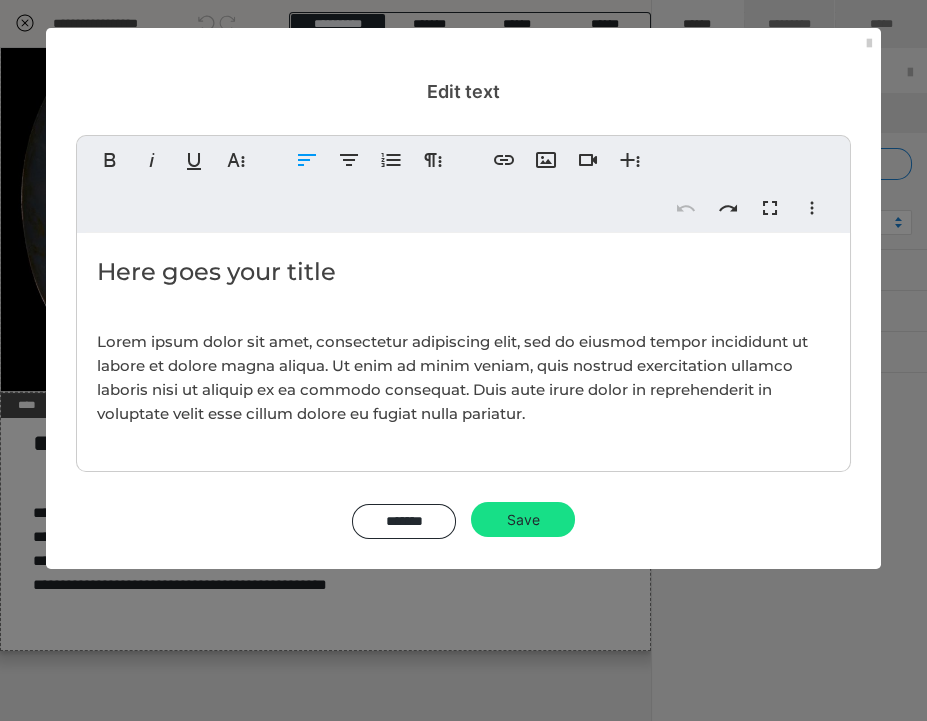 type 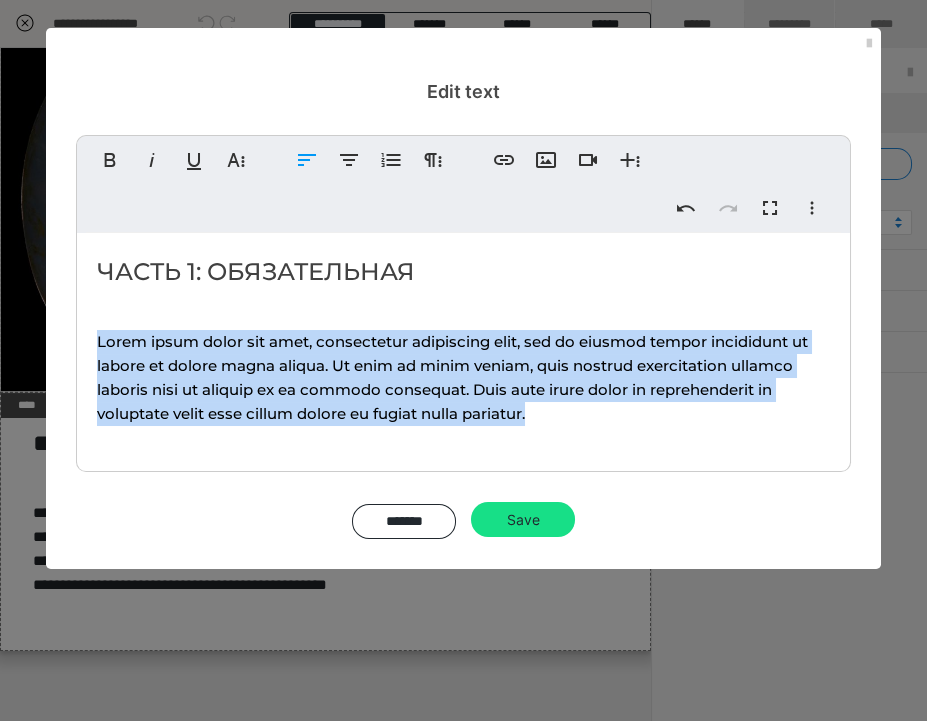 drag, startPoint x: 534, startPoint y: 413, endPoint x: 98, endPoint y: 340, distance: 442.069 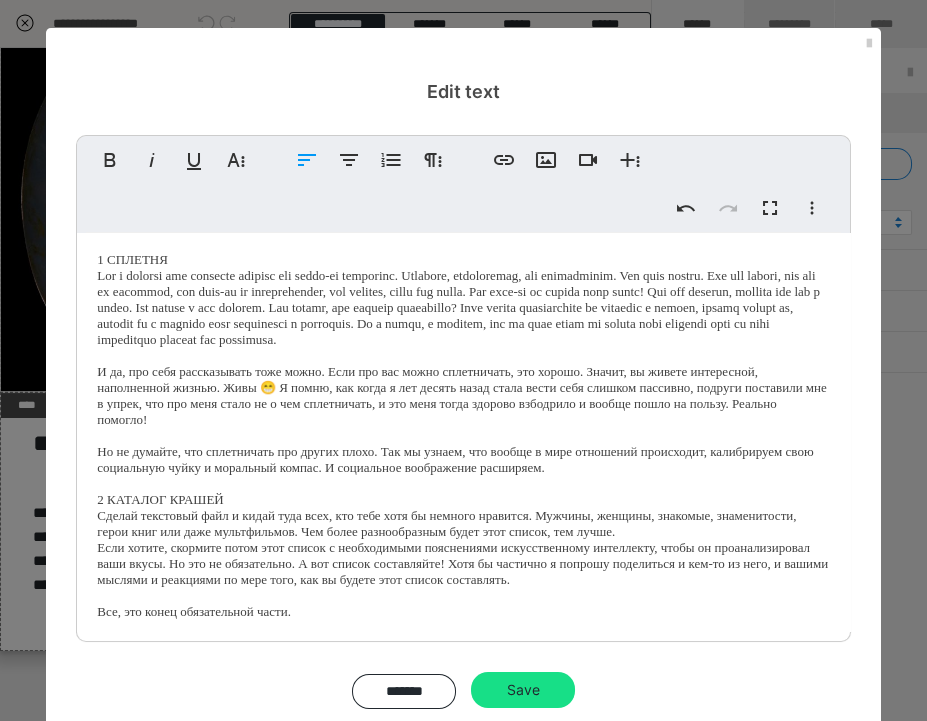 scroll, scrollTop: 0, scrollLeft: 0, axis: both 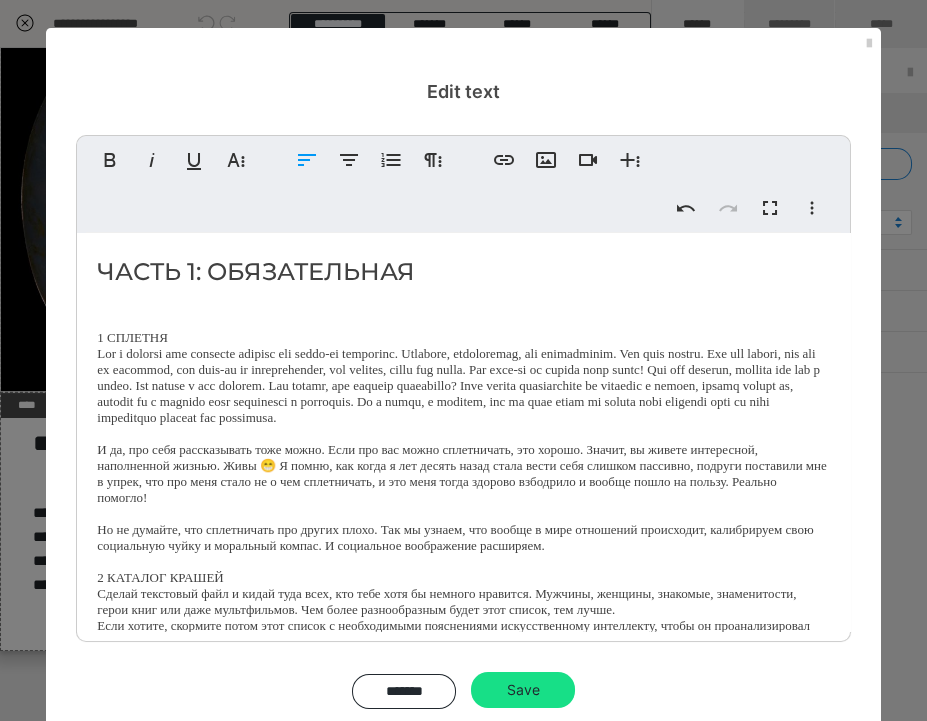 click on "ЧАСТЬ 1: ОБЯЗАТЕЛЬНАЯ 1 СПЛЕТНЯ И да, про себя рассказывать тоже можно. Если про вас можно сплетничать, это хорошо. Значит, вы живете интересной, наполненной жизнью. Живы 😁 Я помню, как когда я лет десять назад стала вести себя слишком пассивно, подруги поставили мне в упрек, что про меня стало не о чем сплетничать, и это меня тогда здорово взбодрило и вообще пошло на пользу. Реально помогло!  2 КАТАЛОГ КРАШЕЙ Все, это конец обязательной части." at bounding box center [463, 475] 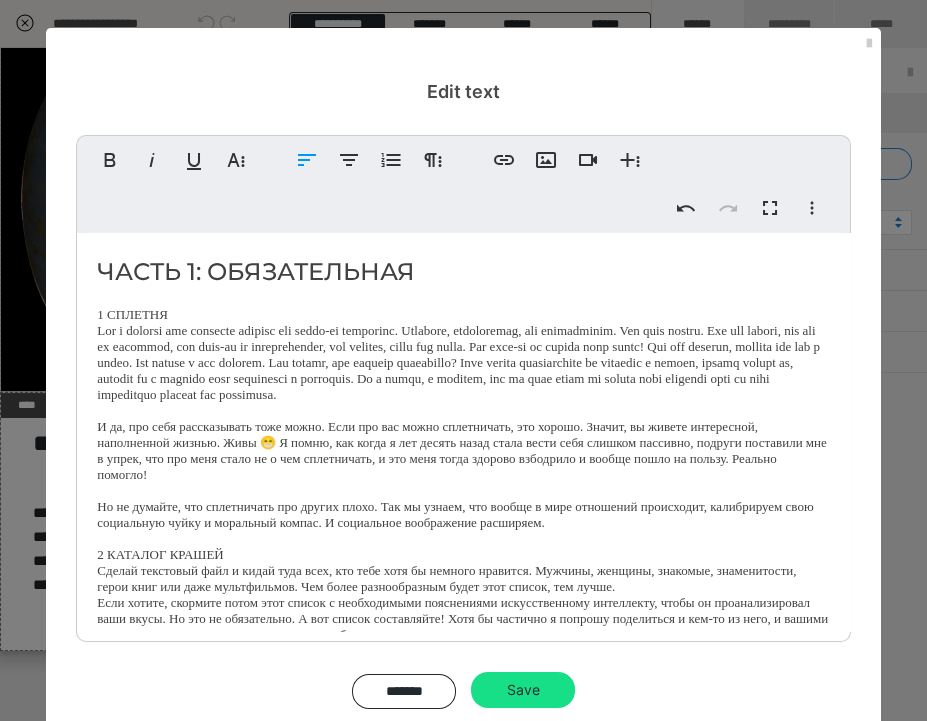 click on "1 СПЛЕТНЯ" at bounding box center (463, 315) 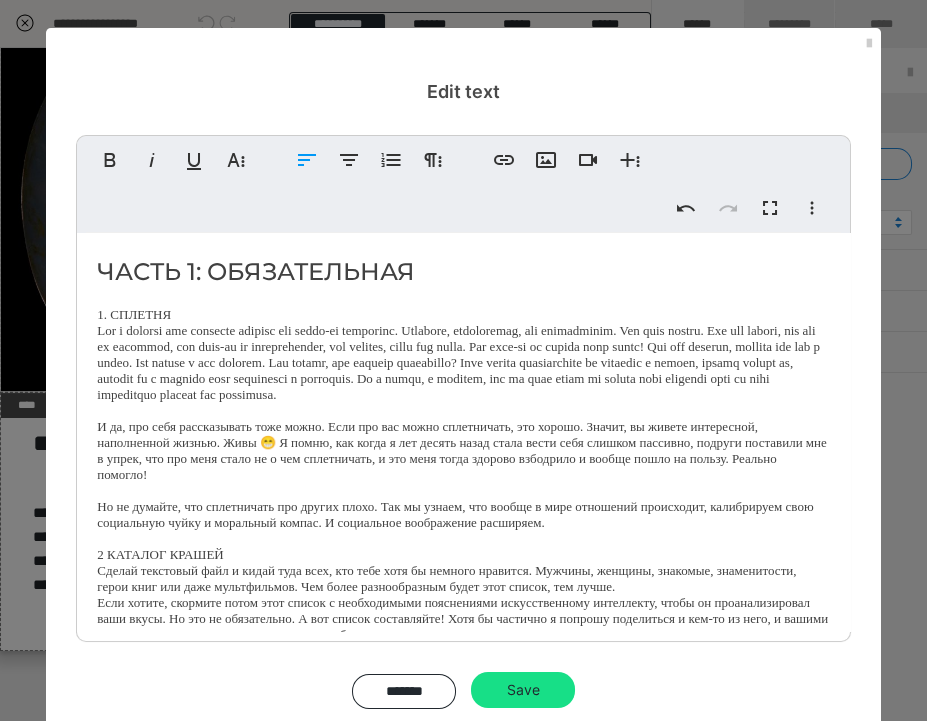 click on "2 КАТАЛОГ КРАШЕЙ" at bounding box center (463, 555) 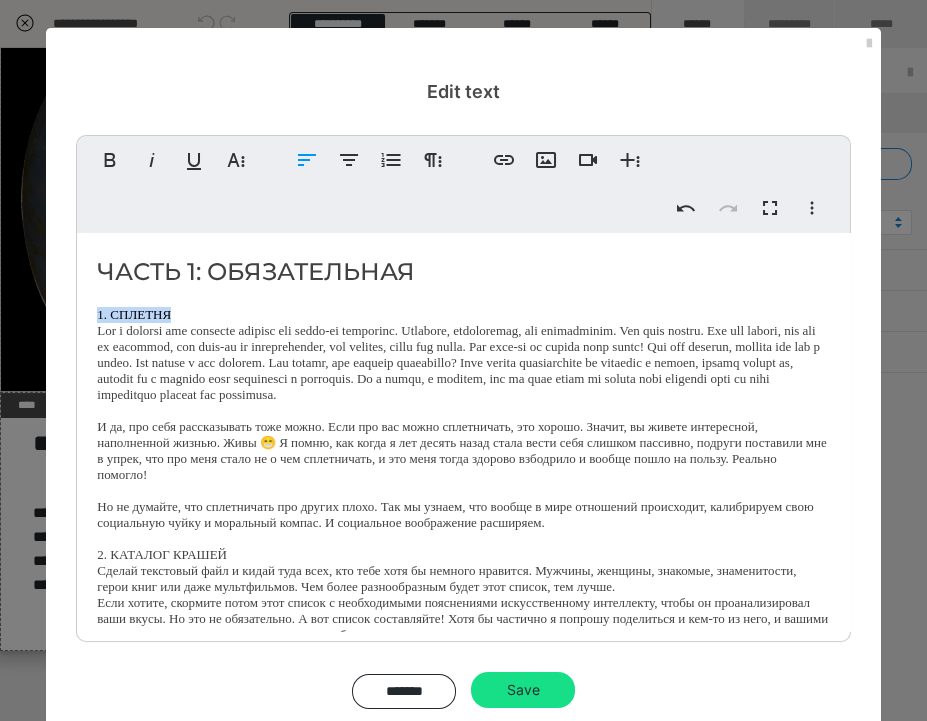 drag, startPoint x: 176, startPoint y: 313, endPoint x: 87, endPoint y: 318, distance: 89.140335 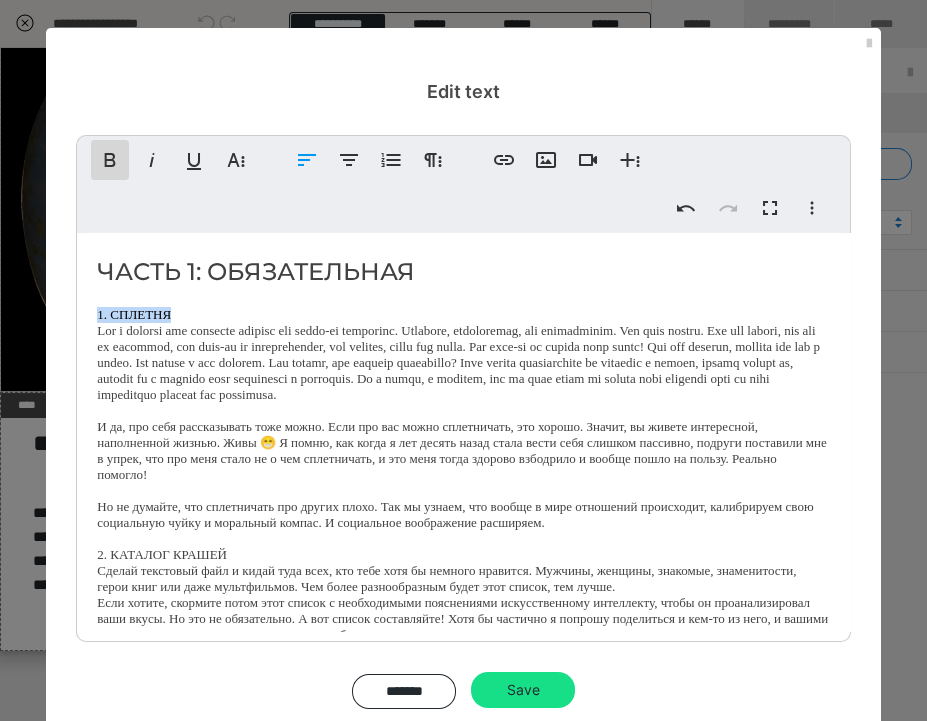 click 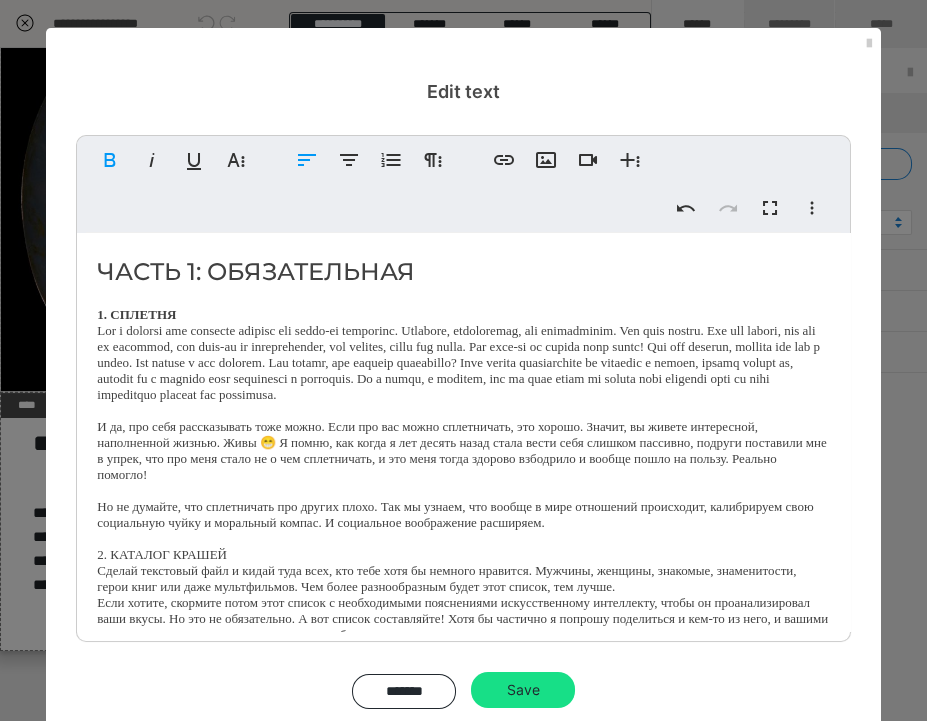 click on "1. СПЛЕТНЯ" at bounding box center [463, 315] 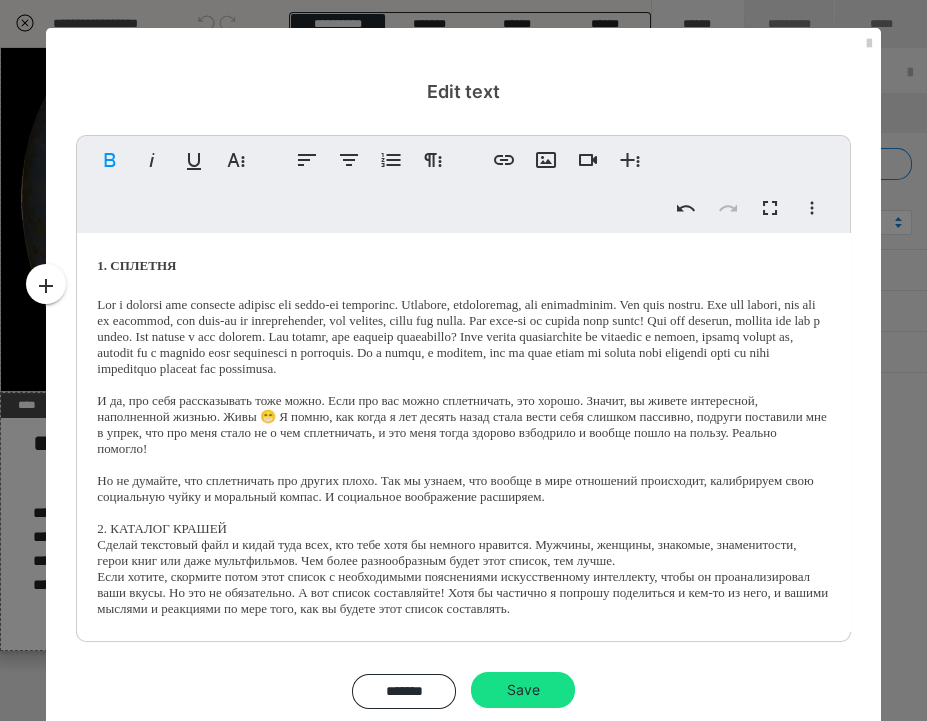scroll, scrollTop: 80, scrollLeft: 0, axis: vertical 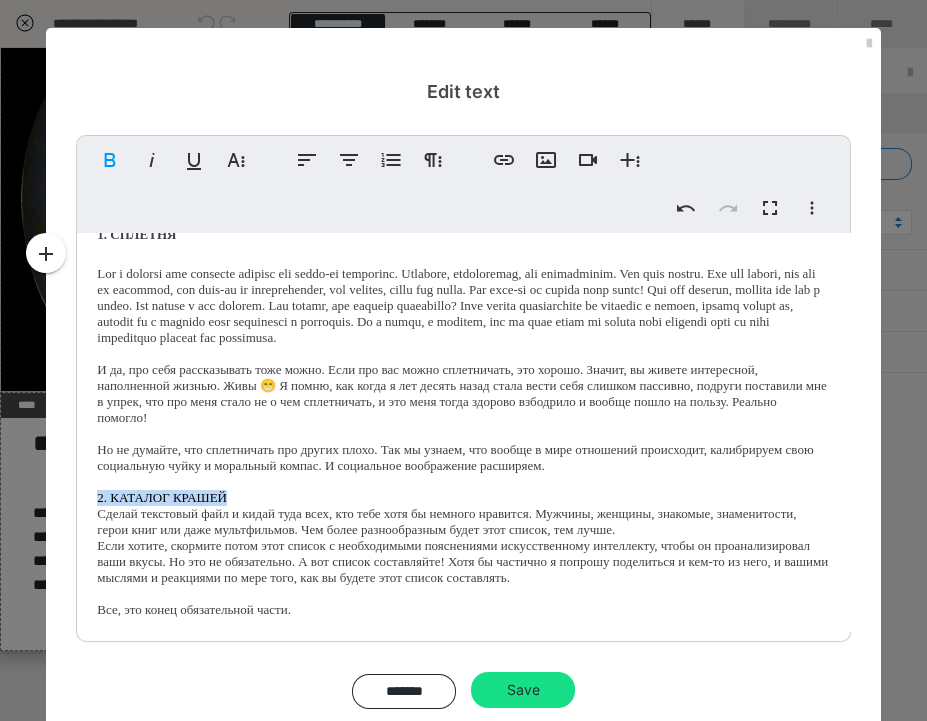 drag, startPoint x: 233, startPoint y: 503, endPoint x: 80, endPoint y: 501, distance: 153.01308 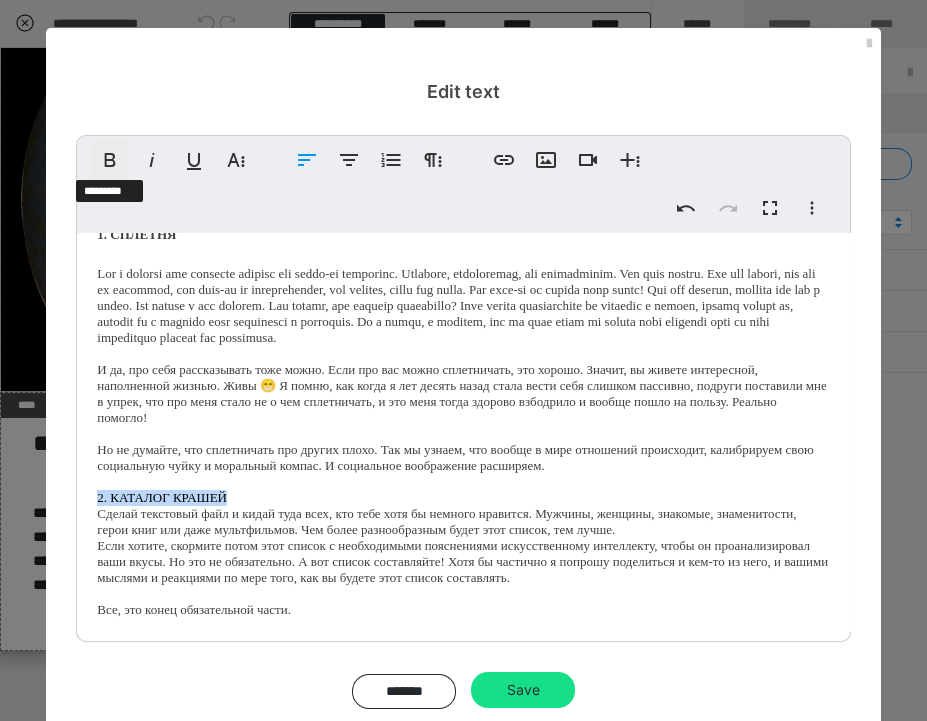 click 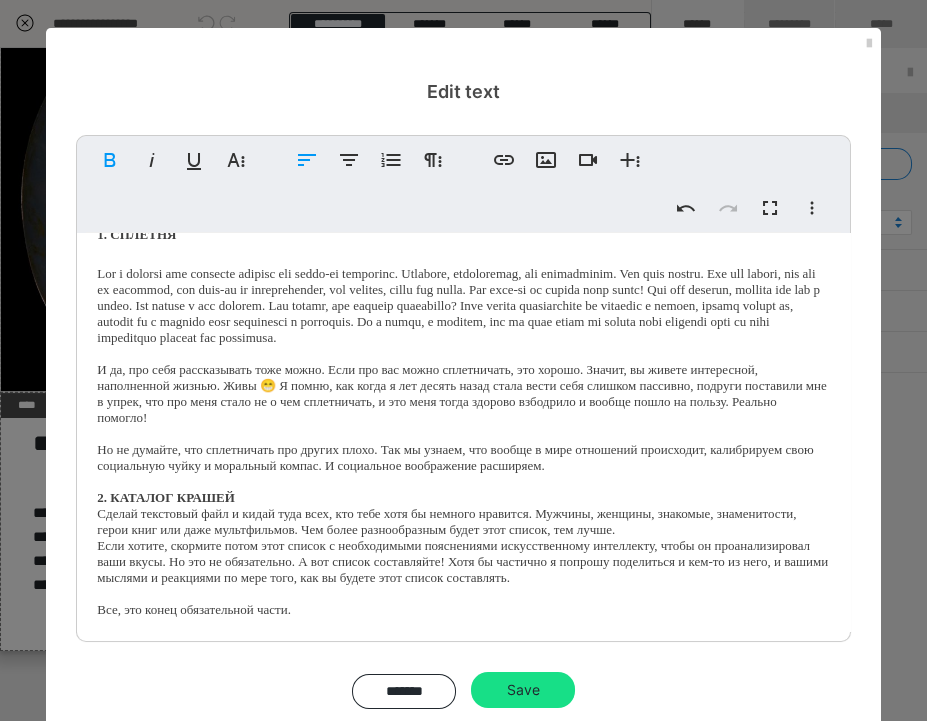 click on "2. КАТАЛОГ КРАШЕЙ" at bounding box center (463, 498) 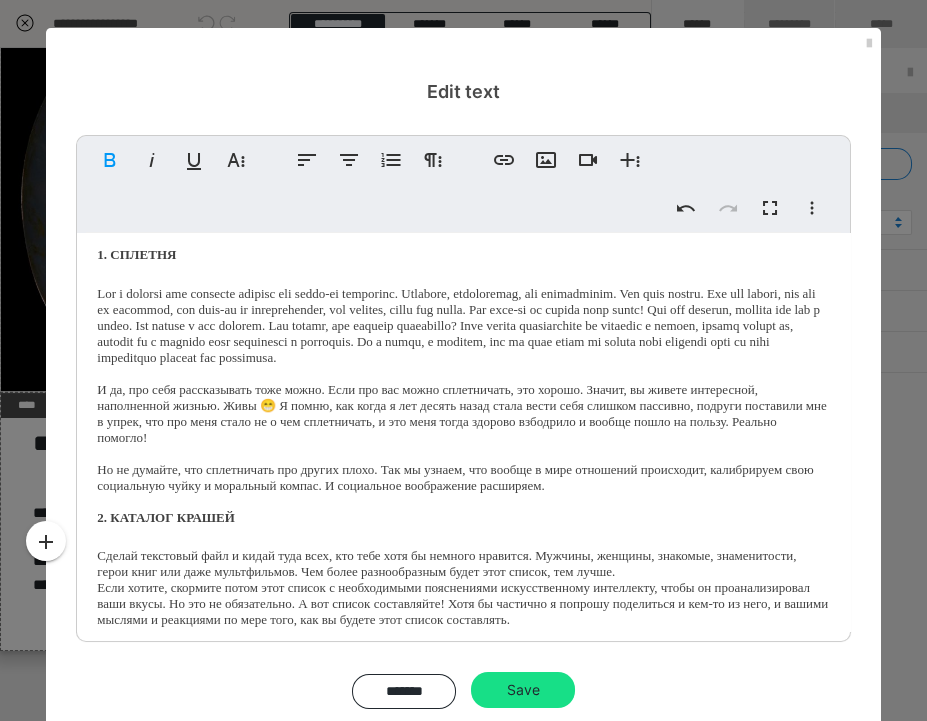 scroll, scrollTop: 56, scrollLeft: 0, axis: vertical 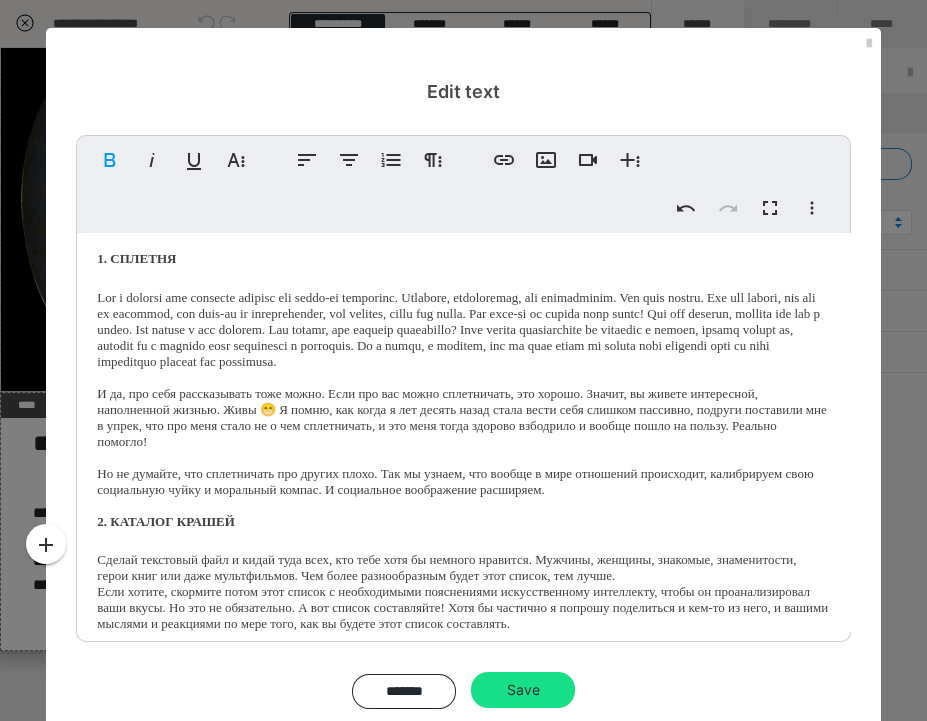 click on "Но не думайте, что сплетничать про других плохо. Так мы узнаем, что вообще в мире отношений происходит, калибрируем свою социальную чуйку и моральный компас. И социальное воображение расширяем." at bounding box center [463, 482] 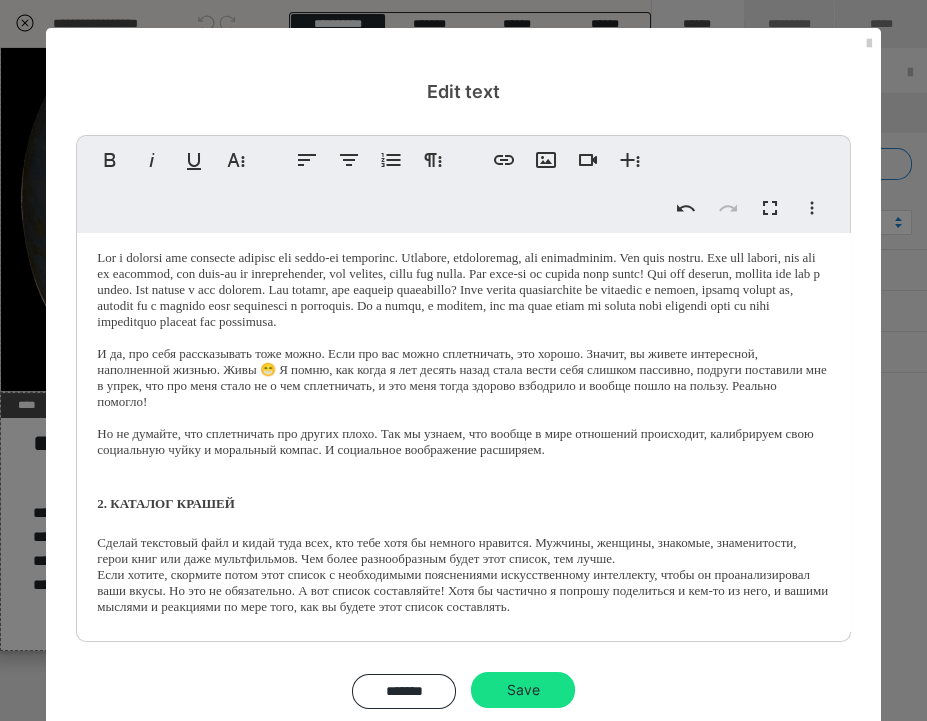 scroll, scrollTop: 140, scrollLeft: 0, axis: vertical 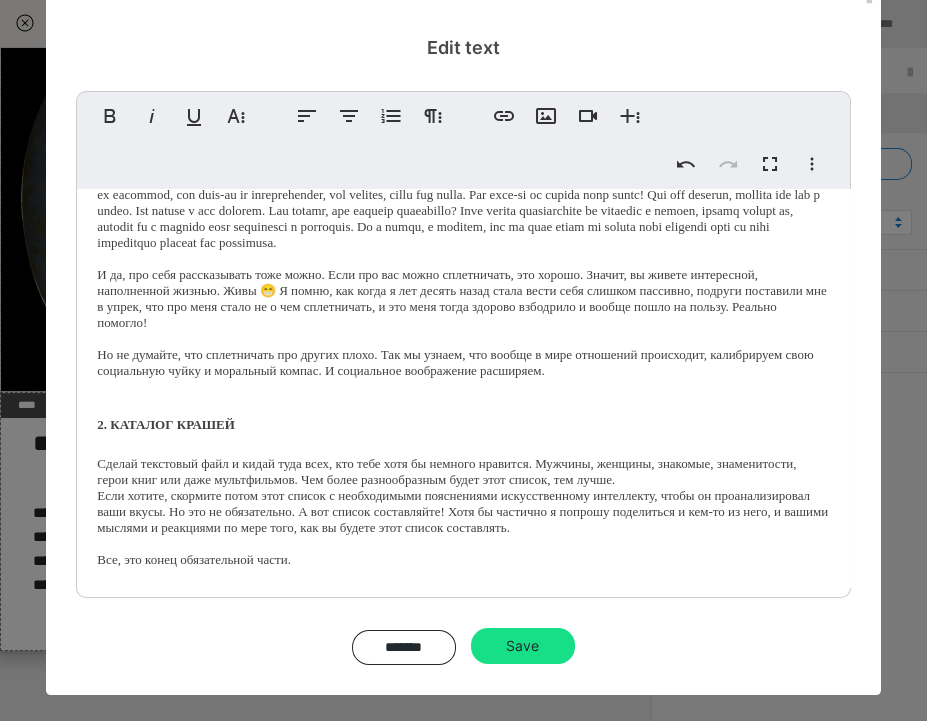 click on "Сделай текстовый файл и кидай туда всех, кто тебе хотя бы немного нравится. Мужчины, женщины, знакомые, знаменитости, герои книг или даже мультфильмов. Чем более разнообразным будет этот список, тем лучше." at bounding box center [463, 472] 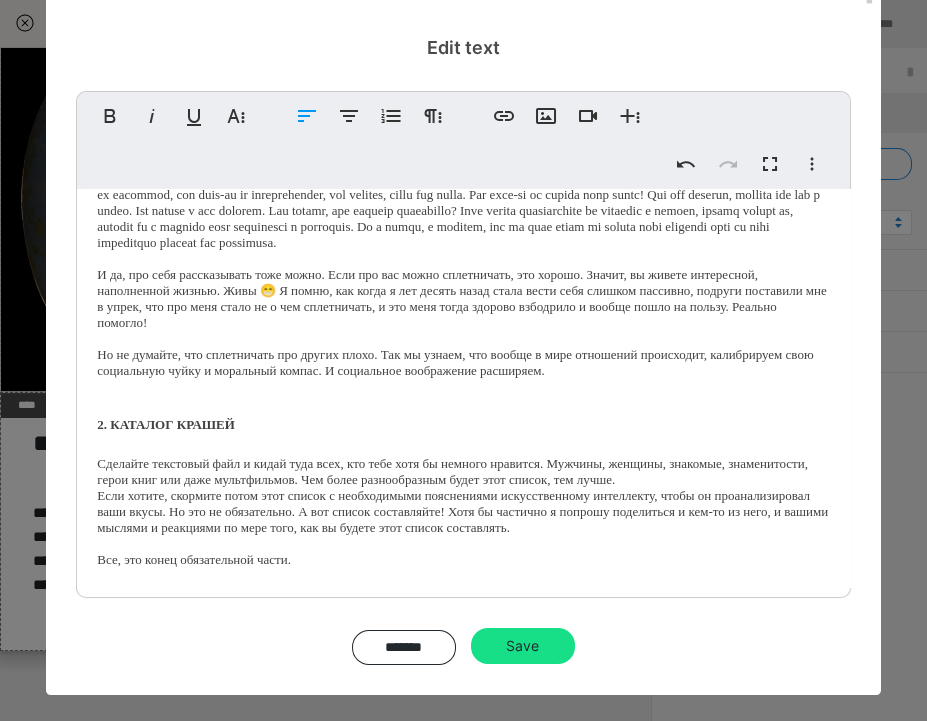 click on "Сделайте текстовый файл и кидай туда всех, кто тебе хотя бы немного нравится. Мужчины, женщины, знакомые, знаменитости, герои книг или даже мультфильмов. Чем более разнообразным будет этот список, тем лучше." at bounding box center [463, 472] 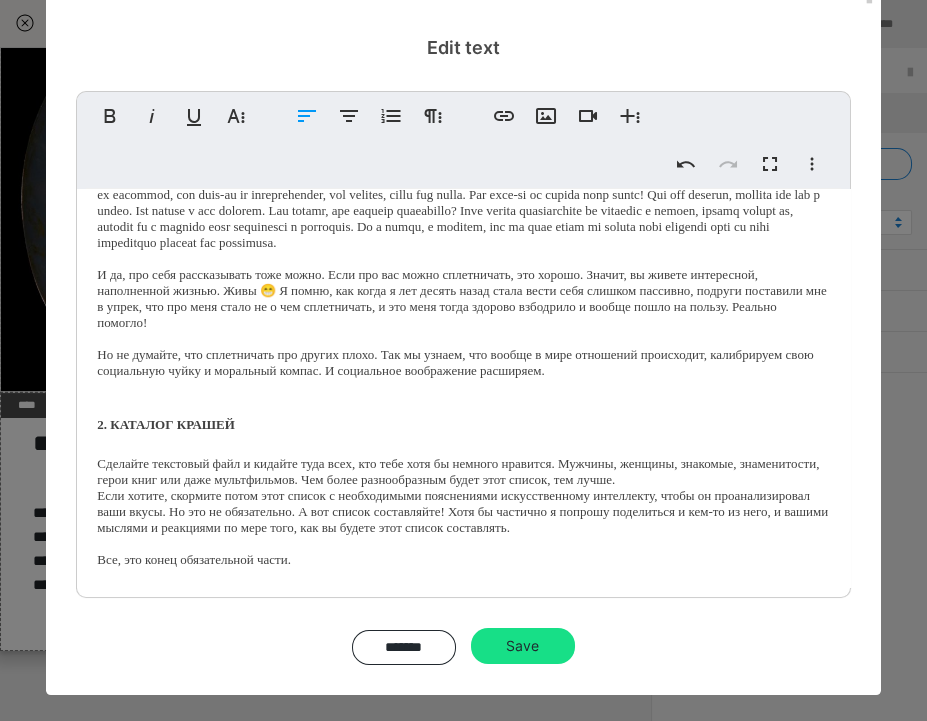 scroll, scrollTop: 154, scrollLeft: 0, axis: vertical 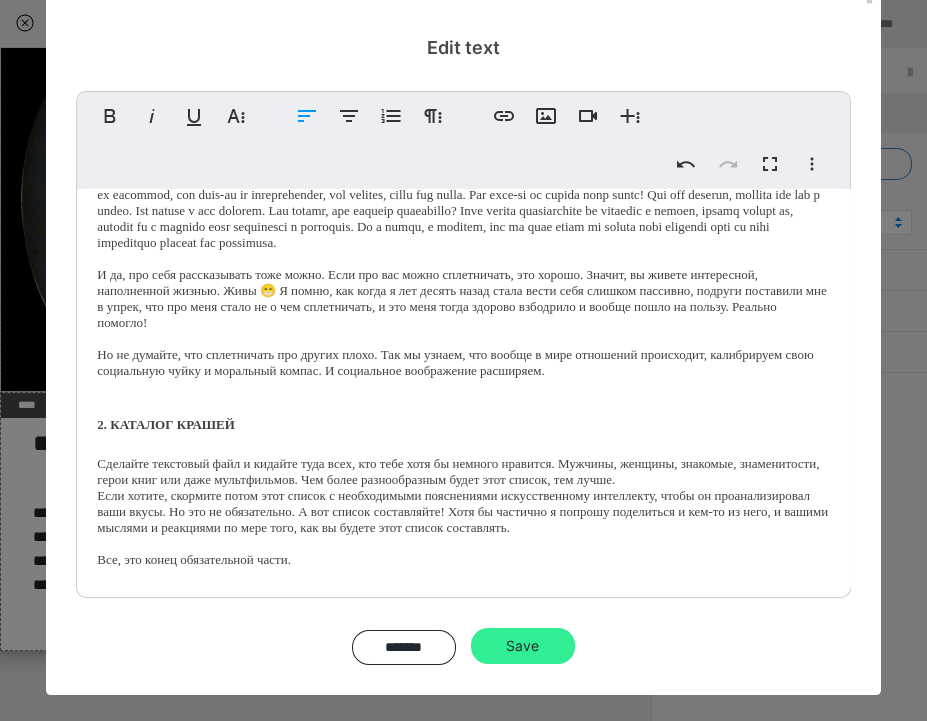 click on "Save" at bounding box center (523, 646) 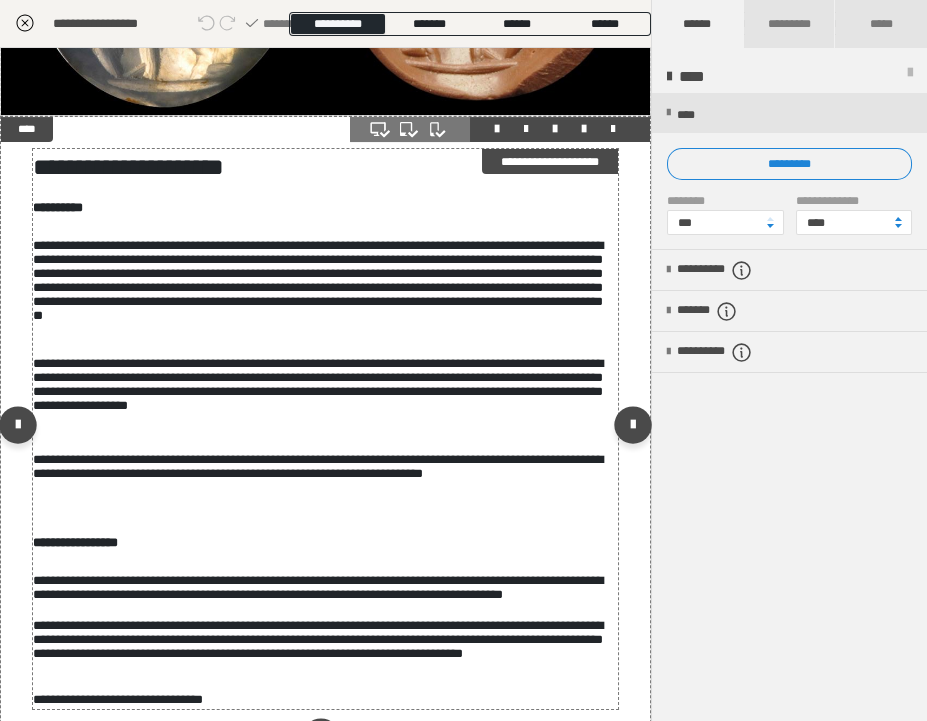 scroll, scrollTop: 1454, scrollLeft: 0, axis: vertical 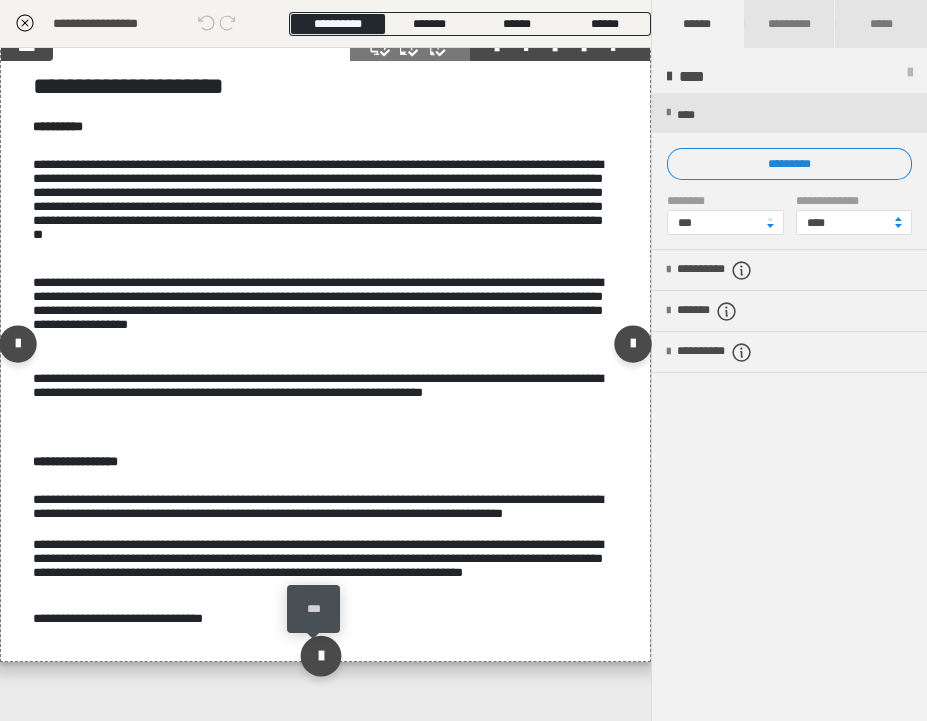 click at bounding box center [321, 656] 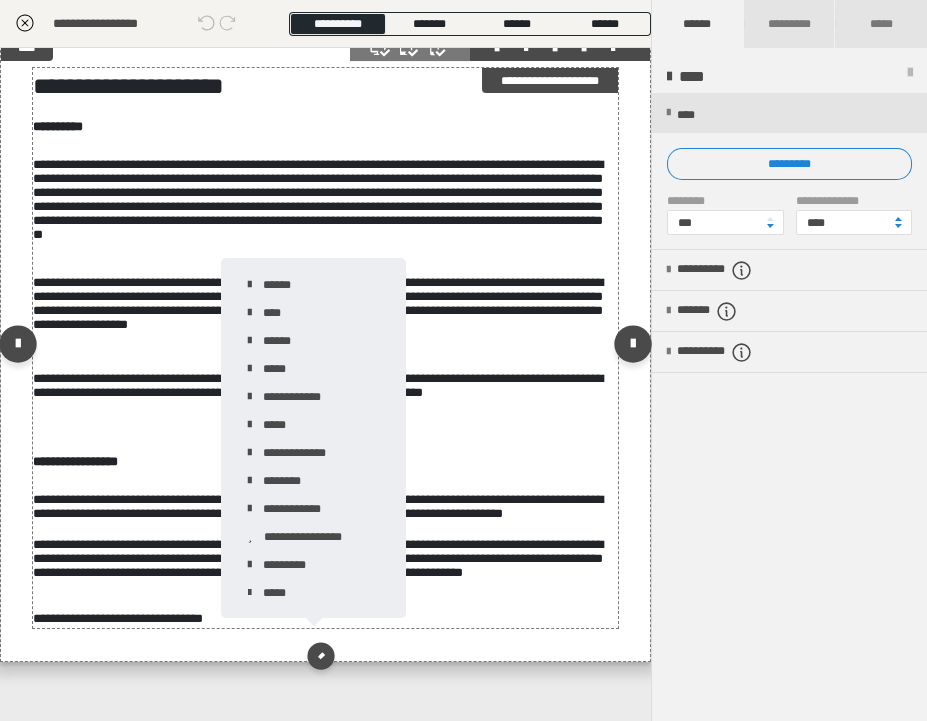 click on "**********" at bounding box center (319, 515) 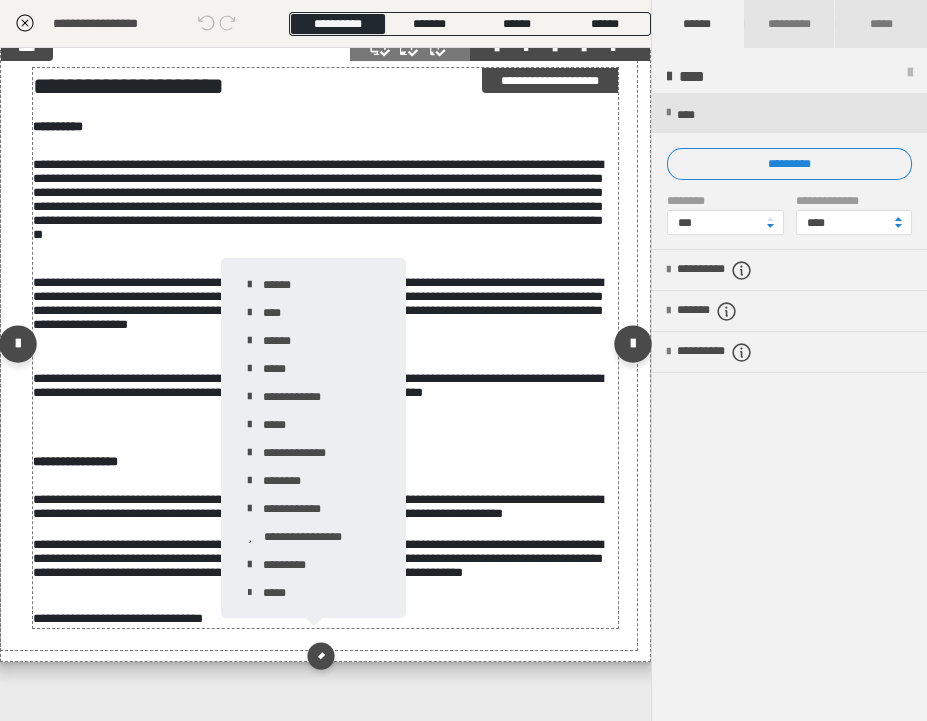 click on "**********" at bounding box center [58, 126] 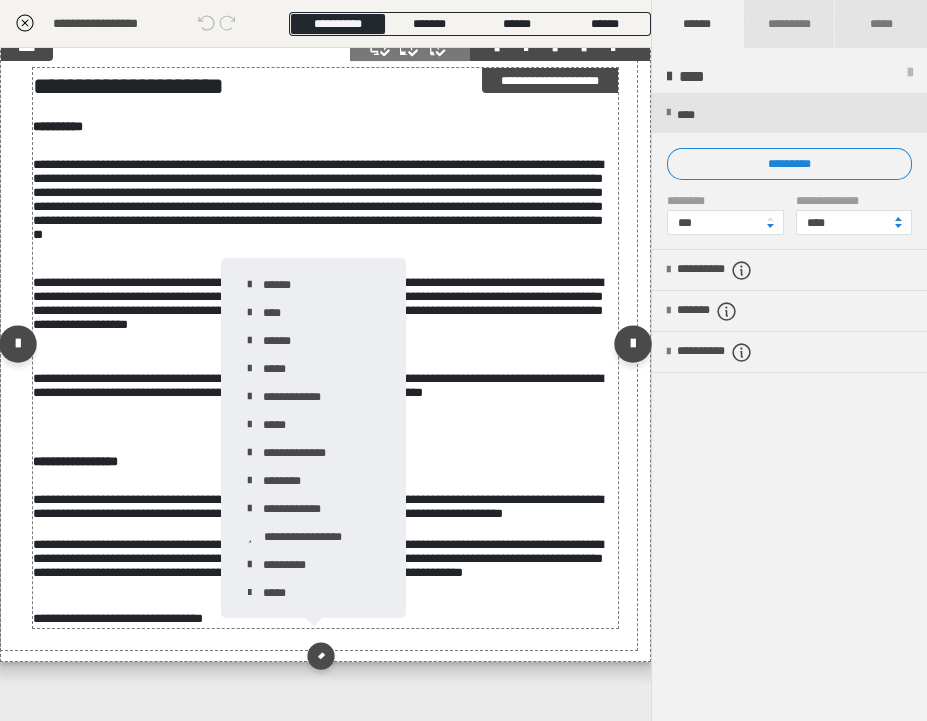 click on "**********" at bounding box center [58, 126] 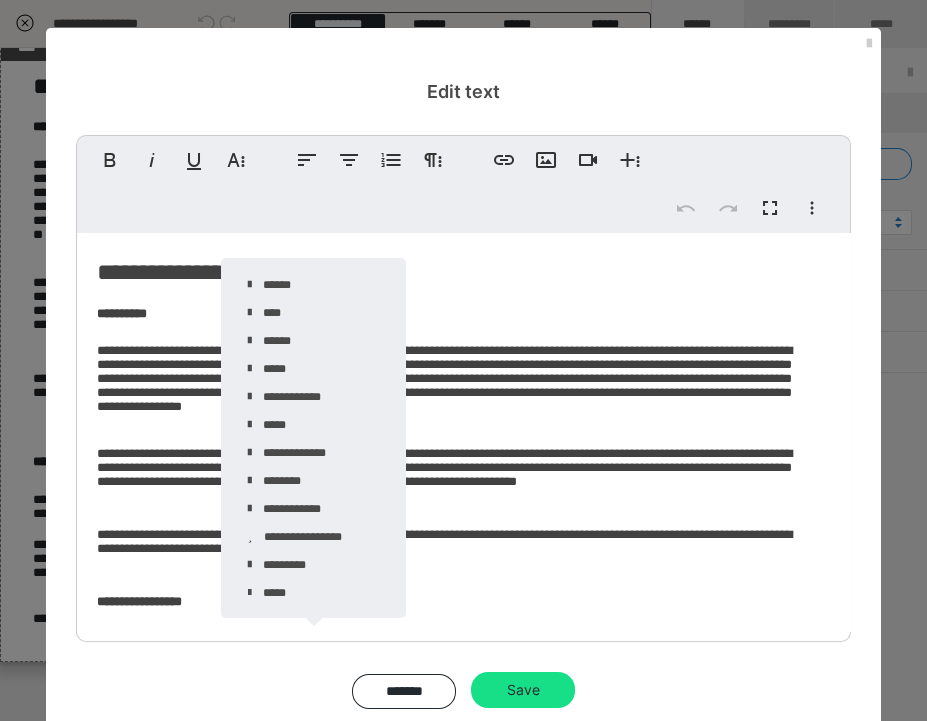 click on "**********" at bounding box center [122, 313] 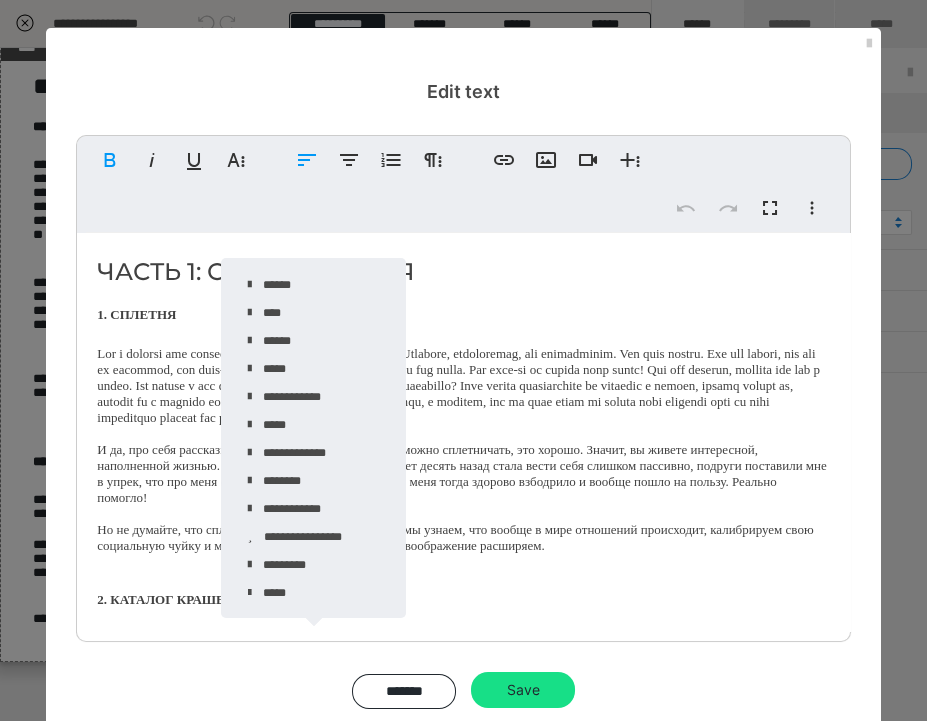 type 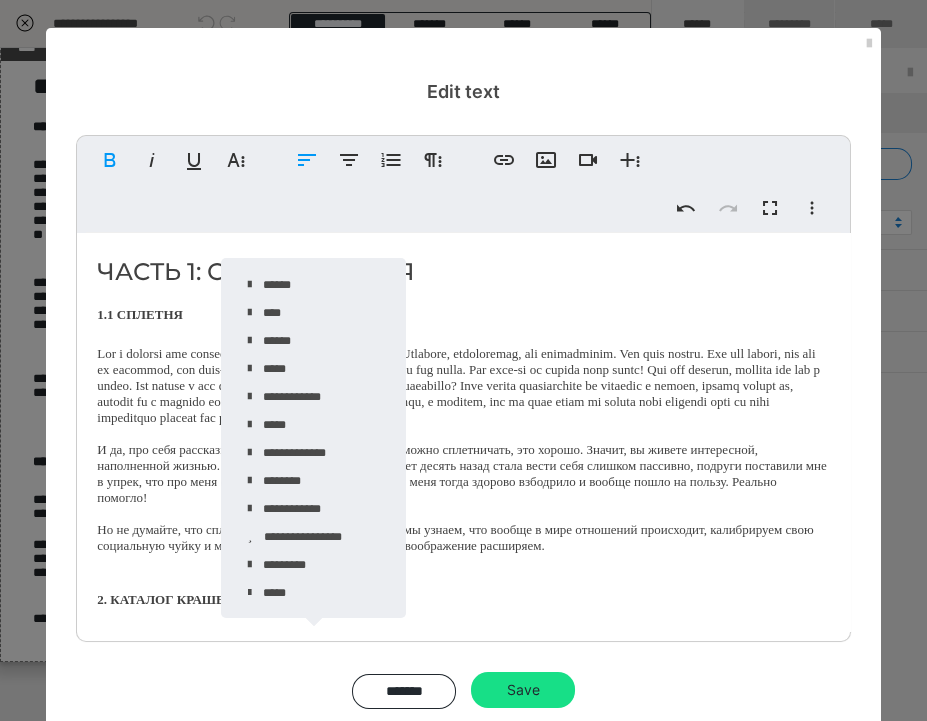 click on "2. КАТАЛОГ КРАШЕЙ" at bounding box center [166, 599] 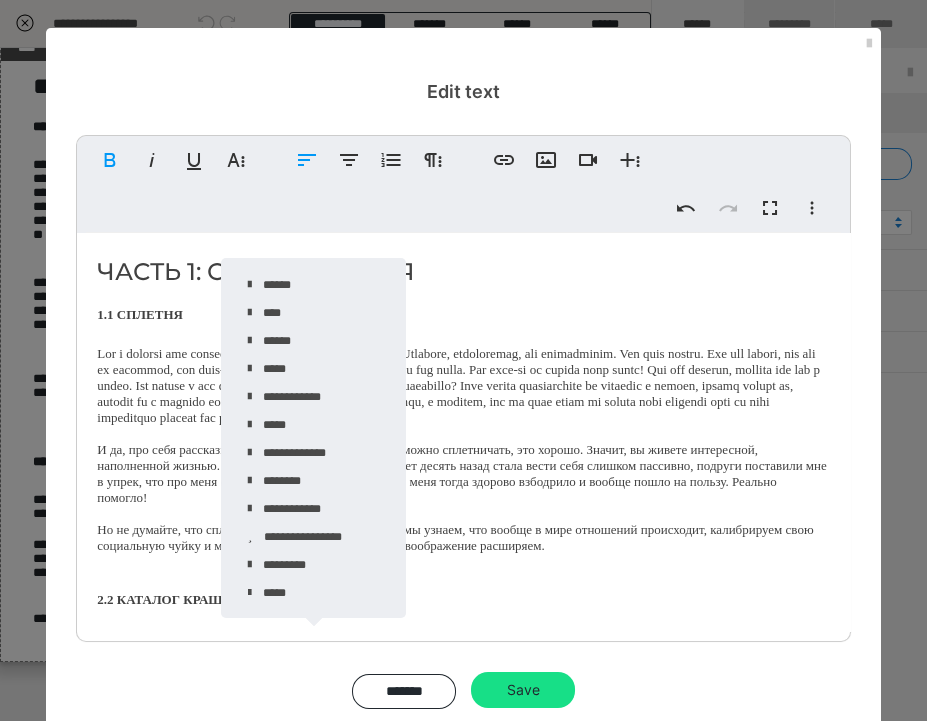 click on "2.2 КАТАЛОГ КРАШЕЙ" at bounding box center (169, 599) 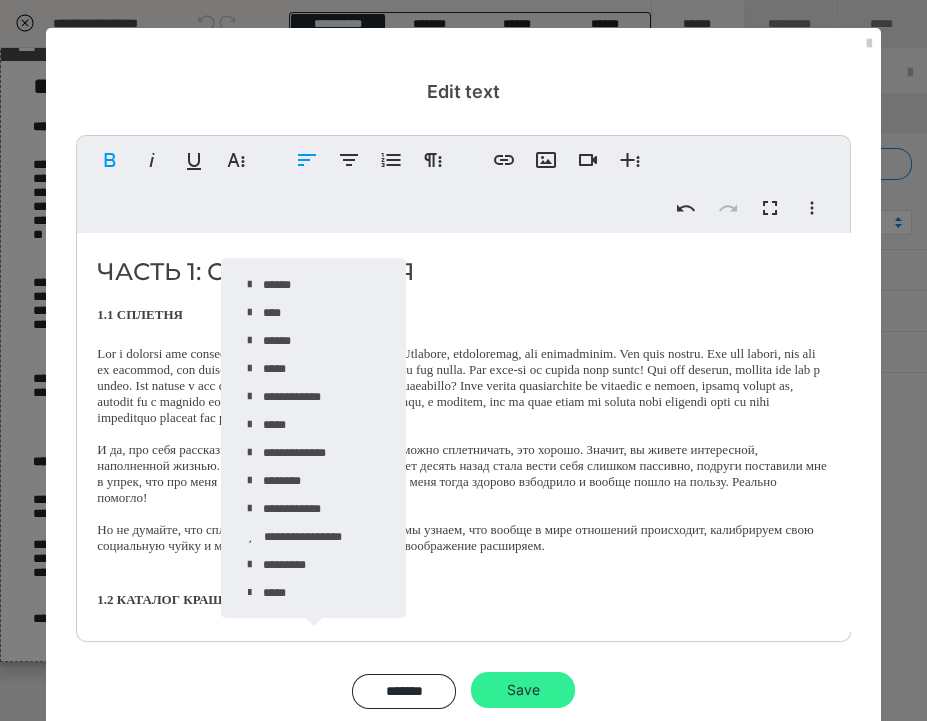 click on "Save" at bounding box center (523, 690) 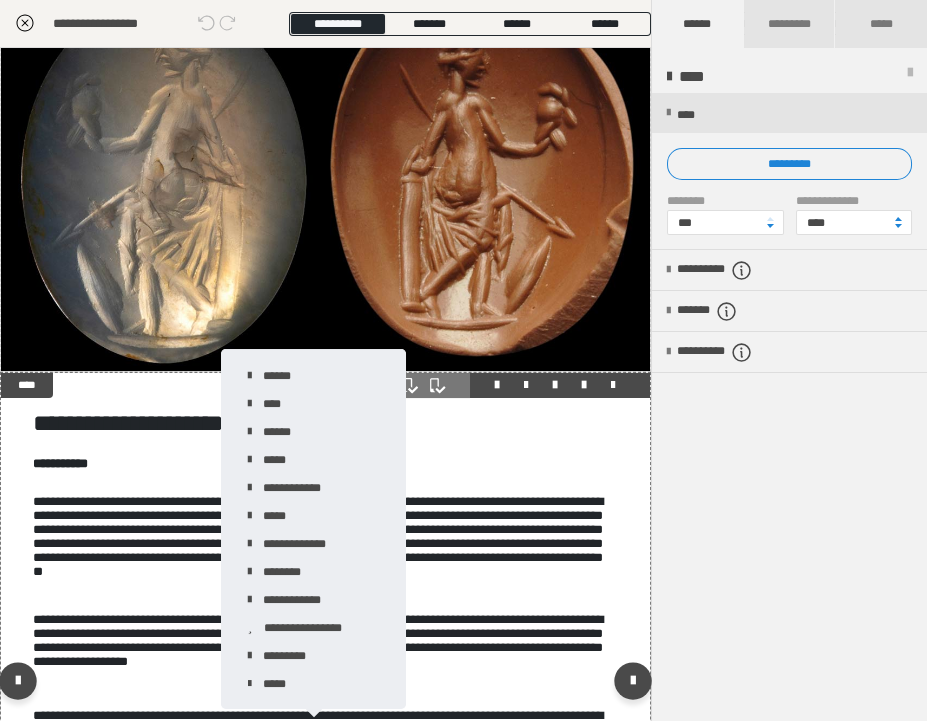 scroll, scrollTop: 1454, scrollLeft: 0, axis: vertical 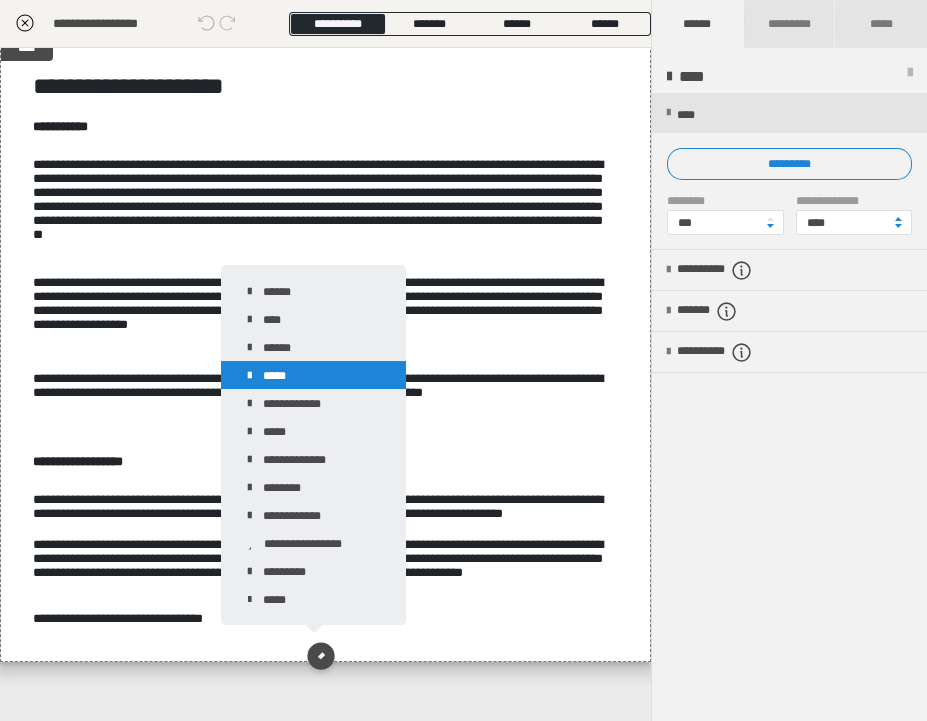 click on "*****" at bounding box center (313, 375) 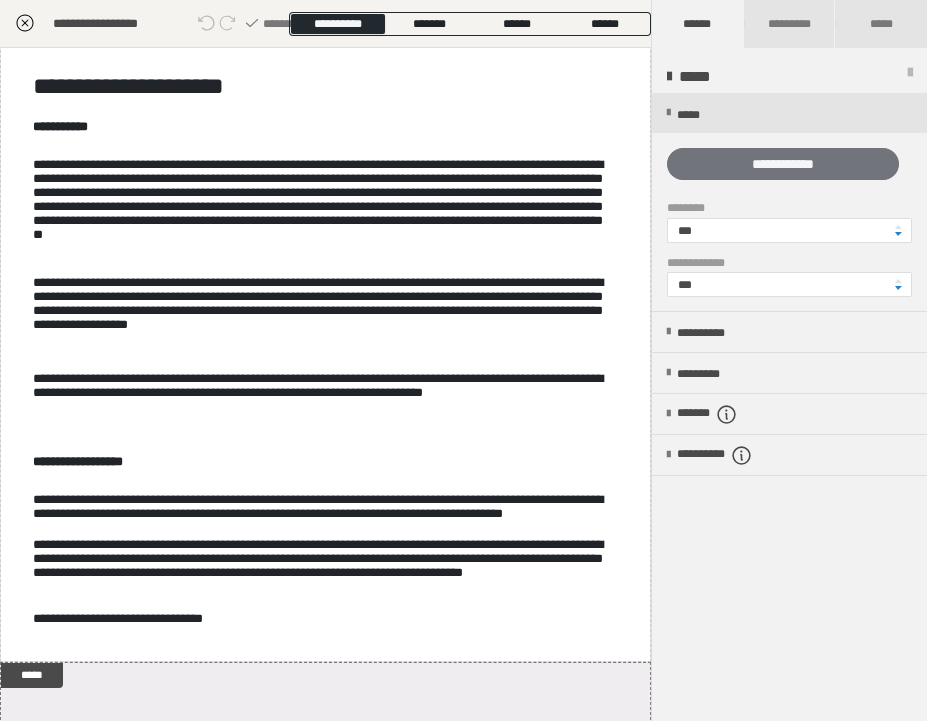 click on "**********" at bounding box center [783, 164] 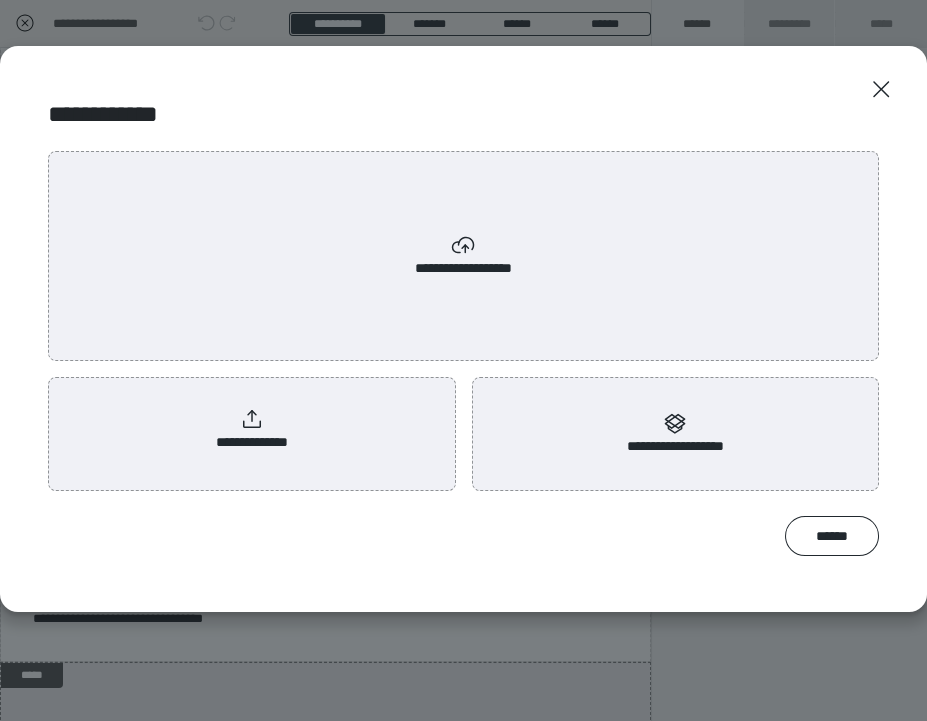 click on "**********" at bounding box center (252, 430) 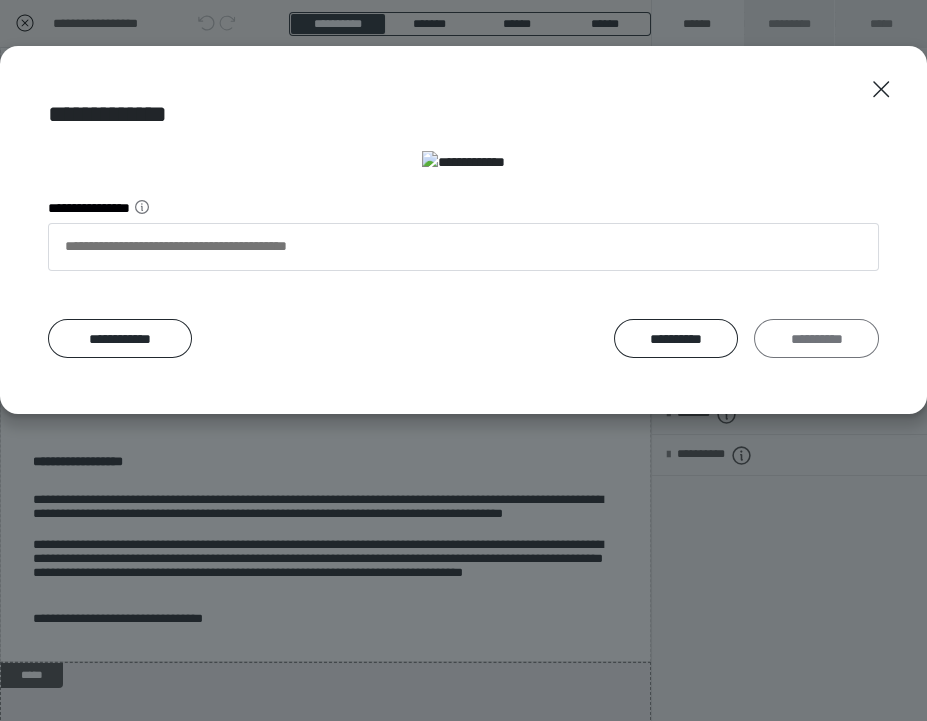 click on "**********" at bounding box center [816, 339] 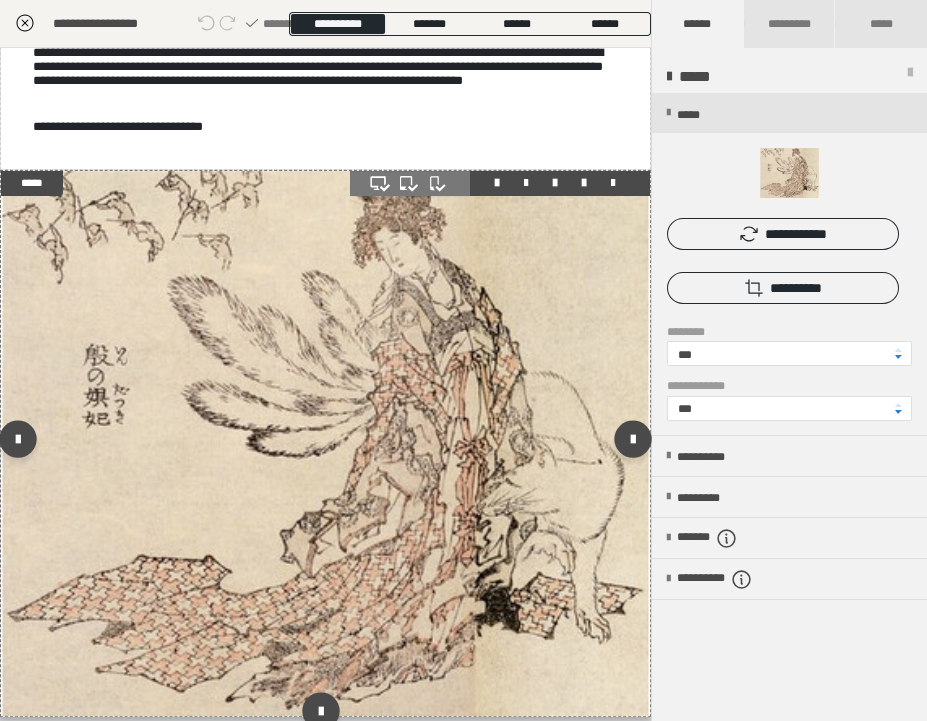 scroll, scrollTop: 1990, scrollLeft: 0, axis: vertical 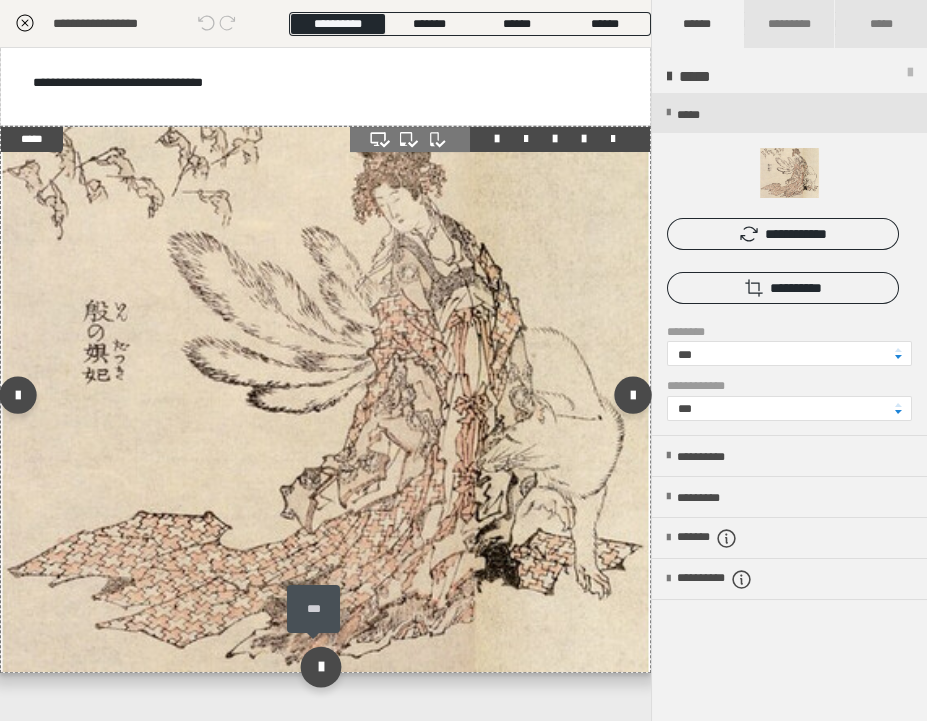 click at bounding box center (321, 667) 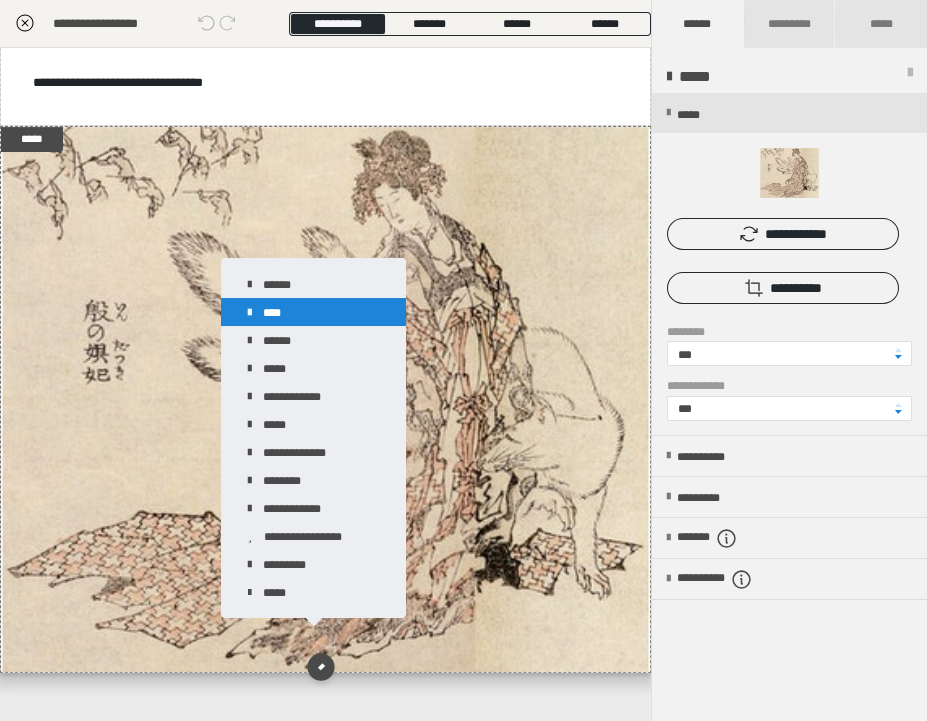 click on "****" at bounding box center [313, 312] 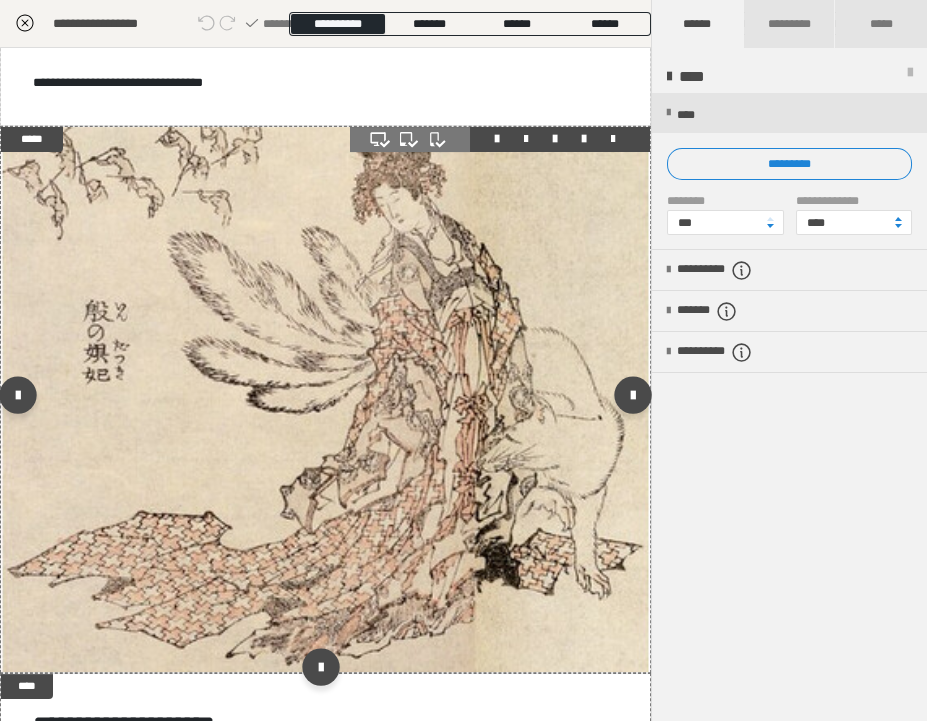 scroll, scrollTop: 2264, scrollLeft: 0, axis: vertical 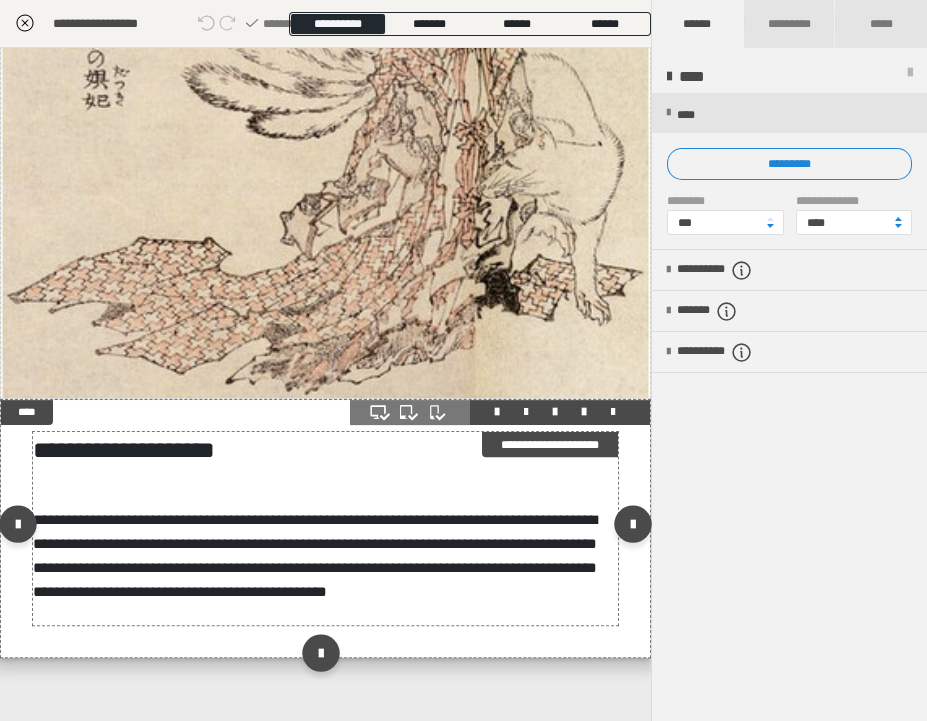 click on "**********" at bounding box center (319, 528) 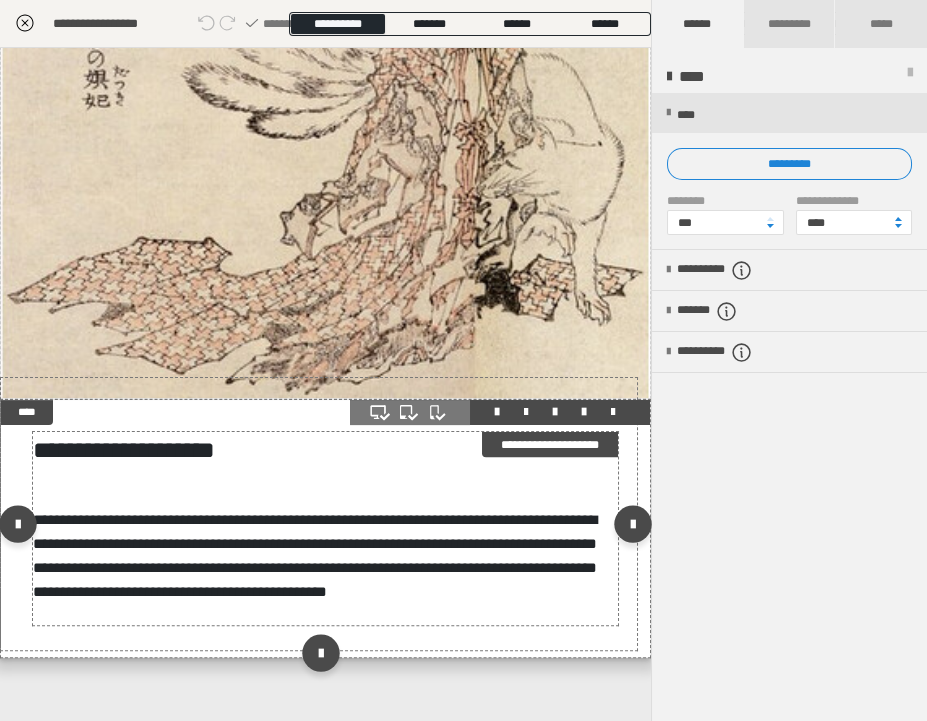 click on "**********" at bounding box center [319, 528] 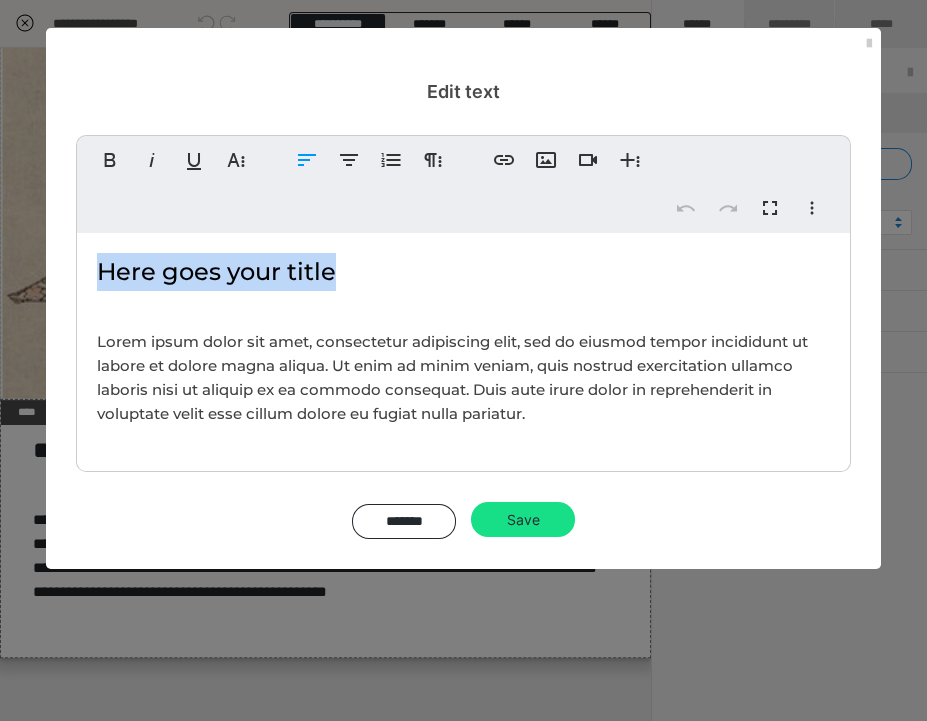 drag, startPoint x: 336, startPoint y: 271, endPoint x: 88, endPoint y: 270, distance: 248.00201 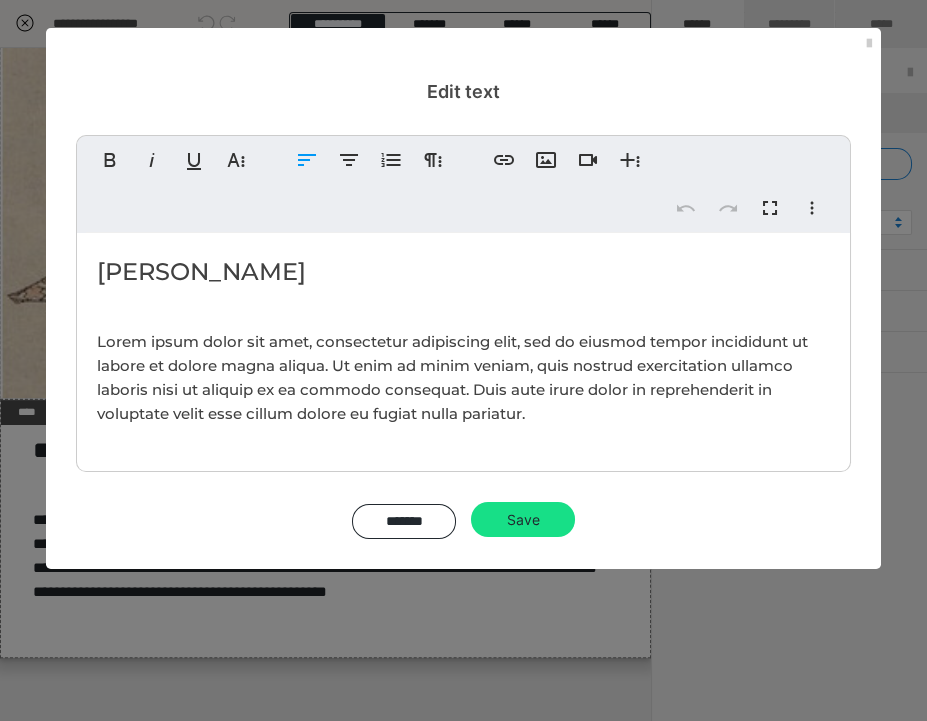 type 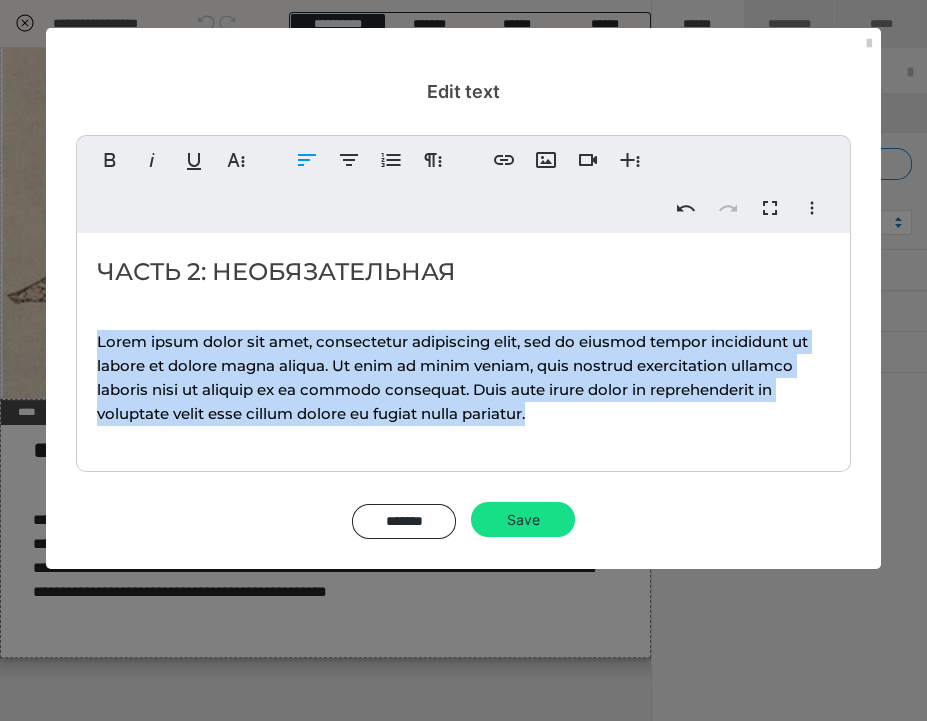 drag, startPoint x: 538, startPoint y: 413, endPoint x: 95, endPoint y: 340, distance: 448.9744 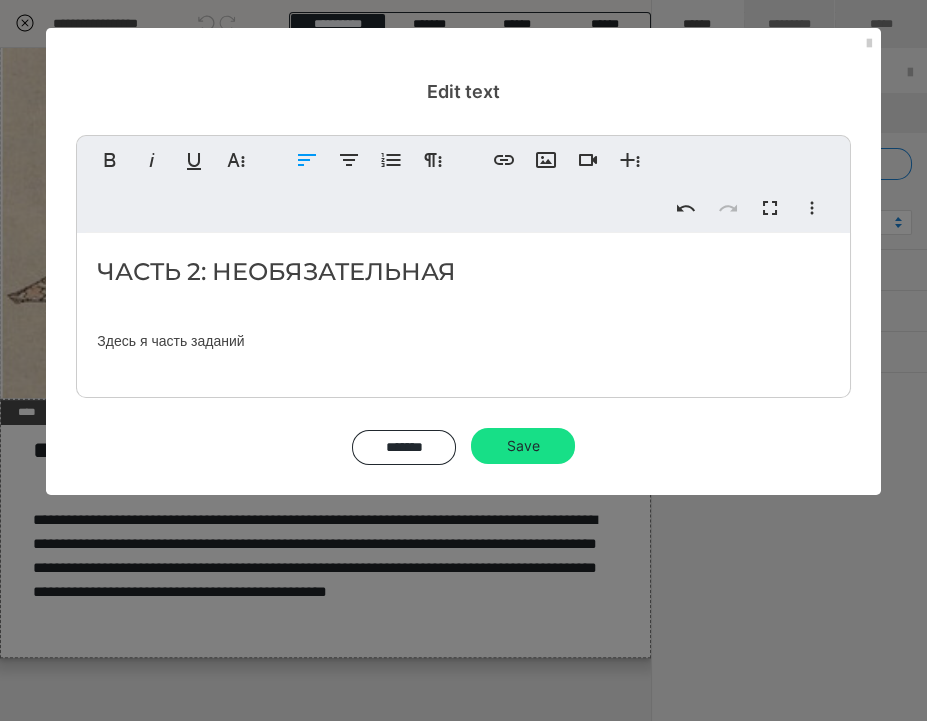drag, startPoint x: 261, startPoint y: 339, endPoint x: 98, endPoint y: 340, distance: 163.00307 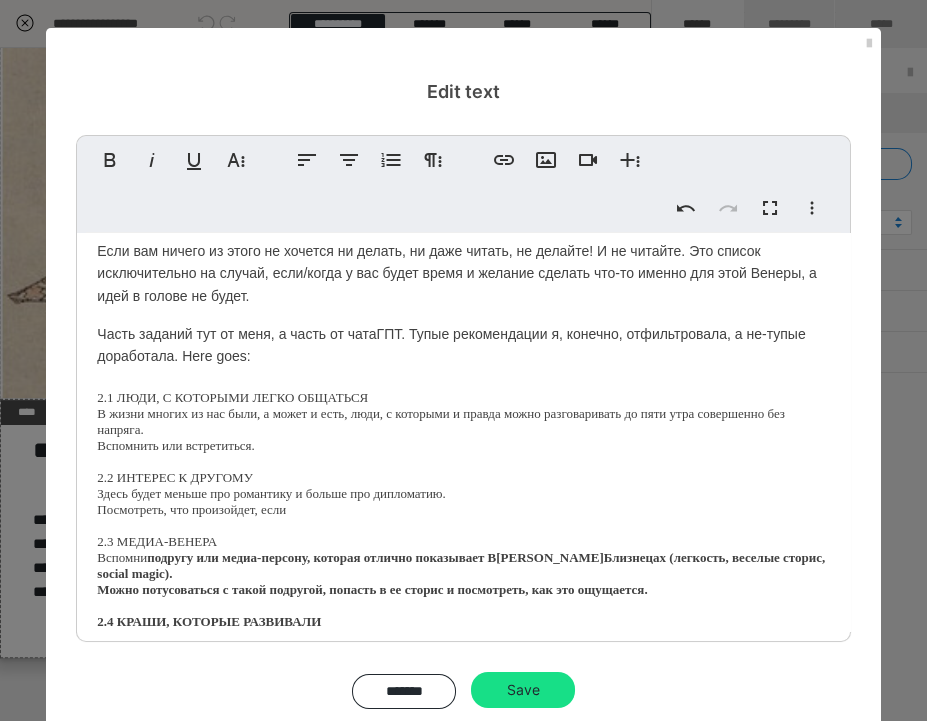 scroll, scrollTop: 86, scrollLeft: 0, axis: vertical 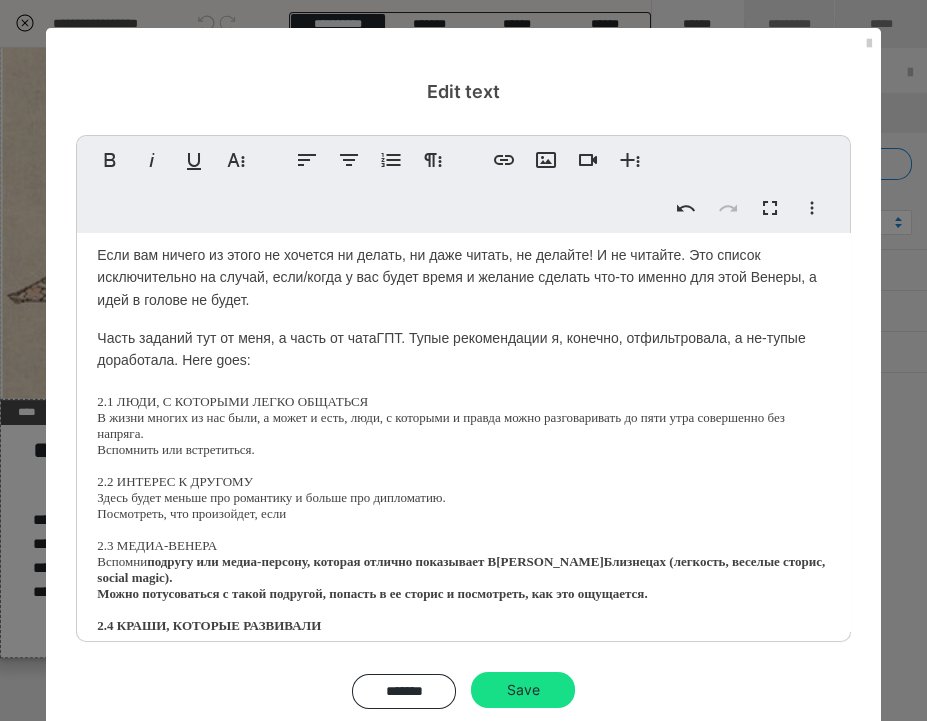 click on "Если вам ничего из этого не хочется ни делать, ни даже читать, не делайте! И не читайте. Это список исключительно на случай, если/когда у вас будет время и желание сделать что-то именно для этой Венеры, а идей в голове не будет." at bounding box center [463, 277] 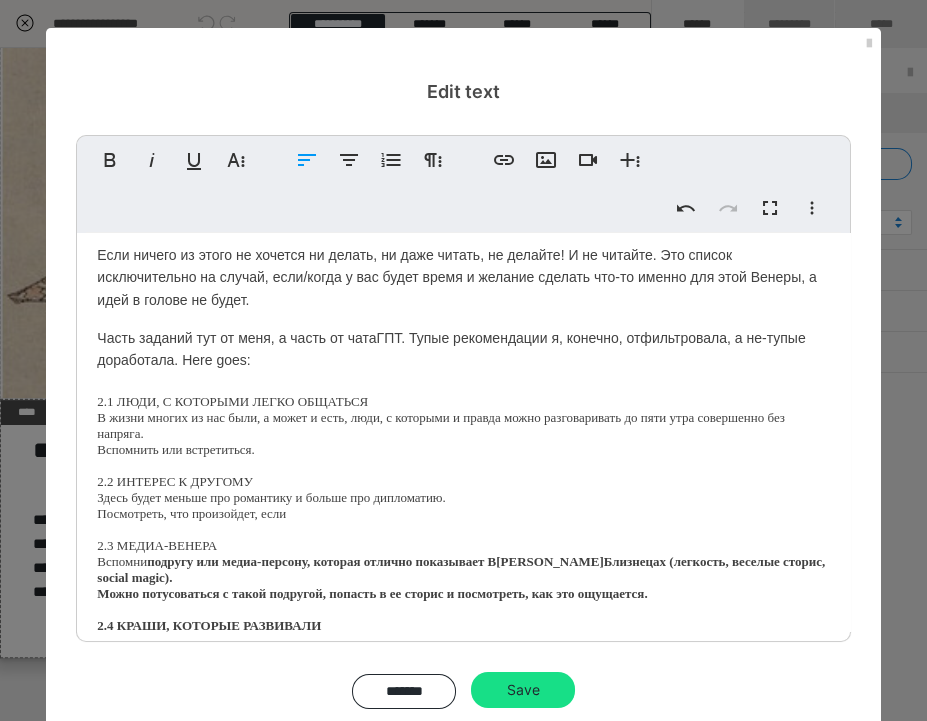 click on "ЧАСТЬ 2: НЕОБЯЗАТЕЛЬНАЯ Если ничего из этого не хочется ни делать, ни даже читать, не делайте! И не читайте. Это список исключительно на случай, если/когда у вас будет время и желание сделать что-то именно для этой Венеры, а идей в голове не будет.  Часть заданий тут от меня, а часть от чатаГПТ. Тупые рекомендации я, конечно, отфильтровала, а не-тупые доработала. Here goes: 2.1 ЛЮДИ, С КОТОРЫМИ ЛЕГКО ОБЩАТЬСЯ В жизни многих из нас были, а может и есть, люди, с которыми и правда можно разговаривать до пяти утра совершенно без напряга.  Вспомнить или встретиться. Вспомни" at bounding box center (463, 463) 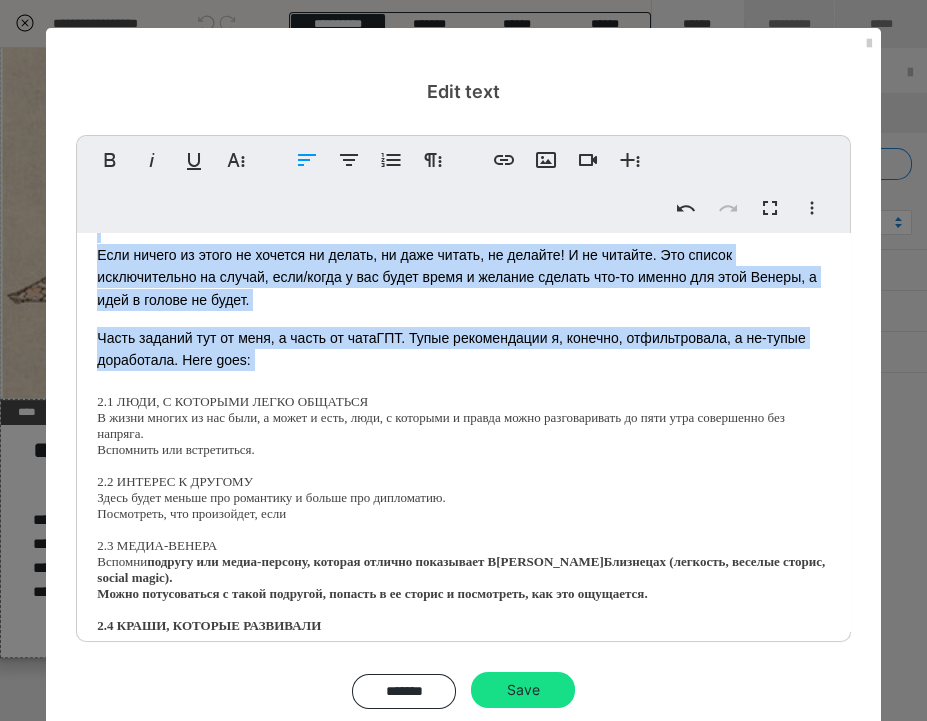 drag, startPoint x: 309, startPoint y: 364, endPoint x: 65, endPoint y: 233, distance: 276.94223 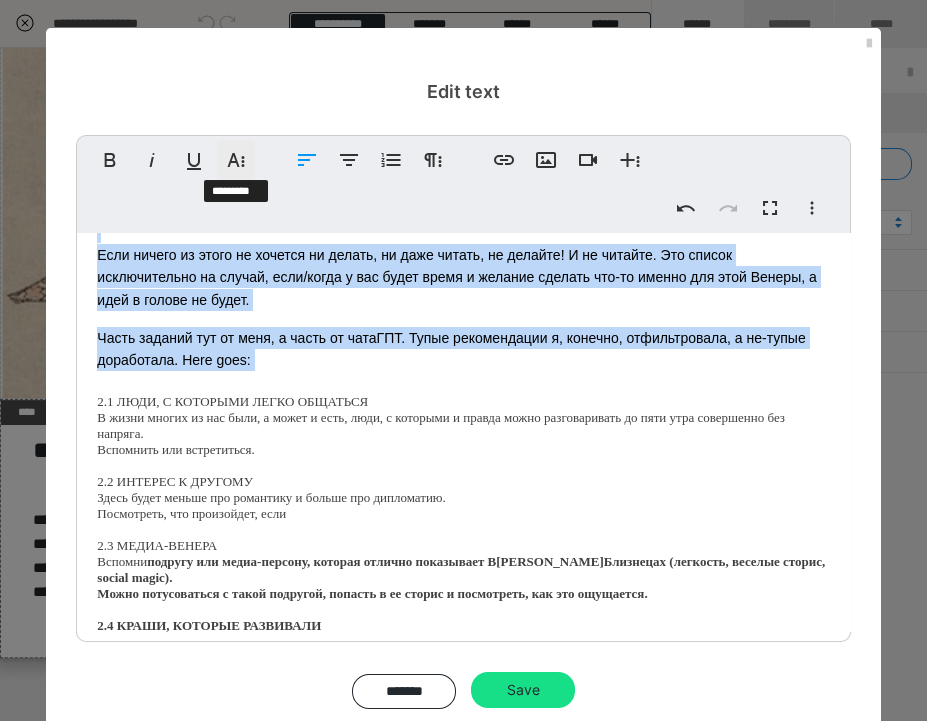 click 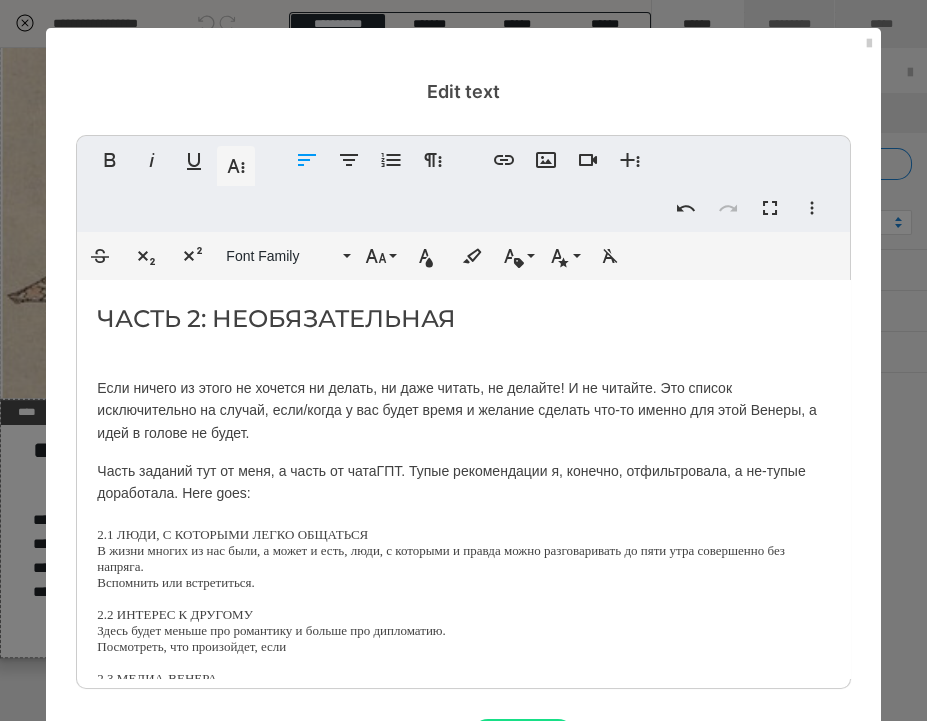 scroll, scrollTop: 86, scrollLeft: 0, axis: vertical 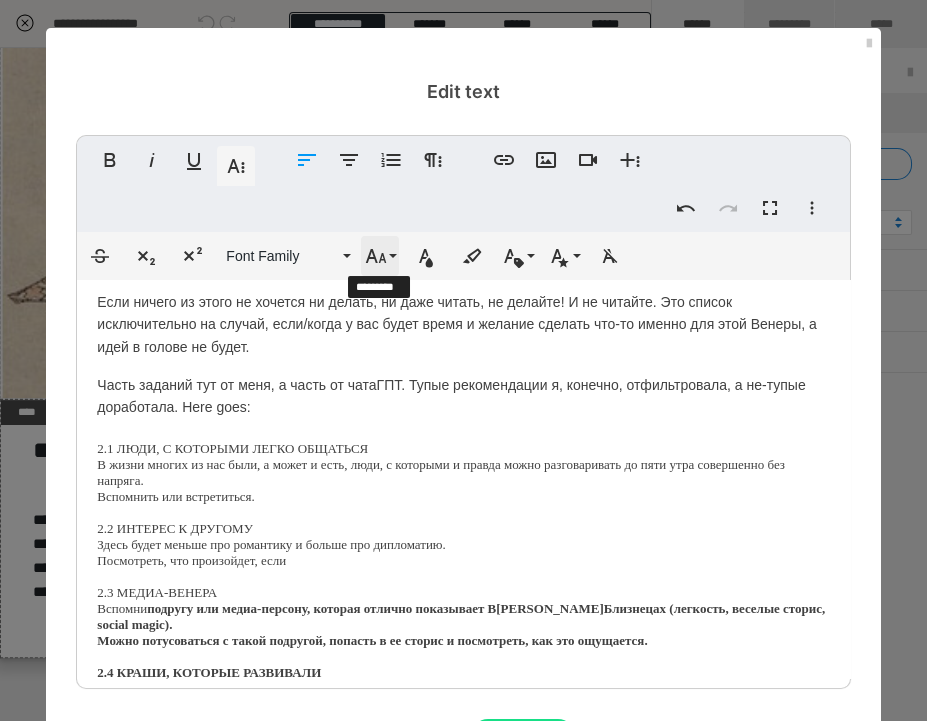 click on "Font Size" at bounding box center (380, 256) 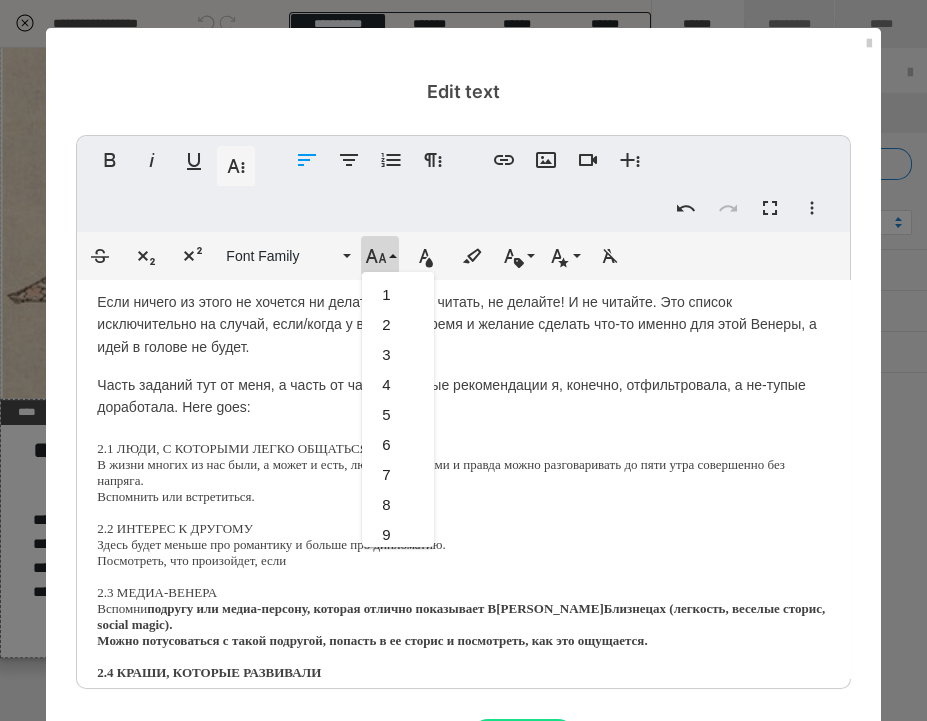 scroll, scrollTop: 123, scrollLeft: 0, axis: vertical 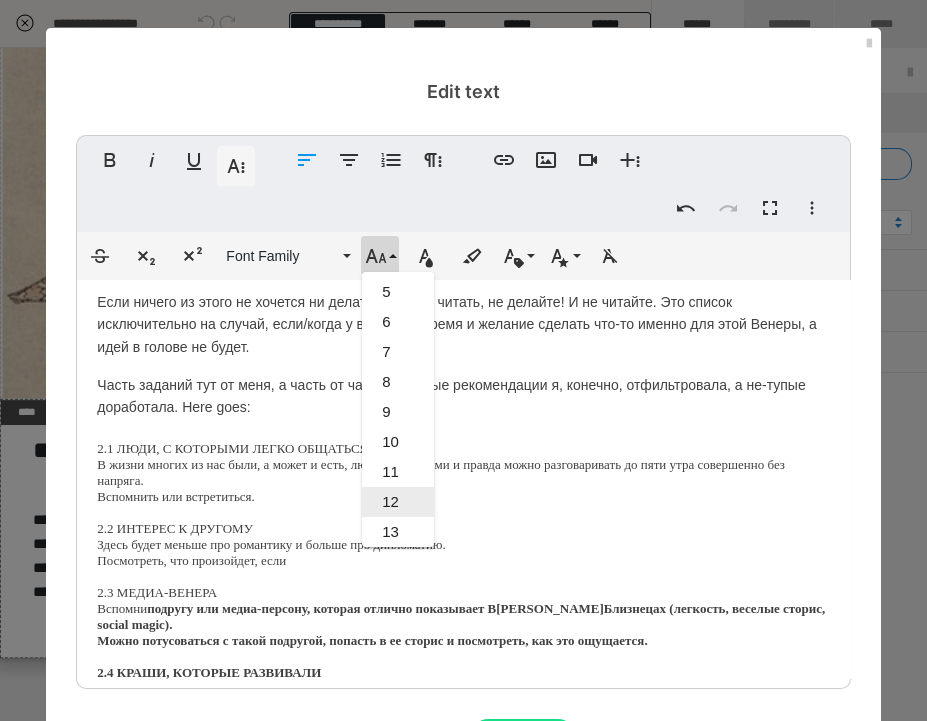 click on "12" at bounding box center [398, 502] 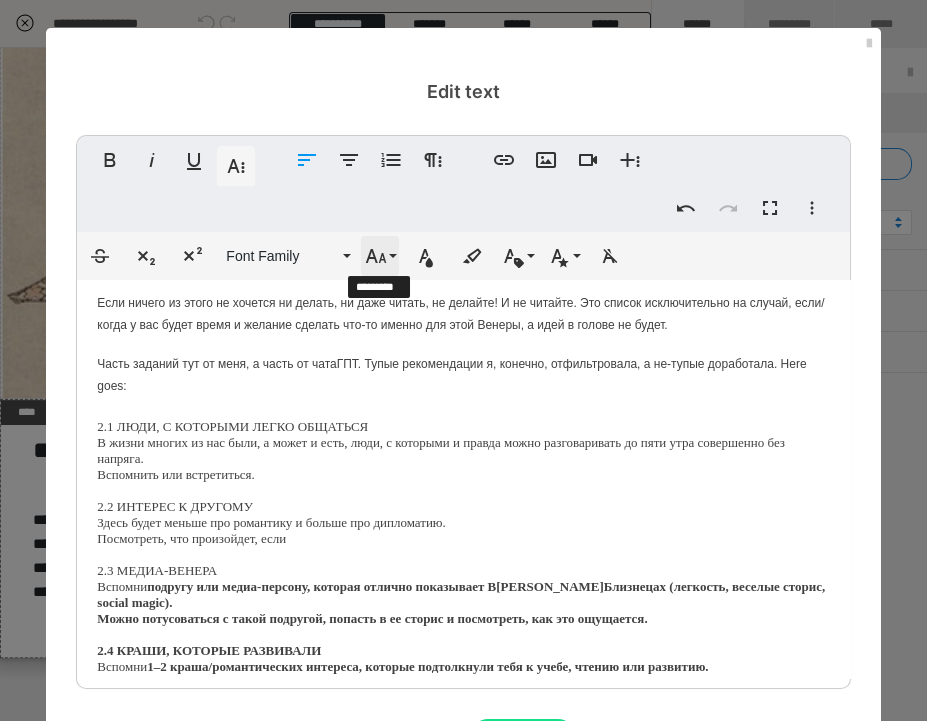 click 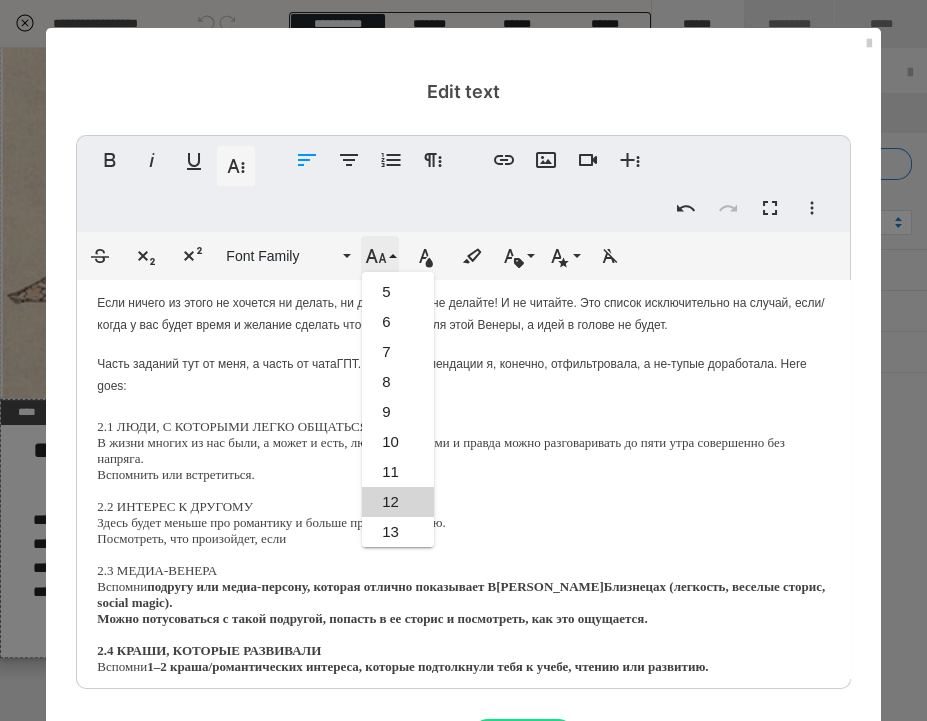 scroll, scrollTop: 348, scrollLeft: 0, axis: vertical 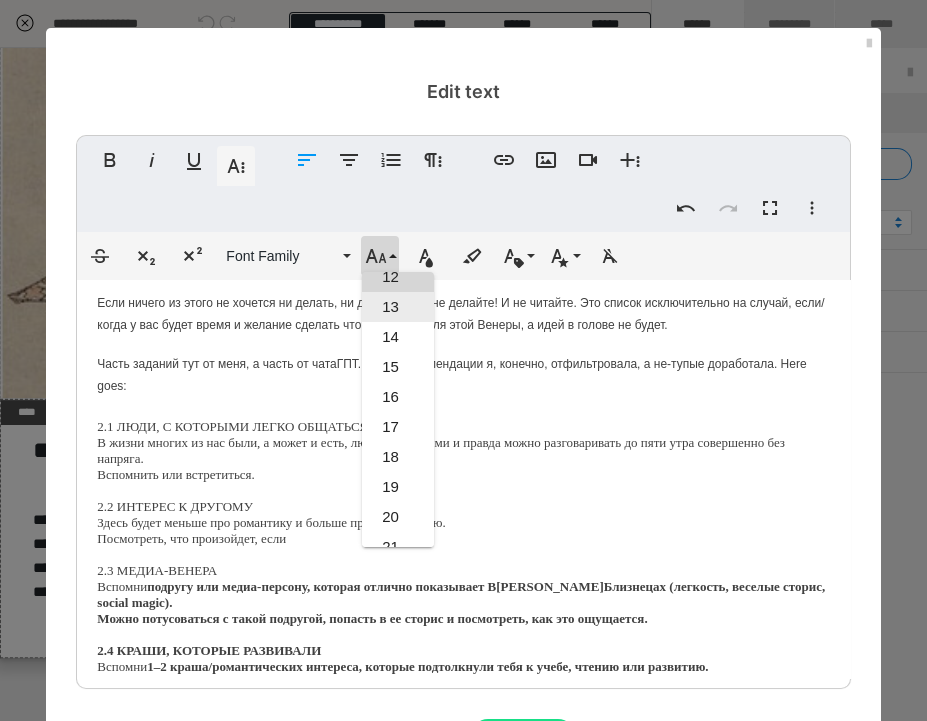 click on "13" at bounding box center (398, 307) 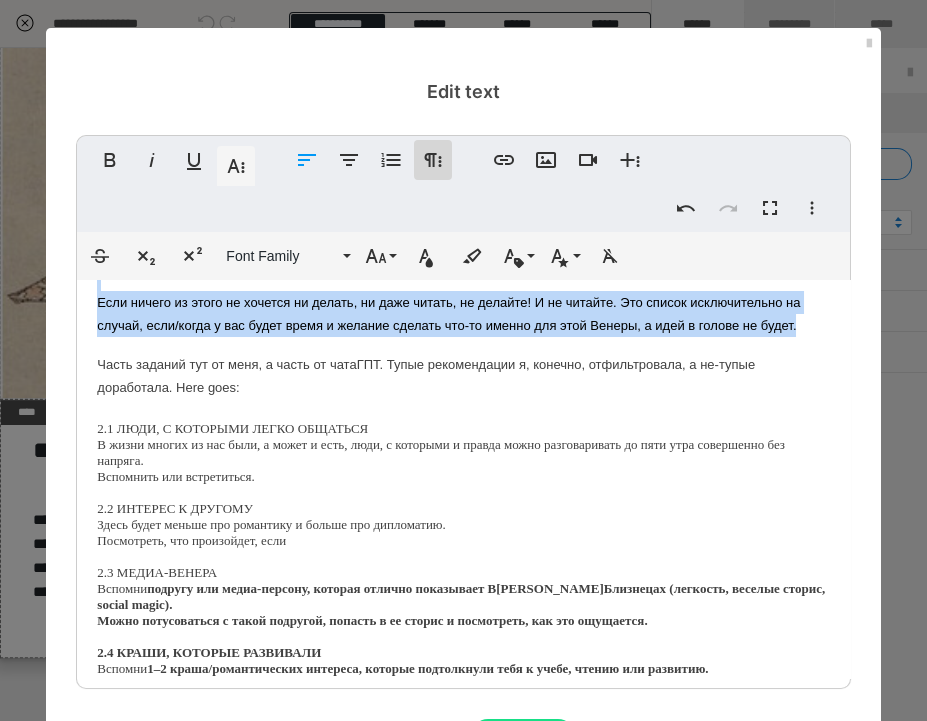 click 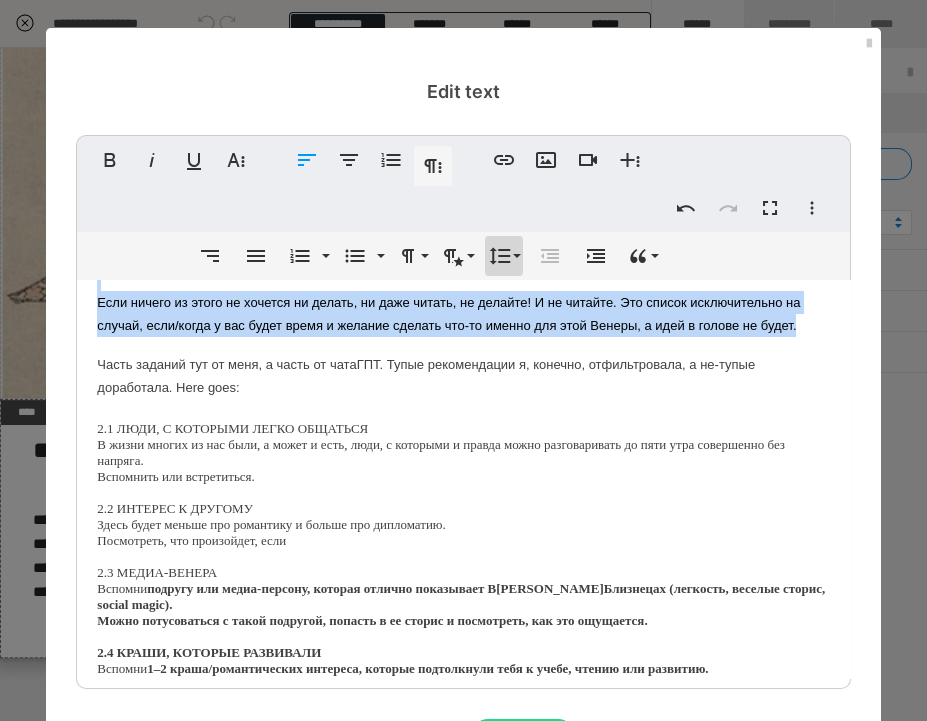 click 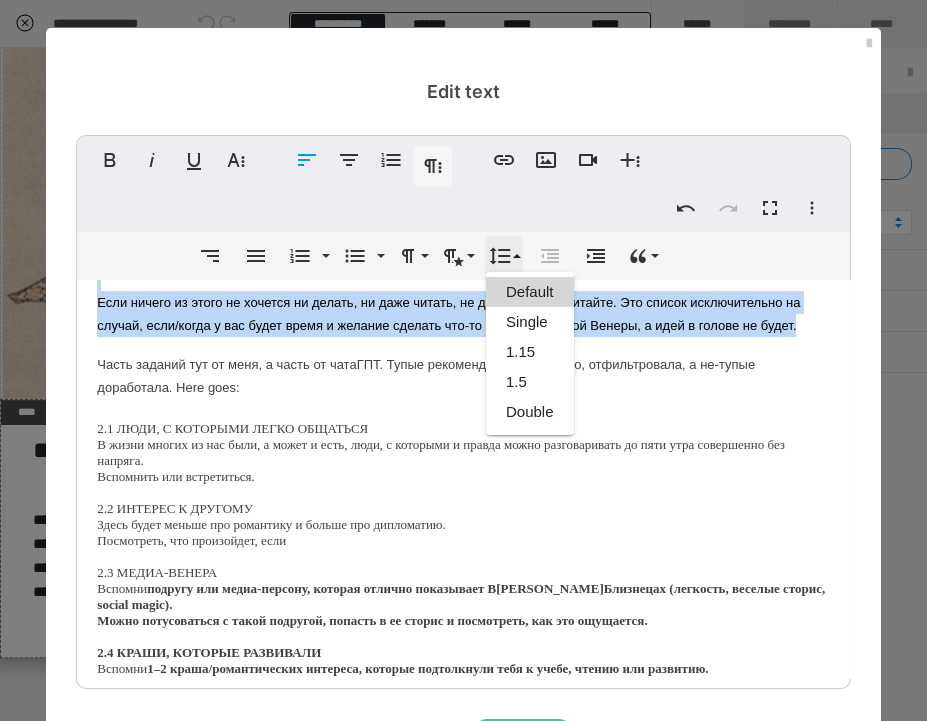 scroll, scrollTop: 1, scrollLeft: 0, axis: vertical 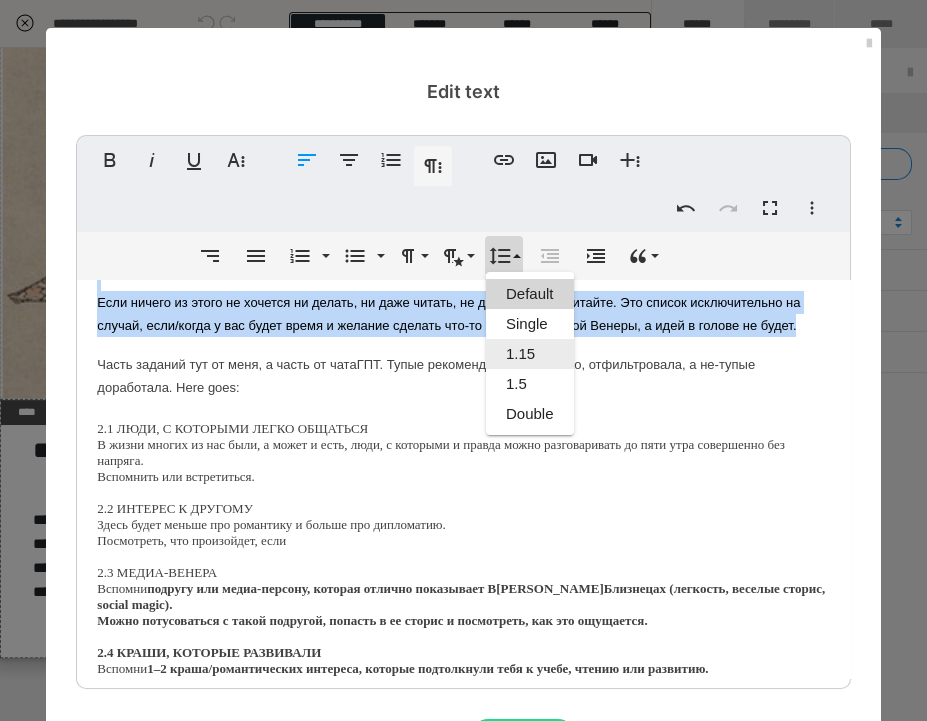click on "1.15" at bounding box center [530, 354] 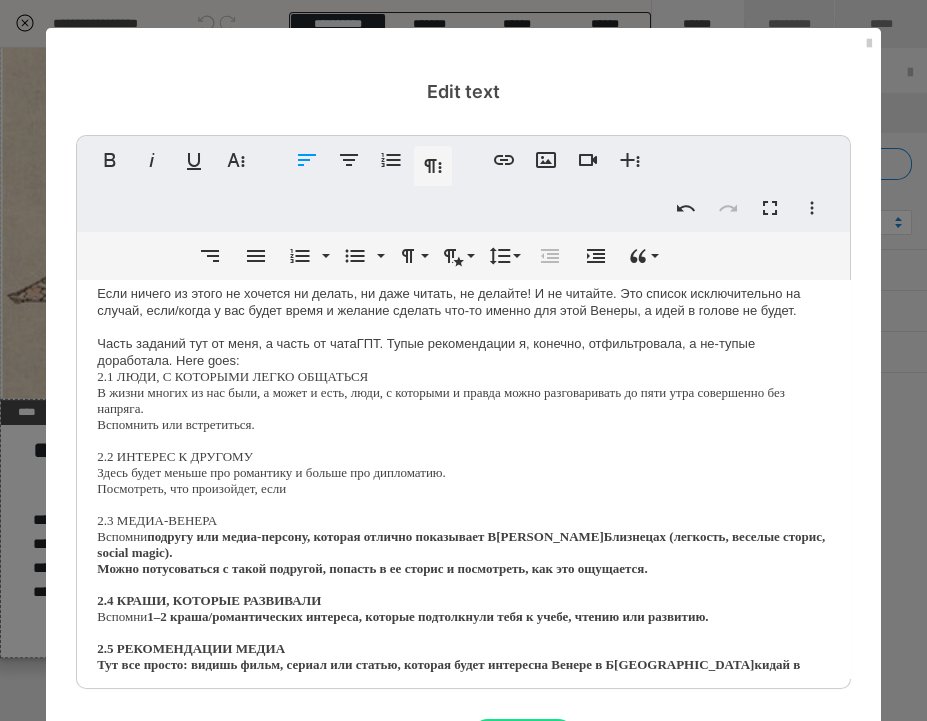 click on "В жизни многих из нас были, а может и есть, люди, с которыми и правда можно разговаривать до пяти утра совершенно без напряга." at bounding box center (463, 401) 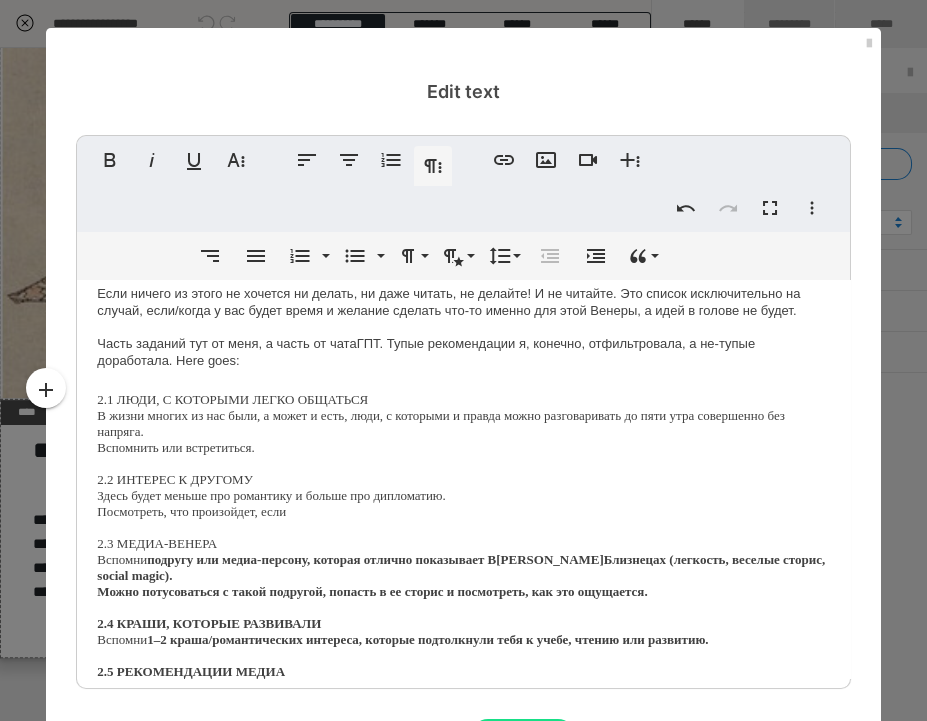 click at bounding box center [463, 464] 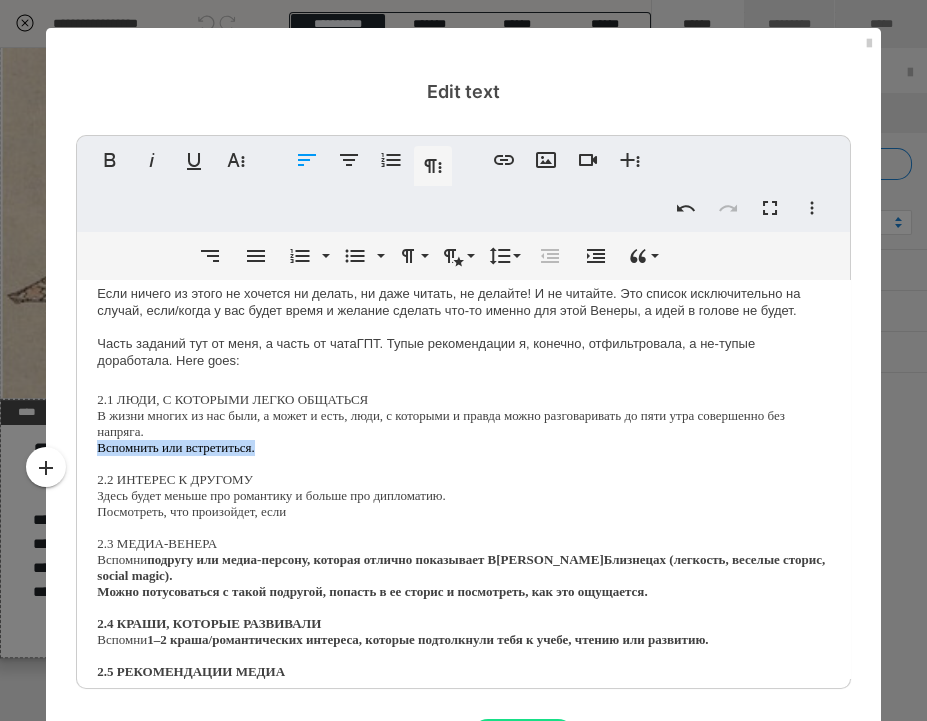 drag, startPoint x: 277, startPoint y: 452, endPoint x: 96, endPoint y: 454, distance: 181.01105 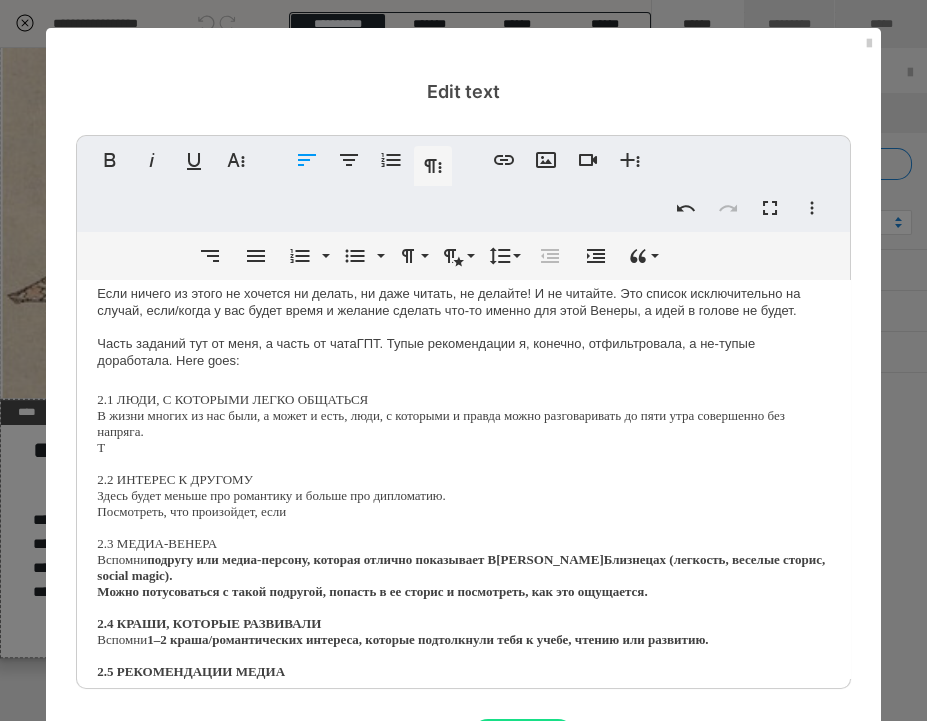 type 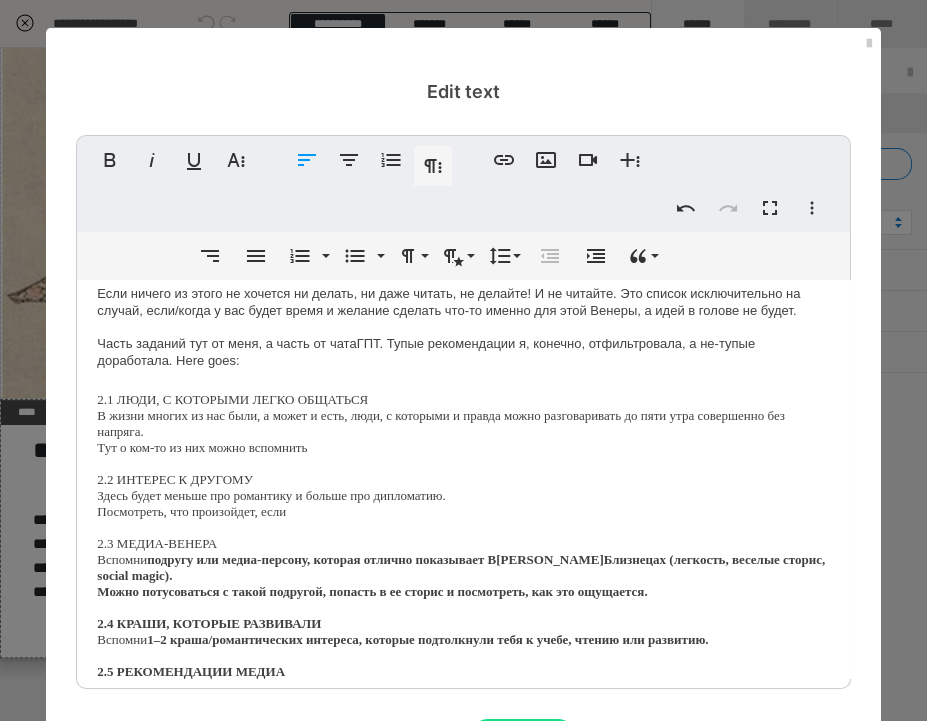 click on "Тут о ком-то из них можно вспомнить" at bounding box center (463, 448) 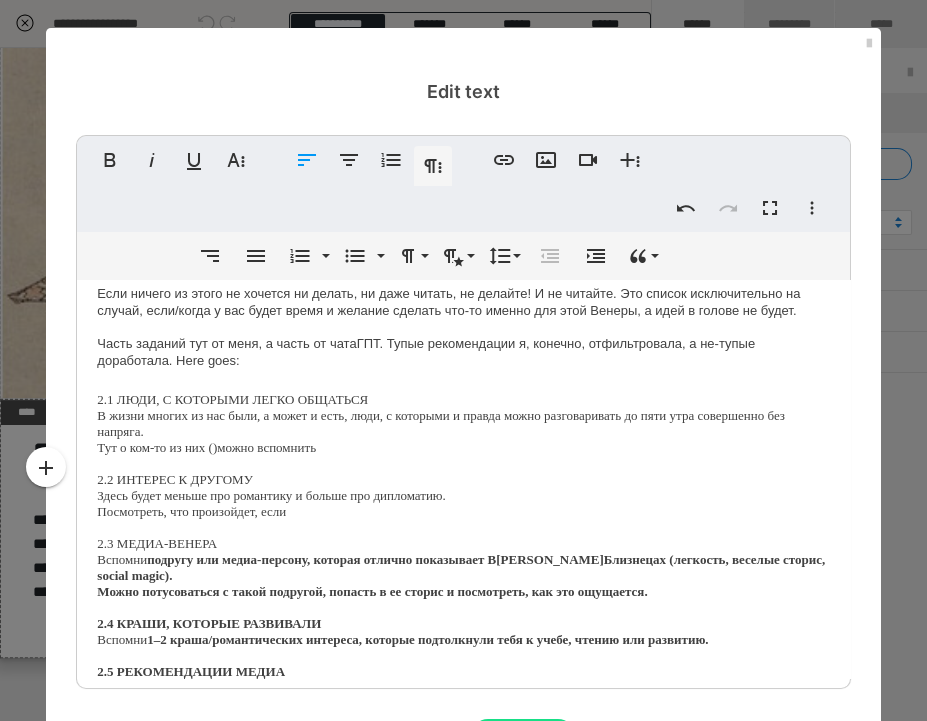 click on "Тут о ком-то из них ()  можно вспомнить" at bounding box center [463, 448] 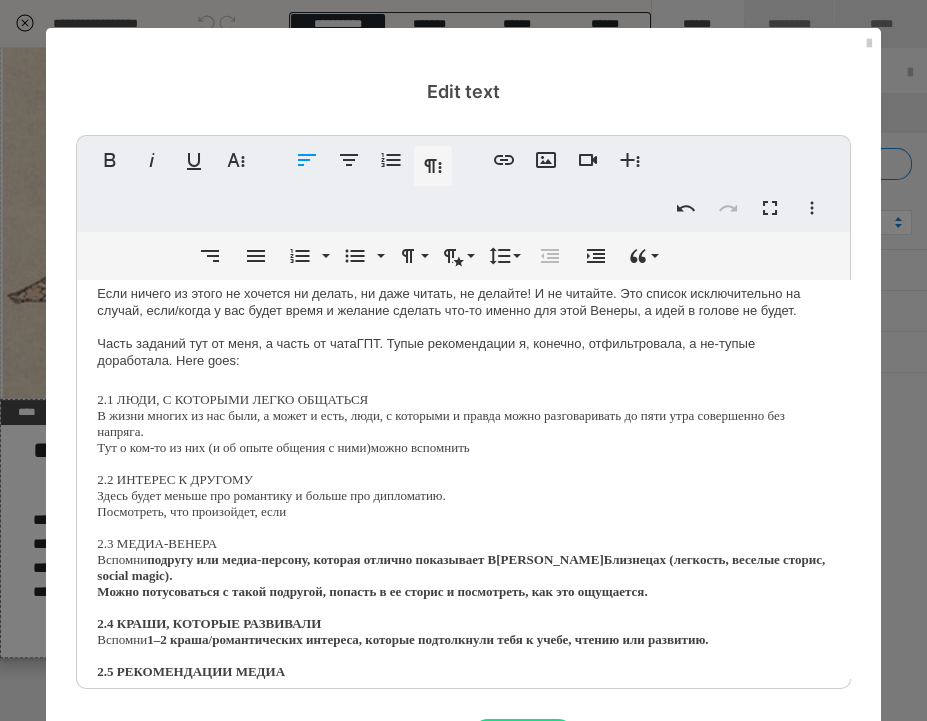 click on "Тут о ком-то из них (и об опыте общения с ними )  можно вспомнить" at bounding box center [463, 448] 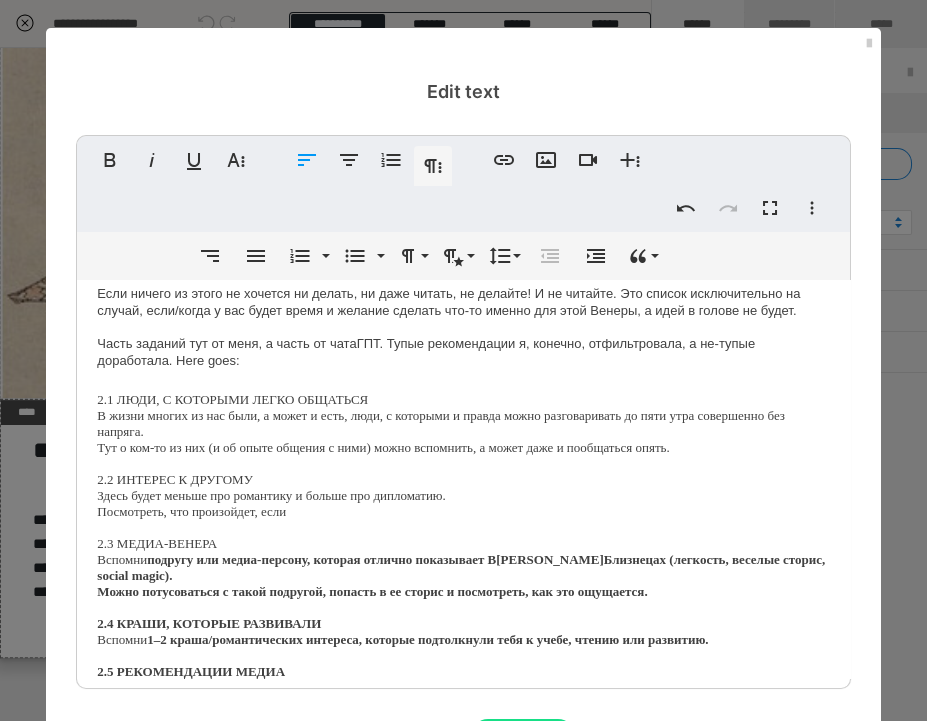 click on "Посмотреть, что произойдет, если" at bounding box center [463, 512] 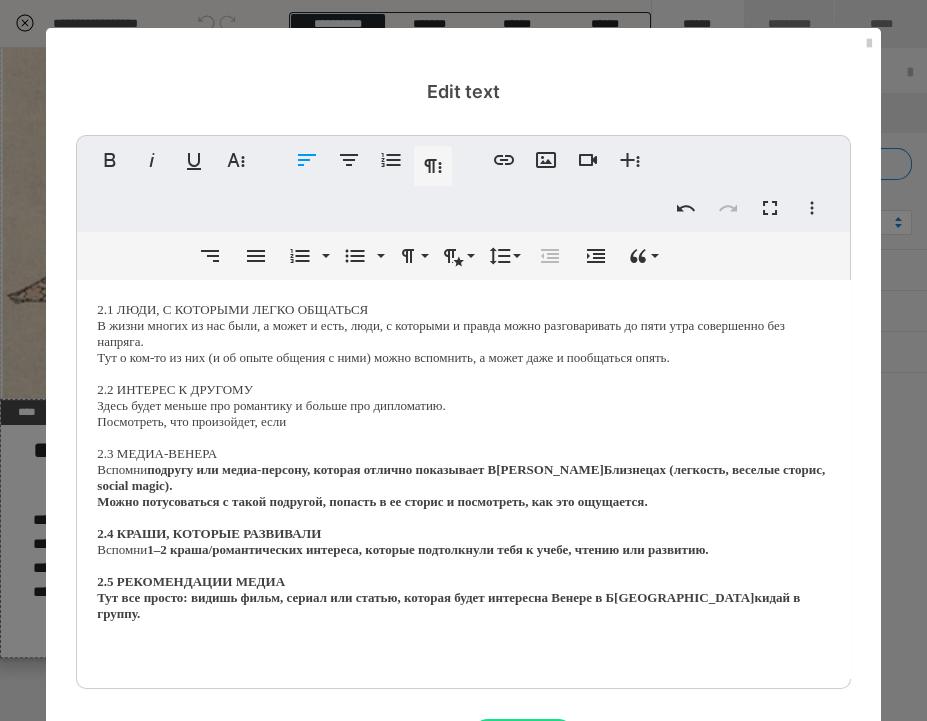 scroll, scrollTop: 91, scrollLeft: 0, axis: vertical 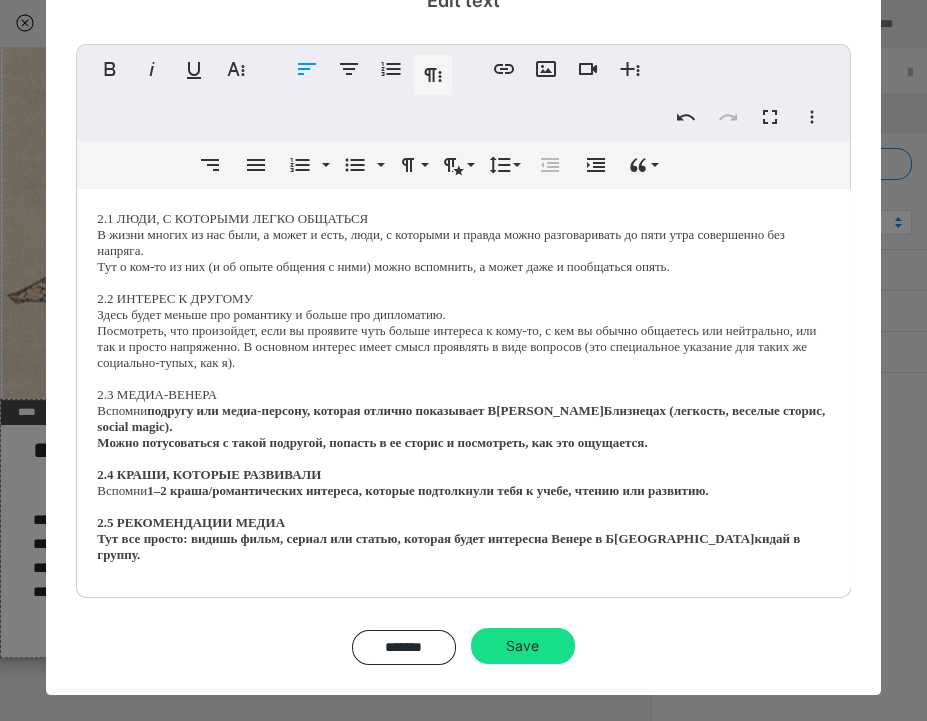 click on "Посмотреть, что произойдет, если вы проявите чуть больше интереса к кому-то, с кем вы обычно общаетесь или нейтрально, или так и просто напряженно. В основном интерес имеет смысл проявлять в виде вопросов (это специальное указание для таких же социально-тупых, как я )." at bounding box center [463, 347] 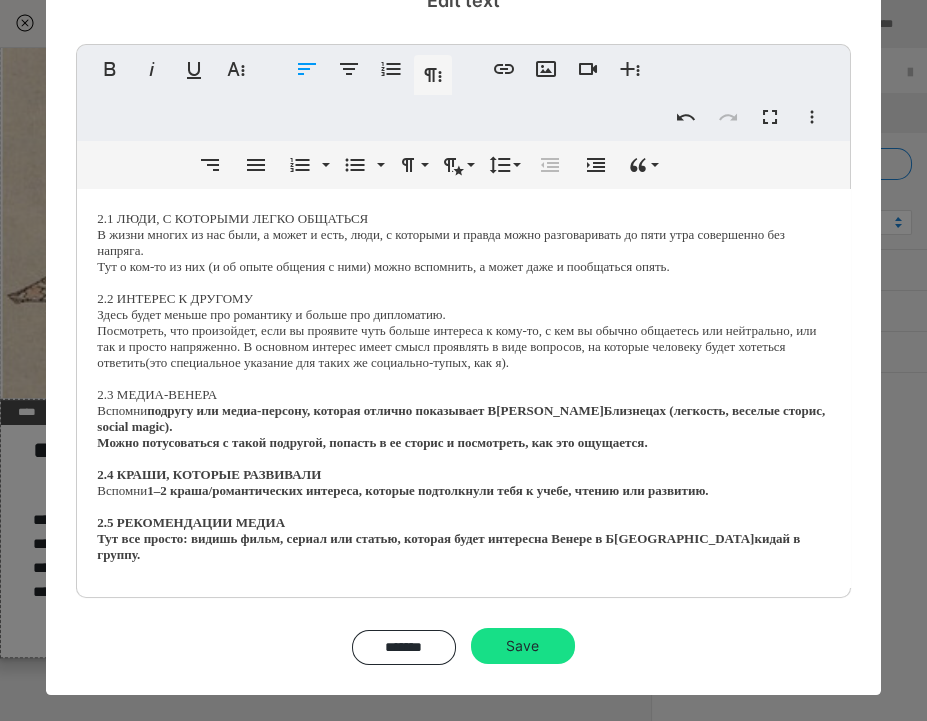 drag, startPoint x: 154, startPoint y: 405, endPoint x: 190, endPoint y: 550, distance: 149.40215 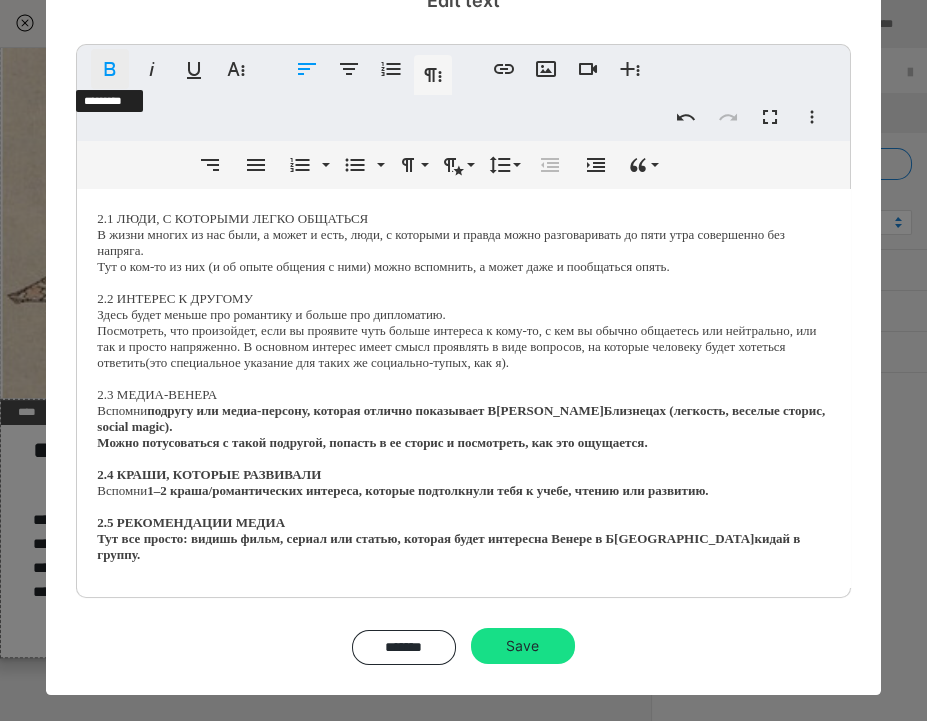 click 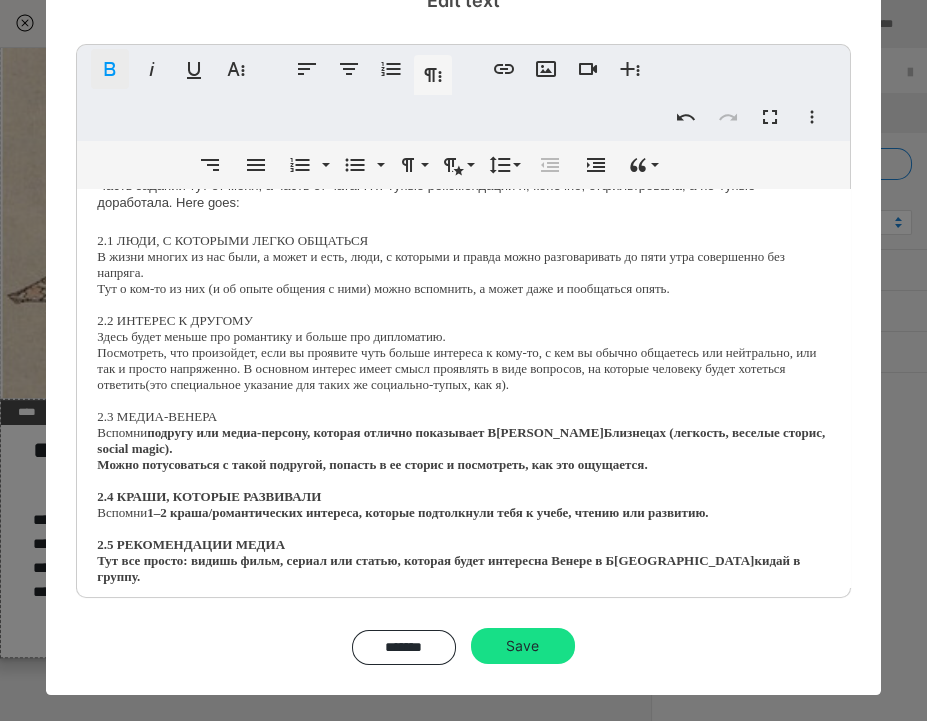 click 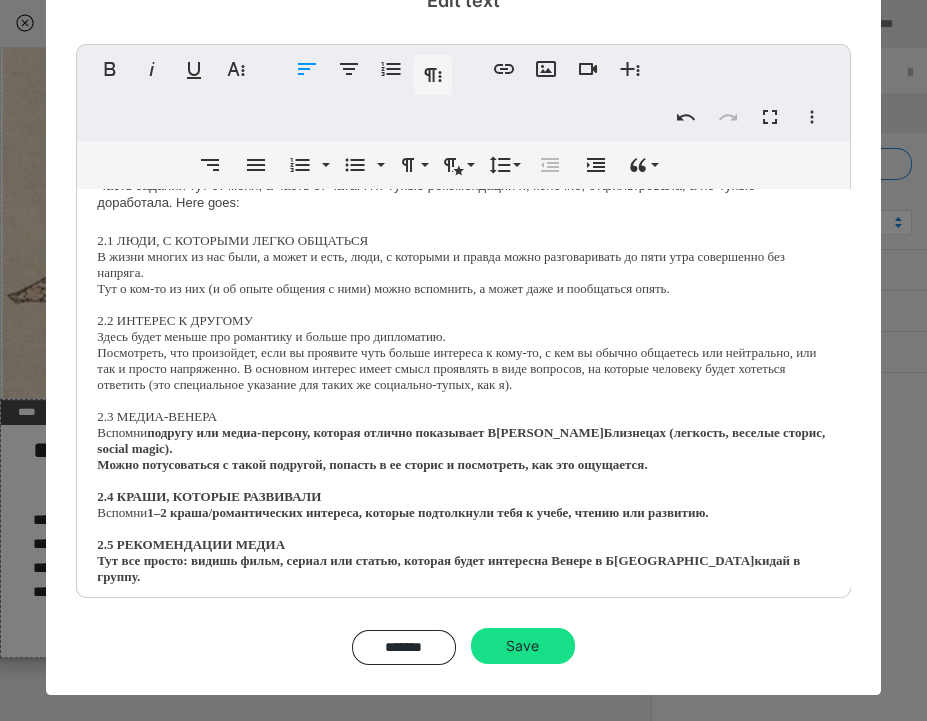 drag, startPoint x: 153, startPoint y: 426, endPoint x: 168, endPoint y: 566, distance: 140.80128 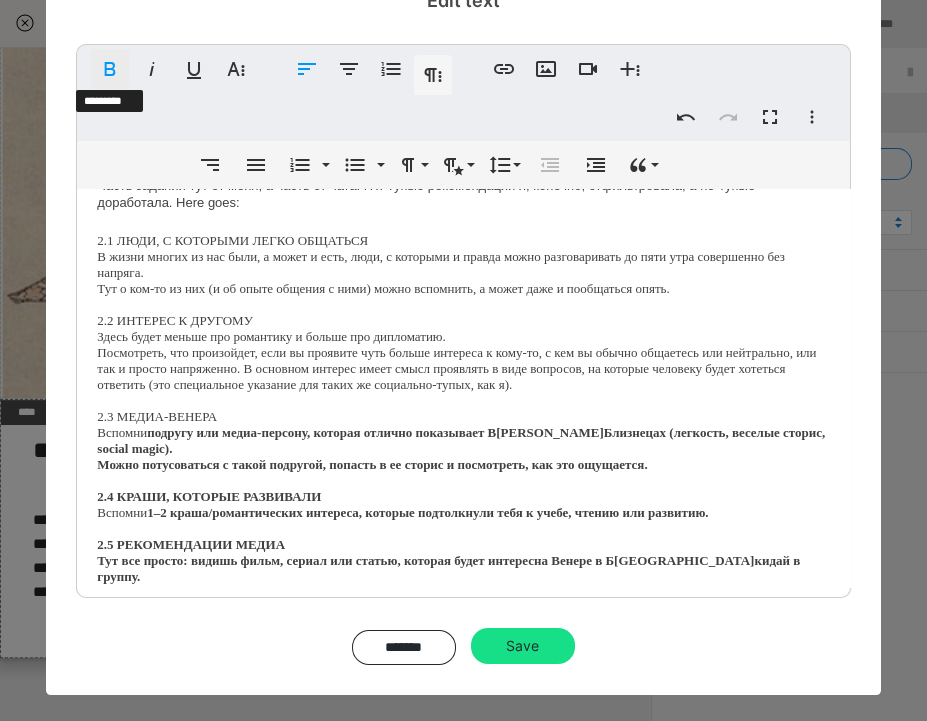 click 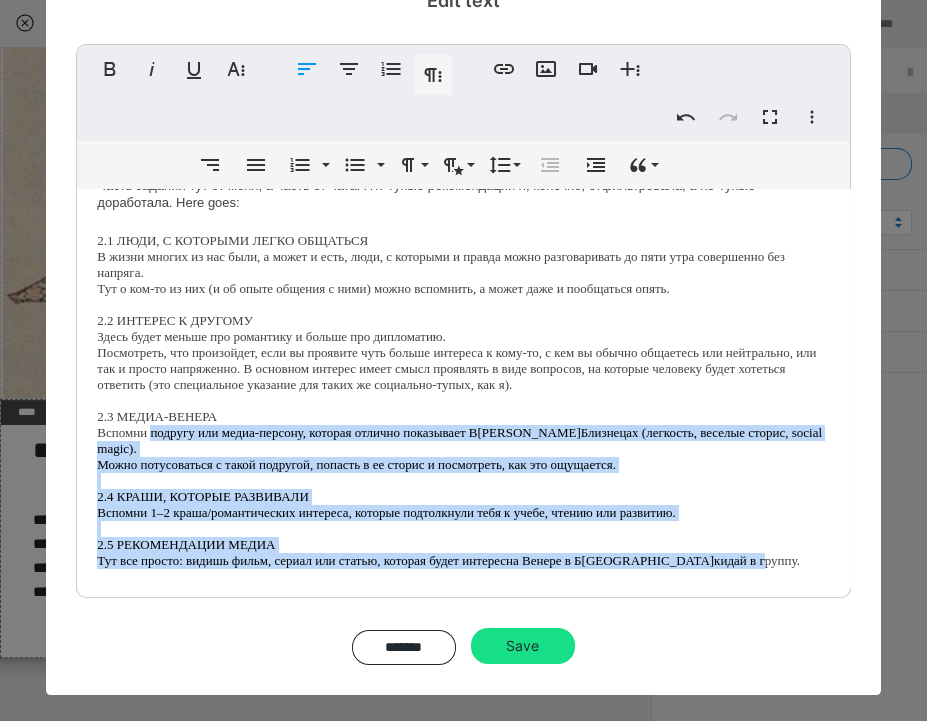 click at bounding box center (463, 481) 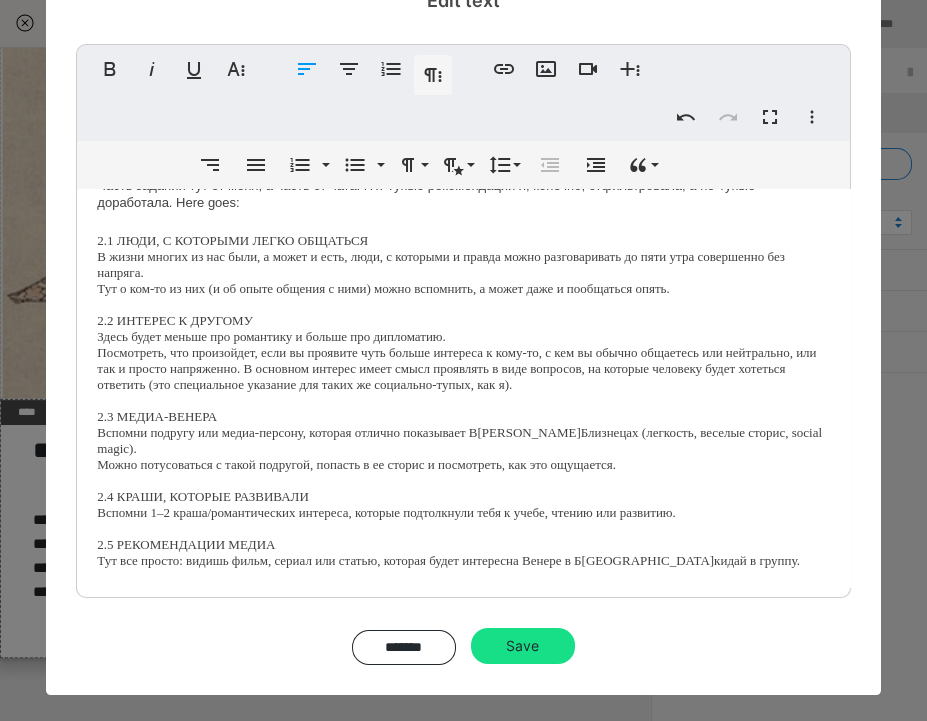 click on "Вспомни подругу или медиа-персону, которая отлично показывает В[PERSON_NAME]Близнецах (легкость, веселые сторис, social magic)." at bounding box center [463, 441] 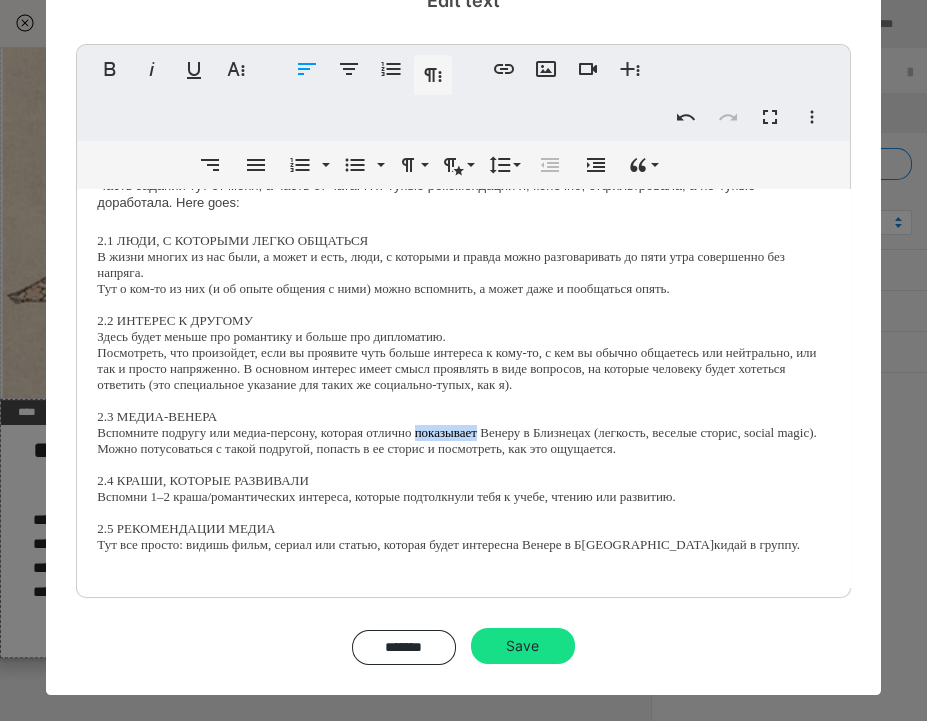 drag, startPoint x: 523, startPoint y: 427, endPoint x: 453, endPoint y: 430, distance: 70.064255 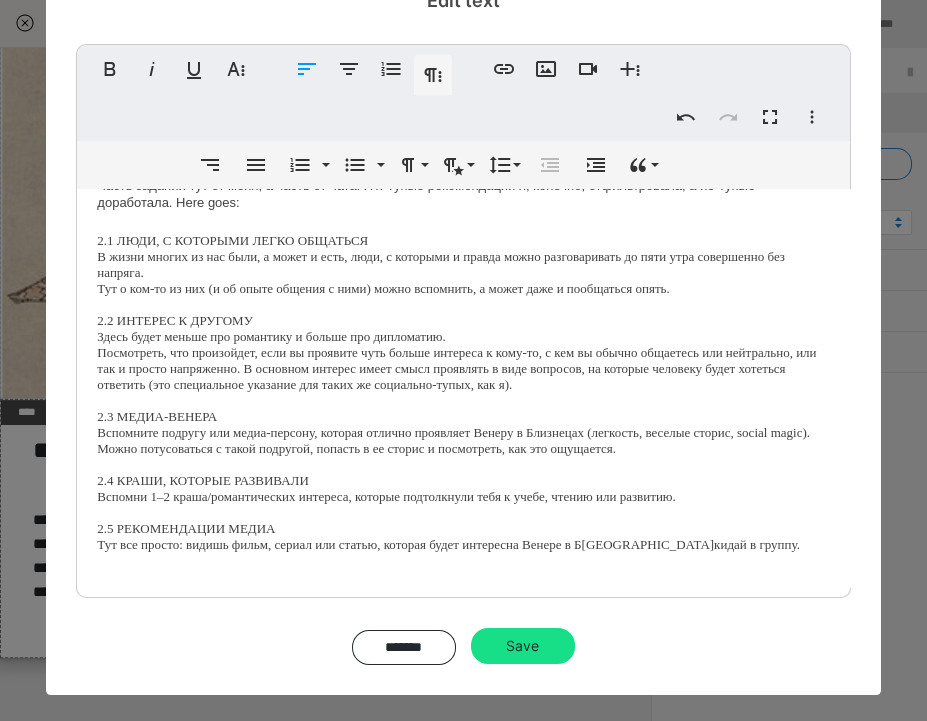 click on "Вспомните подругу или медиа-персону, которая отлично проявляет Венеру в Близнецах (легкость, веселые сторис, social magic)." at bounding box center (463, 433) 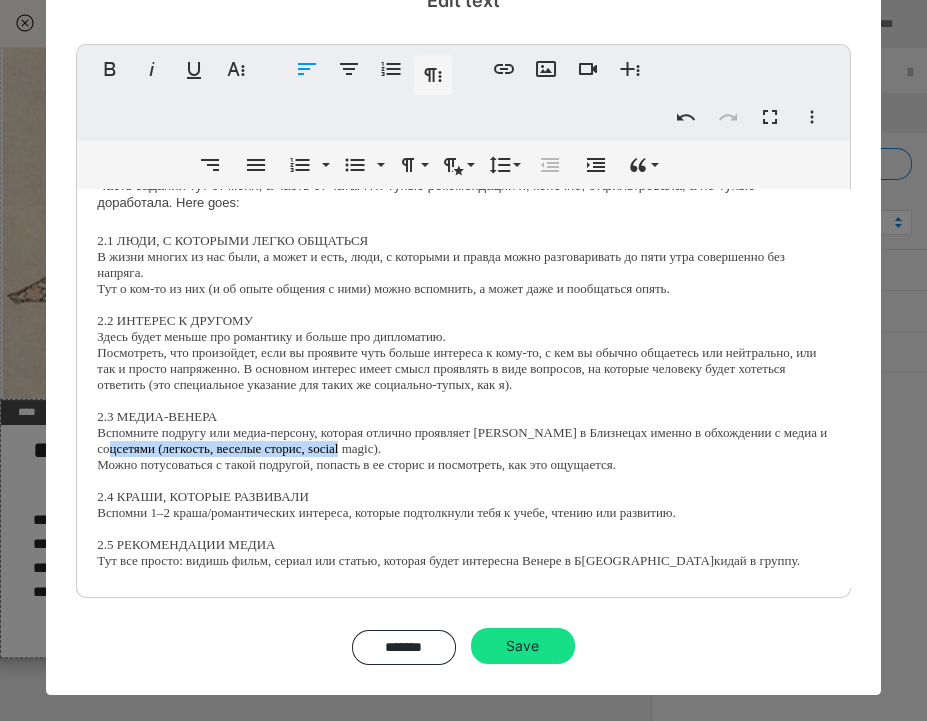 drag, startPoint x: 462, startPoint y: 441, endPoint x: 211, endPoint y: 441, distance: 251 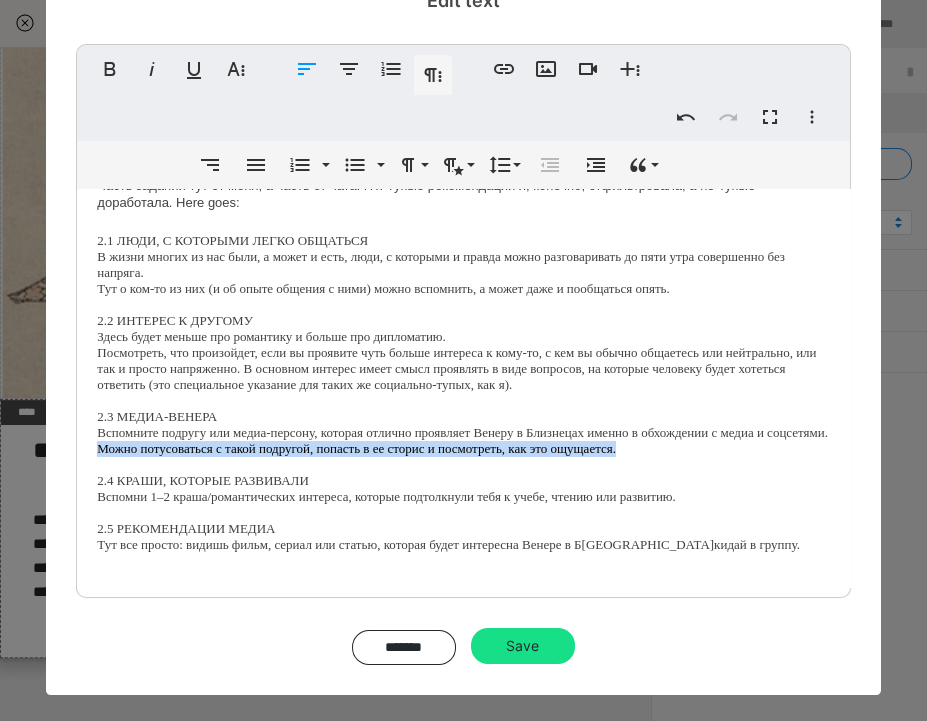 drag, startPoint x: 682, startPoint y: 457, endPoint x: 91, endPoint y: 453, distance: 591.01355 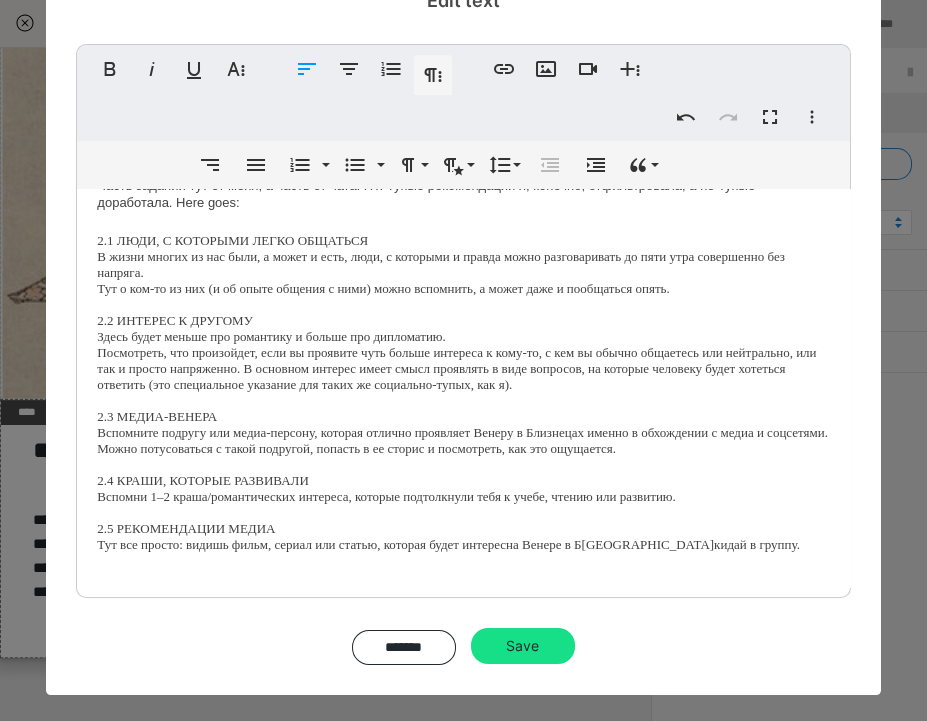 click on "Вспомните подругу или медиа-персону, которая отлично проявляет Венеру в Близнецах именно в обхождении с медиа и соцсетями." at bounding box center [463, 433] 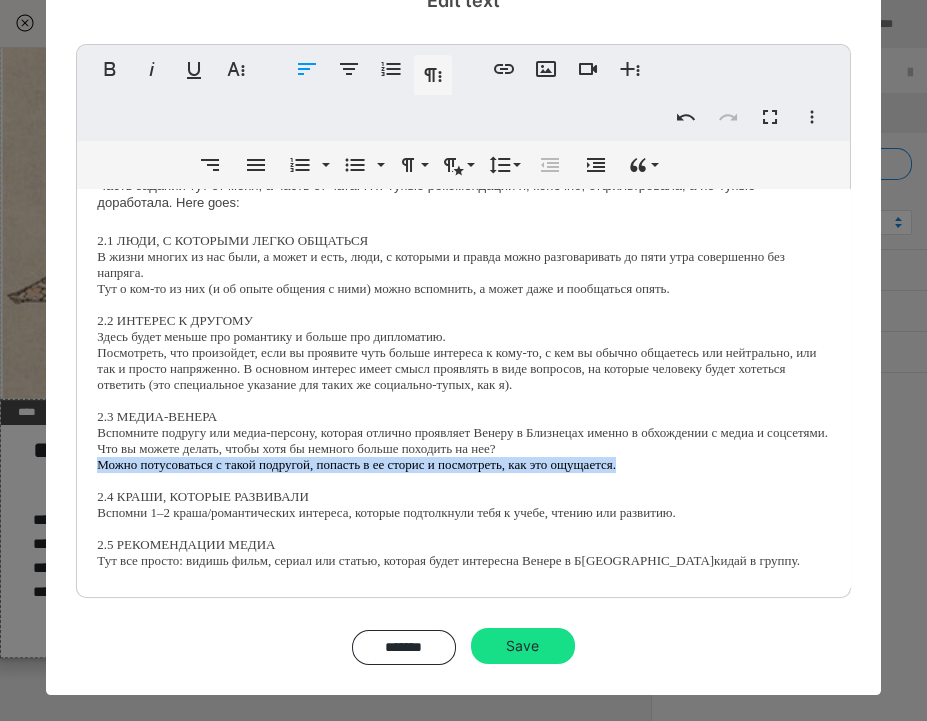 drag, startPoint x: 681, startPoint y: 456, endPoint x: 88, endPoint y: 457, distance: 593.00085 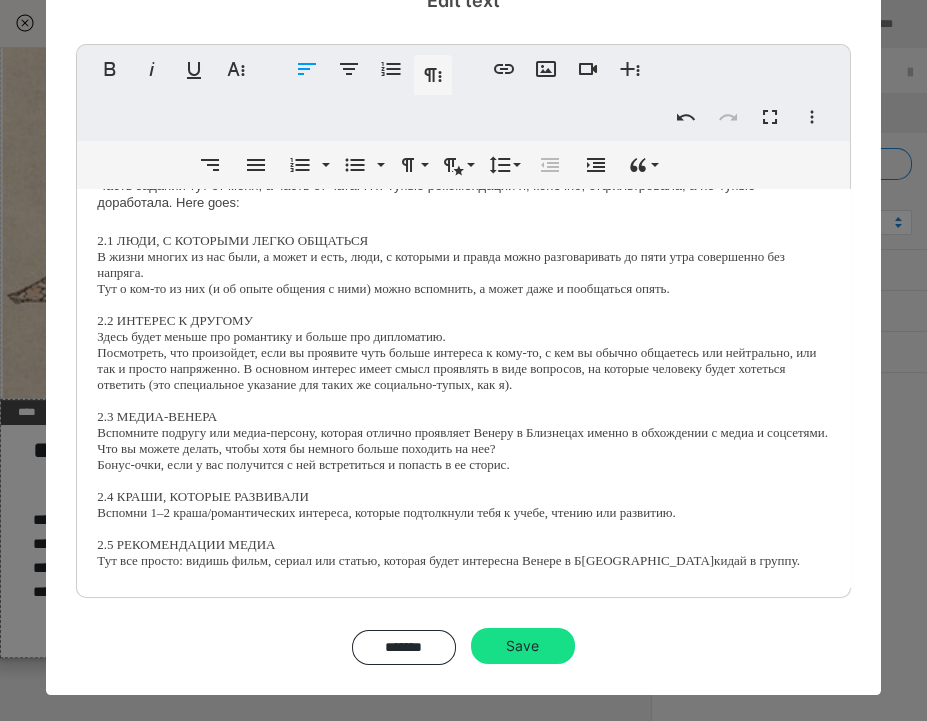 scroll, scrollTop: 206, scrollLeft: 0, axis: vertical 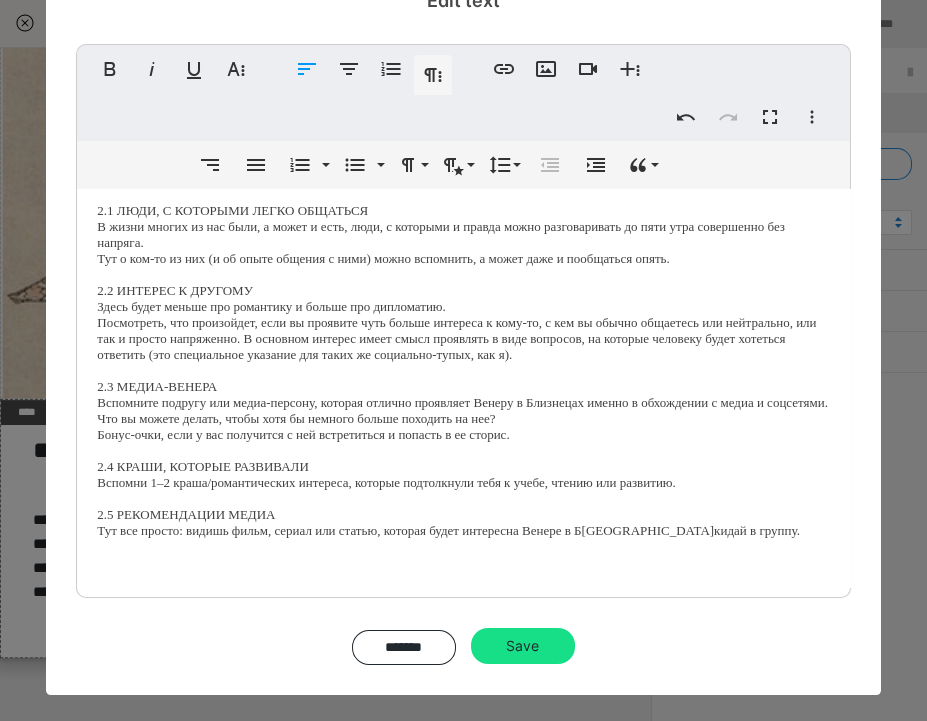 click on "Вспомни 1–2 краша/романтических интереса, которые подтолкнули тебя к учебе, чтению или развитию." at bounding box center (463, 483) 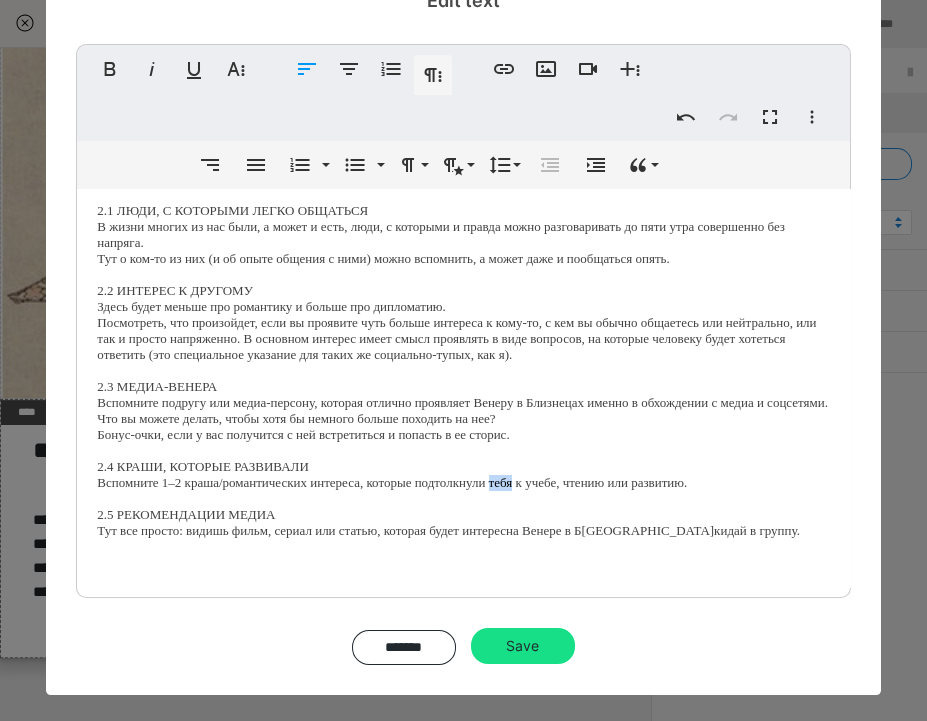 drag, startPoint x: 559, startPoint y: 474, endPoint x: 534, endPoint y: 473, distance: 25.019993 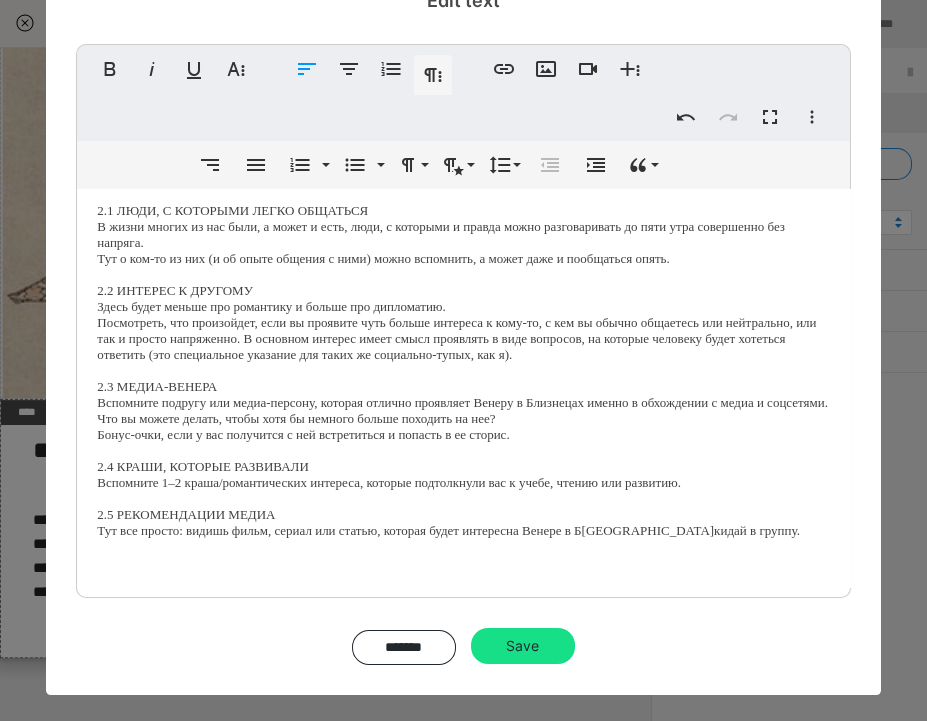 click on "Вспомните 1–2 краша/романтических интереса, которые подтолкнули вас к учебе, чтению или развитию." at bounding box center [463, 483] 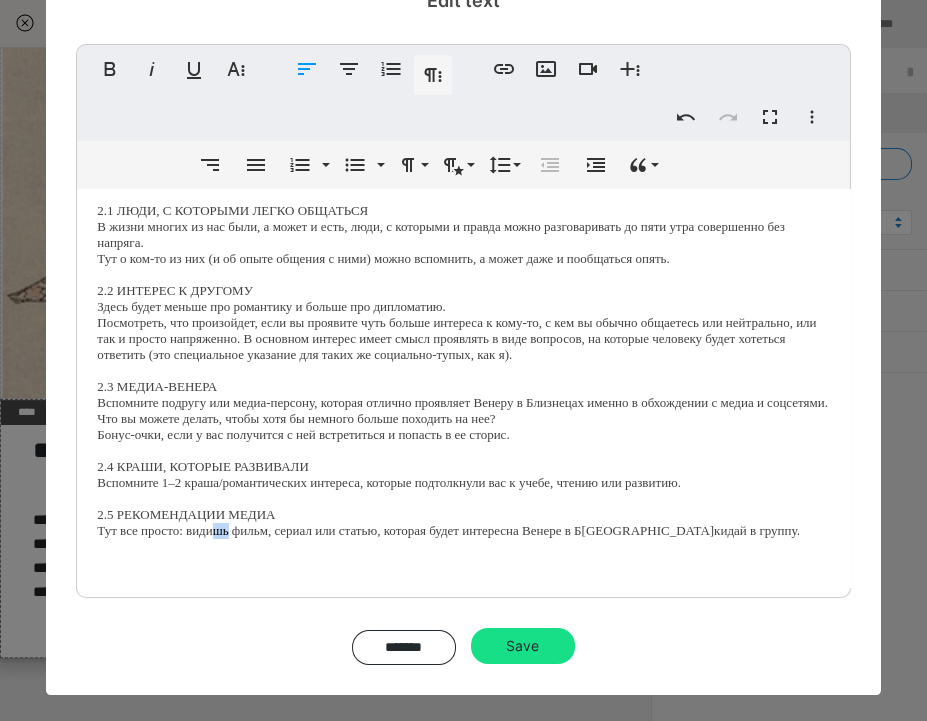 drag, startPoint x: 240, startPoint y: 519, endPoint x: 225, endPoint y: 519, distance: 15 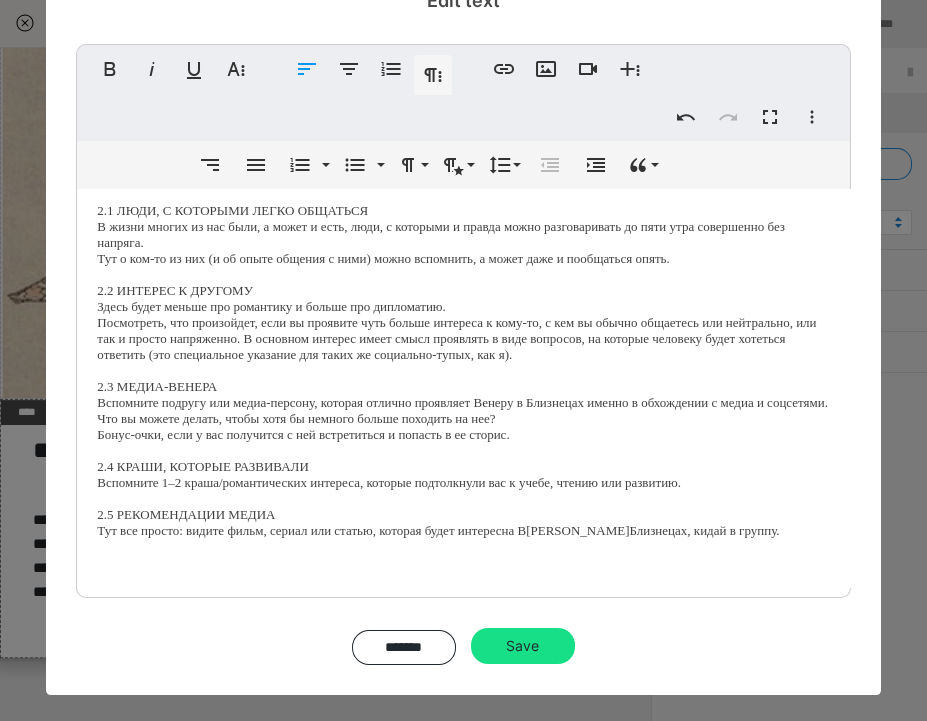 click on "Тут все просто: видите фильм, сериал или статью, которая будет интересна В[PERSON_NAME]Близнецах, кидай в группу." at bounding box center [463, 531] 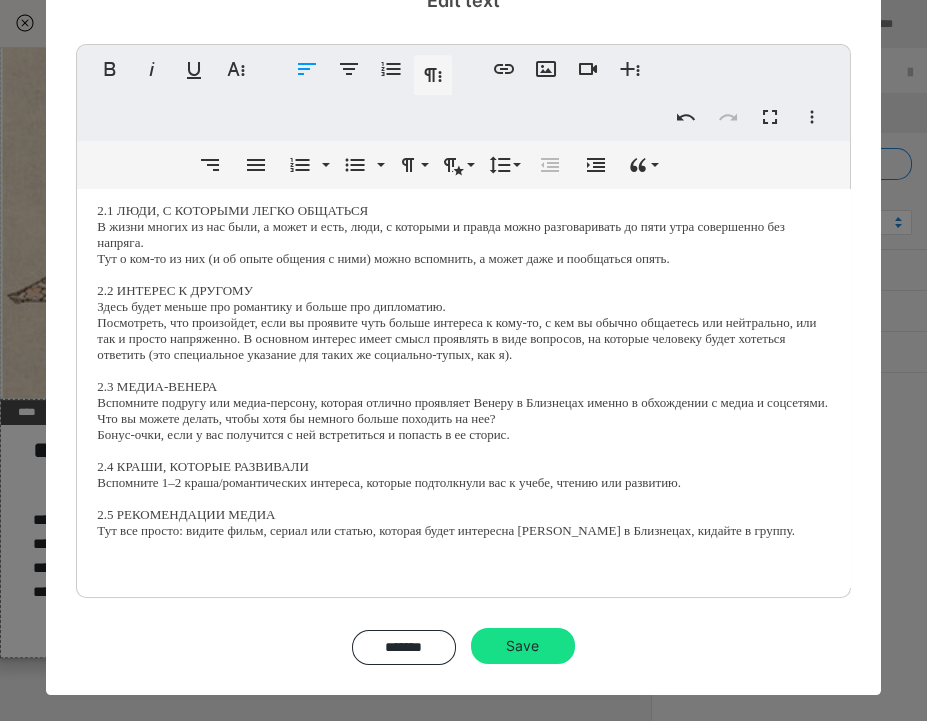click on "​​​​​ ЧАСТЬ 2: НЕОБЯЗАТЕЛЬНАЯ Если ничего из этого не хочется ни делать, ни даже читать, не делайте! И не читайте. Это список исключительно на случай, если/когда у вас будет время и желание сделать что-то именно для этой Венеры, а идей в голове не будет.  Часть заданий тут от меня, а часть от чатаГПТ. Тупые рекомендации я, конечно, отфильтровала, а не-тупые доработала. Here goes: ​ 2.1 ЛЮДИ, С КОТОРЫМИ ЛЕГКО ОБЩАТЬСЯ В жизни многих из нас были, а может и есть, люди, с которыми и правда можно разговаривать до пяти утра совершенно без напряга.  2.2 ИНТЕРЕС К ДРУГОМУ" at bounding box center [463, 293] 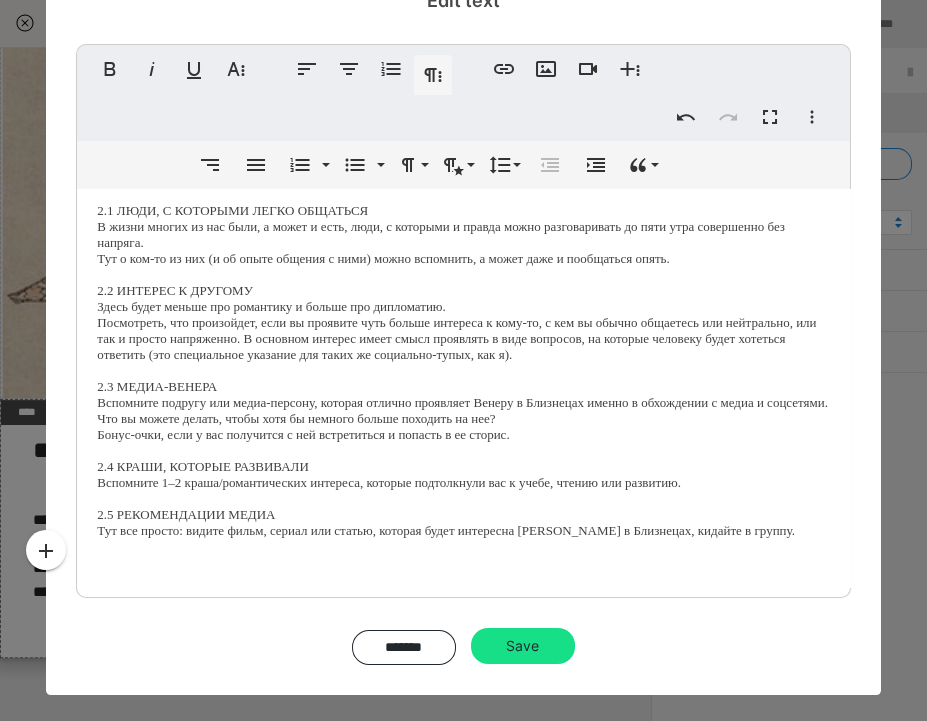 click on "Тут все просто: видите фильм, сериал или статью, которая будет интересна [PERSON_NAME] в Близнецах, кидайте в группу." at bounding box center [463, 531] 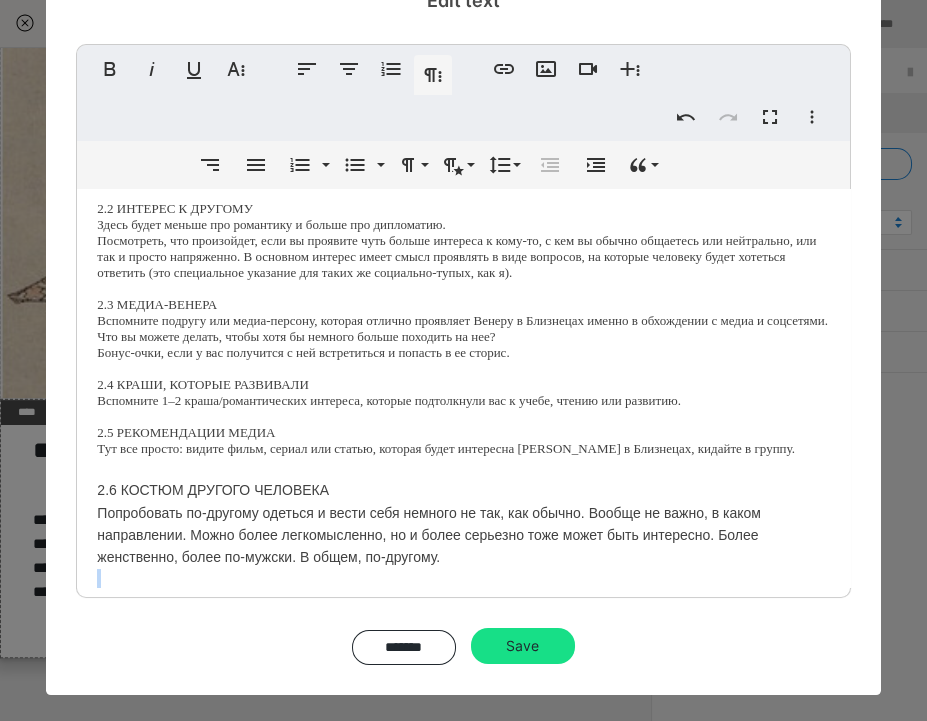 scroll, scrollTop: 351, scrollLeft: 0, axis: vertical 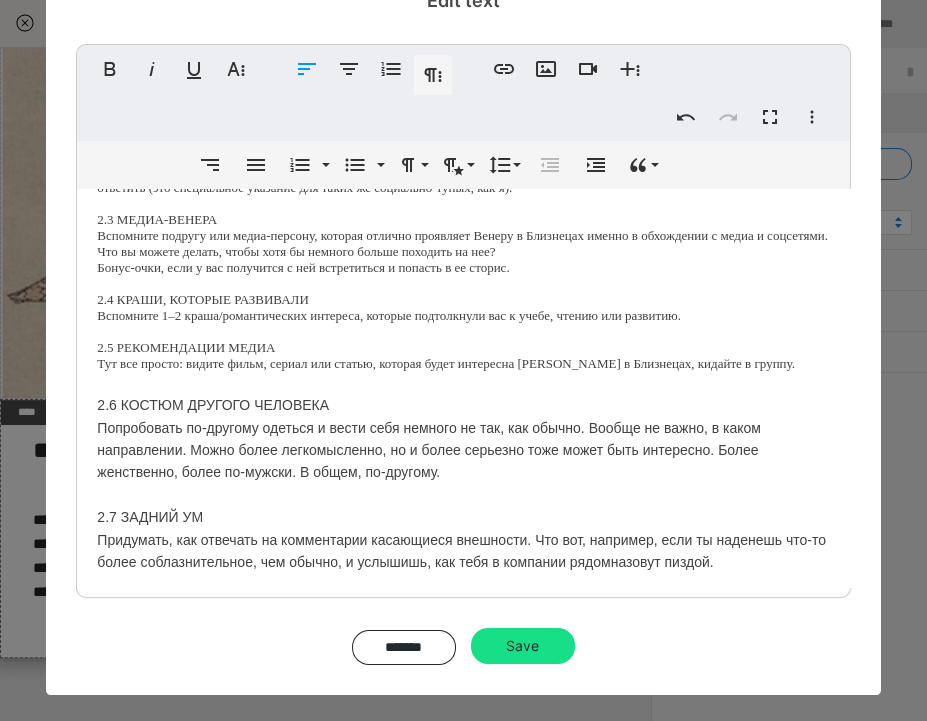 click on "ЧАСТЬ 2: НЕОБЯЗАТЕЛЬНАЯ Если ничего из этого не хочется ни делать, ни даже читать, не делайте! И не читайте. Это список исключительно на случай, если/когда у вас будет время и желание сделать что-то именно для этой Венеры, а идей в голове не будет.  Часть заданий тут от меня, а часть от чатаГПТ. Тупые рекомендации я, конечно, отфильтровала, а не-тупые доработала. Here goes: 2.1 ЛЮДИ, С КОТОРЫМИ ЛЕГКО ОБЩАТЬСЯ В жизни многих из нас были, а может и есть, люди, с которыми и правда можно разговаривать до пяти утра совершенно без напряга.  2.2 ИНТЕРЕС К ДРУГОМУ 2.3 МЕДИА-ВЕНЕРА" at bounding box center [463, 238] 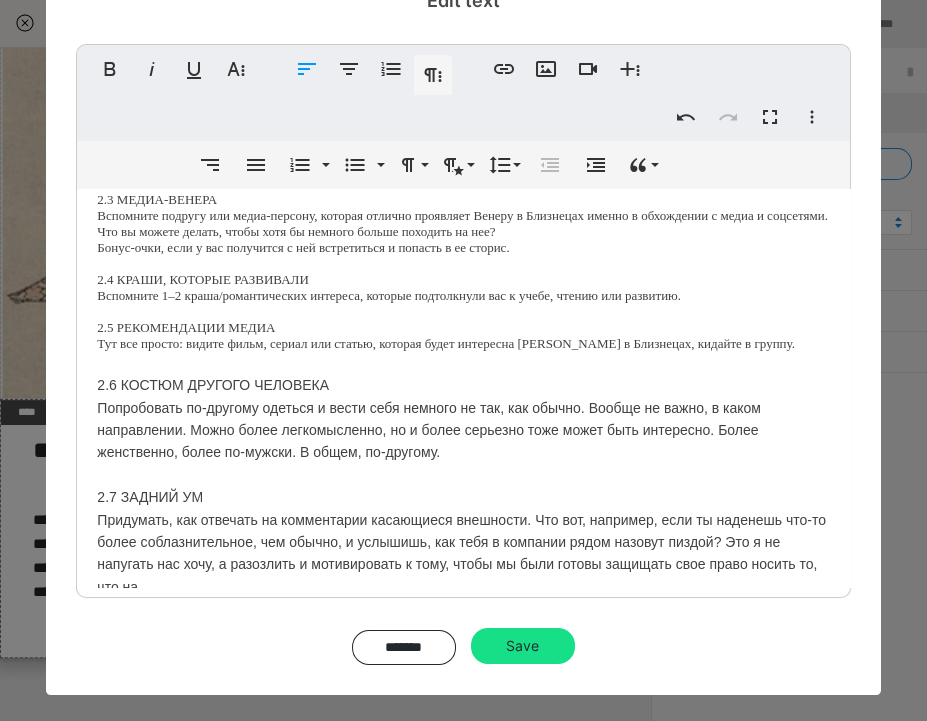 scroll, scrollTop: 374, scrollLeft: 0, axis: vertical 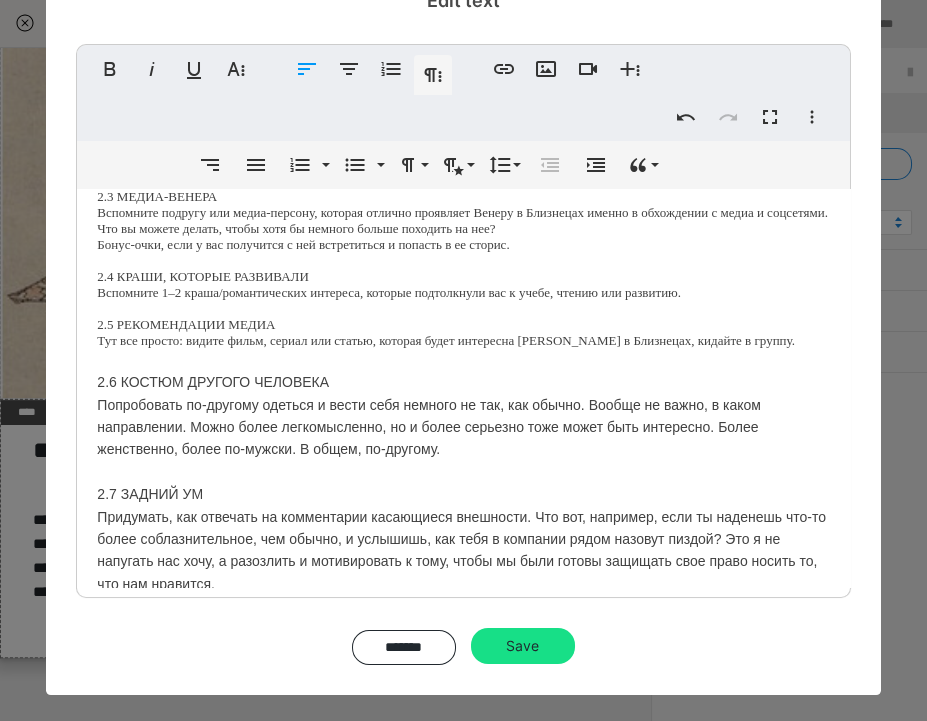 click on "ЧАСТЬ 2: НЕОБЯЗАТЕЛЬНАЯ Если ничего из этого не хочется ни делать, ни даже читать, не делайте! И не читайте. Это список исключительно на случай, если/когда у вас будет время и желание сделать что-то именно для этой Венеры, а идей в голове не будет.  Часть заданий тут от меня, а часть от чатаГПТ. Тупые рекомендации я, конечно, отфильтровала, а не-тупые доработала. Here goes: 2.1 ЛЮДИ, С КОТОРЫМИ ЛЕГКО ОБЩАТЬСЯ В жизни многих из нас были, а может и есть, люди, с которыми и правда можно разговаривать до пяти утра совершенно без напряга.  2.2 ИНТЕРЕС К ДРУГОМУ 2.3 МЕДИА-ВЕНЕРА" at bounding box center (463, 237) 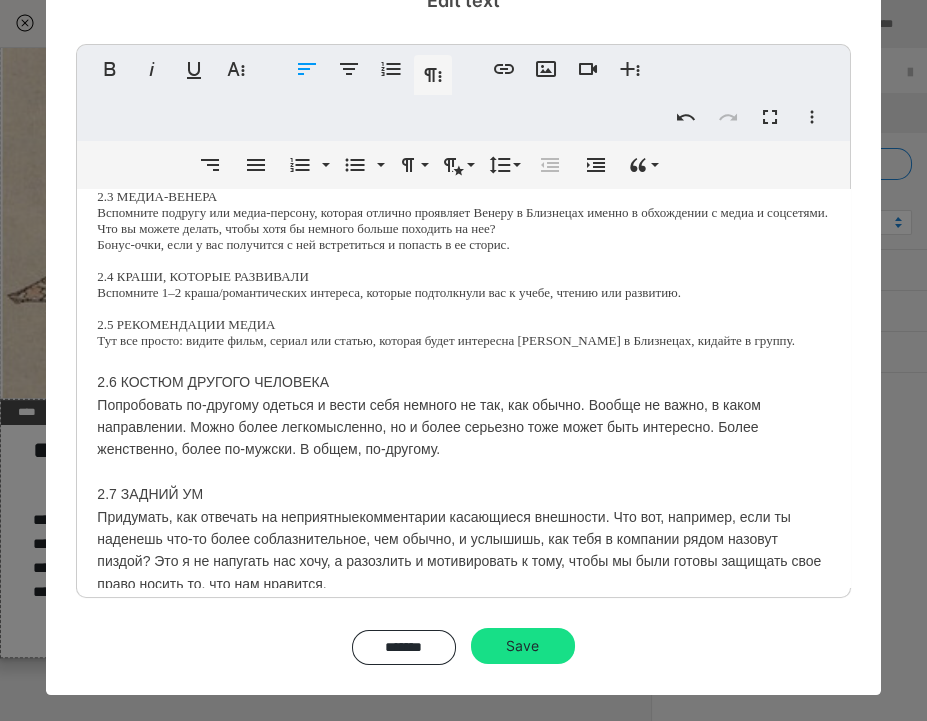 click on "ЧАСТЬ 2: НЕОБЯЗАТЕЛЬНАЯ Если ничего из этого не хочется ни делать, ни даже читать, не делайте! И не читайте. Это список исключительно на случай, если/когда у вас будет время и желание сделать что-то именно для этой Венеры, а идей в голове не будет.  Часть заданий тут от меня, а часть от чатаГПТ. Тупые рекомендации я, конечно, отфильтровала, а не-тупые доработала. Here goes: 2.1 ЛЮДИ, С КОТОРЫМИ ЛЕГКО ОБЩАТЬСЯ В жизни многих из нас были, а может и есть, люди, с которыми и правда можно разговаривать до пяти утра совершенно без напряга.  2.2 ИНТЕРЕС К ДРУГОМУ 2.3 МЕДИА-ВЕНЕРА" at bounding box center [463, 237] 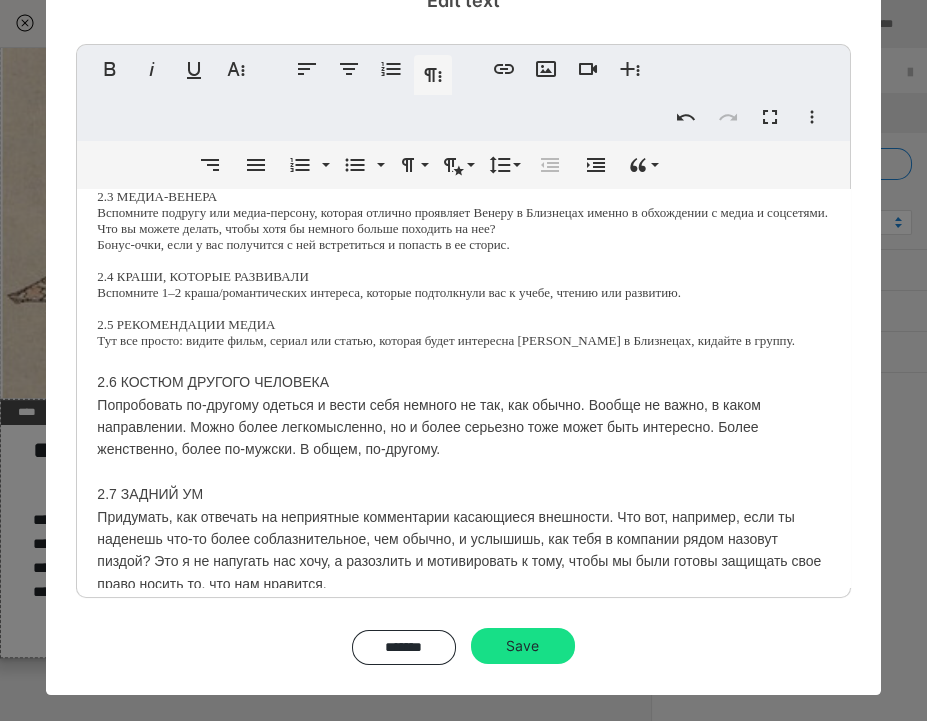 scroll, scrollTop: 481, scrollLeft: 0, axis: vertical 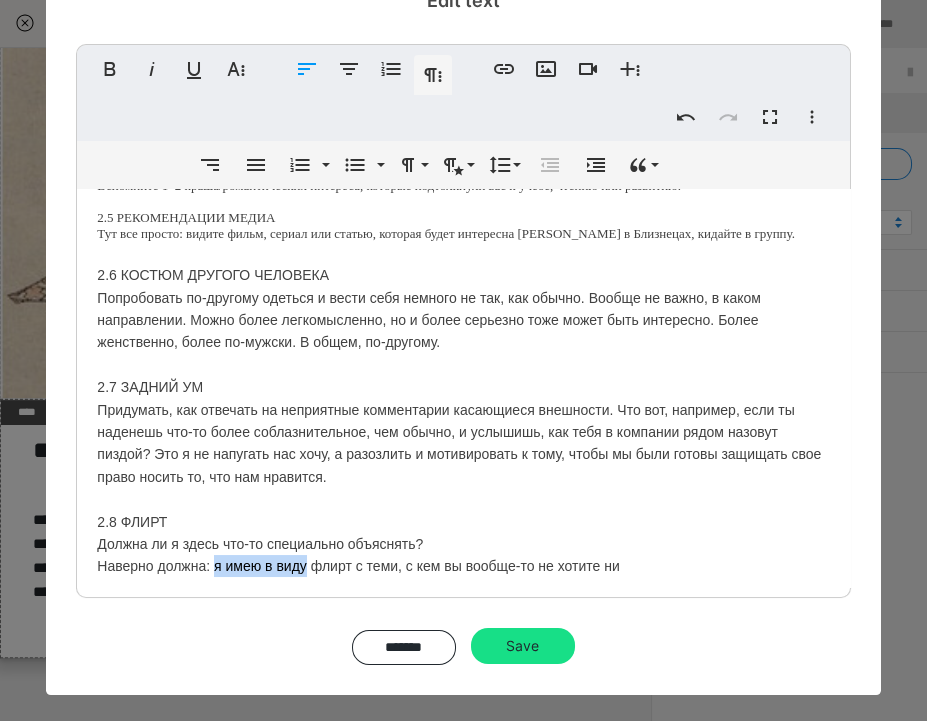 drag, startPoint x: 308, startPoint y: 559, endPoint x: 217, endPoint y: 555, distance: 91.08787 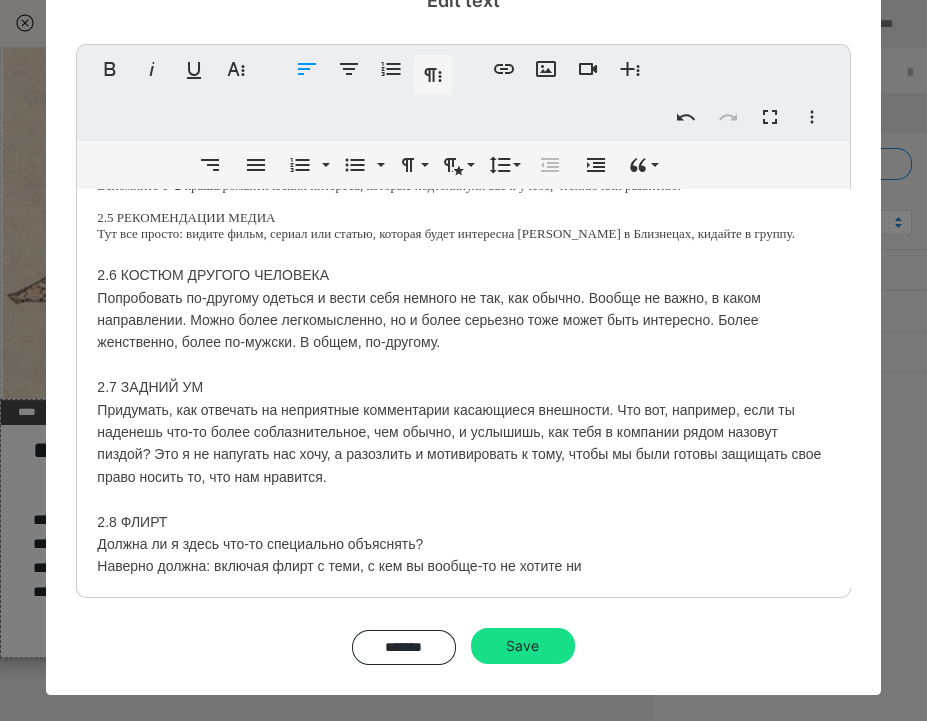 click on "ЧАСТЬ 2: НЕОБЯЗАТЕЛЬНАЯ Если ничего из этого не хочется ни делать, ни даже читать, не делайте! И не читайте. Это список исключительно на случай, если/когда у вас будет время и желание сделать что-то именно для этой Венеры, а идей в голове не будет.  Часть заданий тут от меня, а часть от чатаГПТ. Тупые рекомендации я, конечно, отфильтровала, а не-тупые доработала. Here goes: 2.1 ЛЮДИ, С КОТОРЫМИ ЛЕГКО ОБЩАТЬСЯ В жизни многих из нас были, а может и есть, люди, с которыми и правда можно разговаривать до пяти утра совершенно без напряга.  2.2 ИНТЕРЕС К ДРУГОМУ 2.3 МЕДИА-ВЕНЕРА" at bounding box center [463, 175] 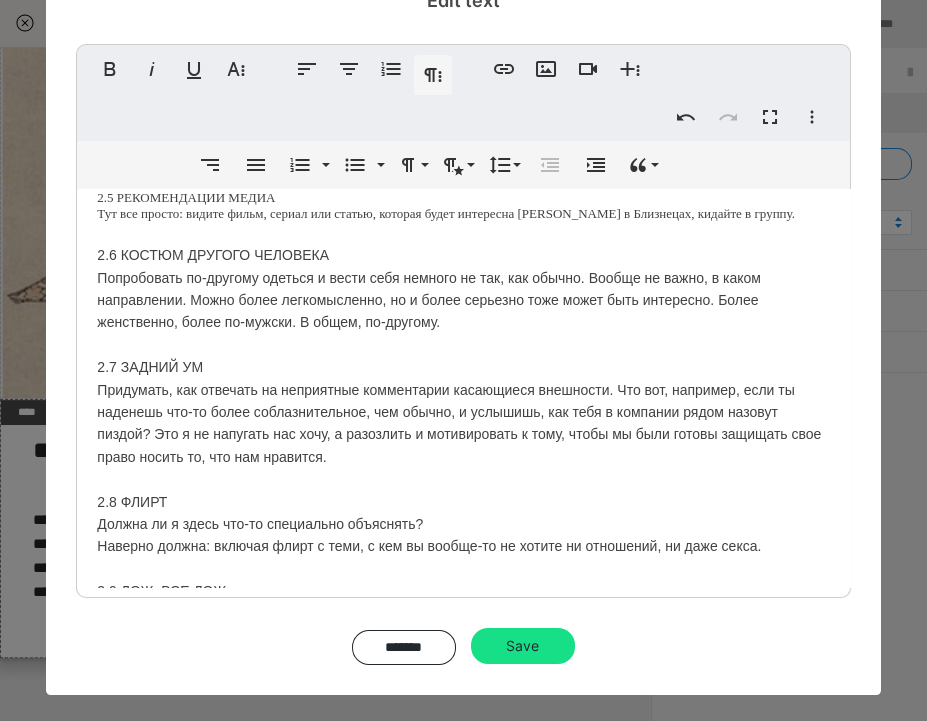 scroll, scrollTop: 590, scrollLeft: 0, axis: vertical 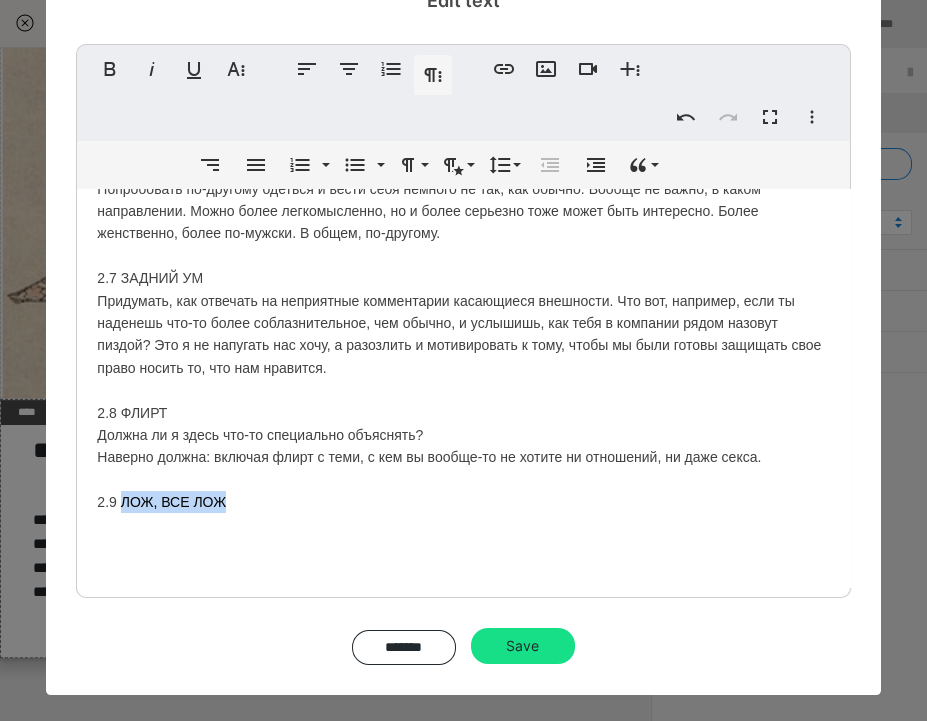 drag, startPoint x: 225, startPoint y: 493, endPoint x: 124, endPoint y: 493, distance: 101 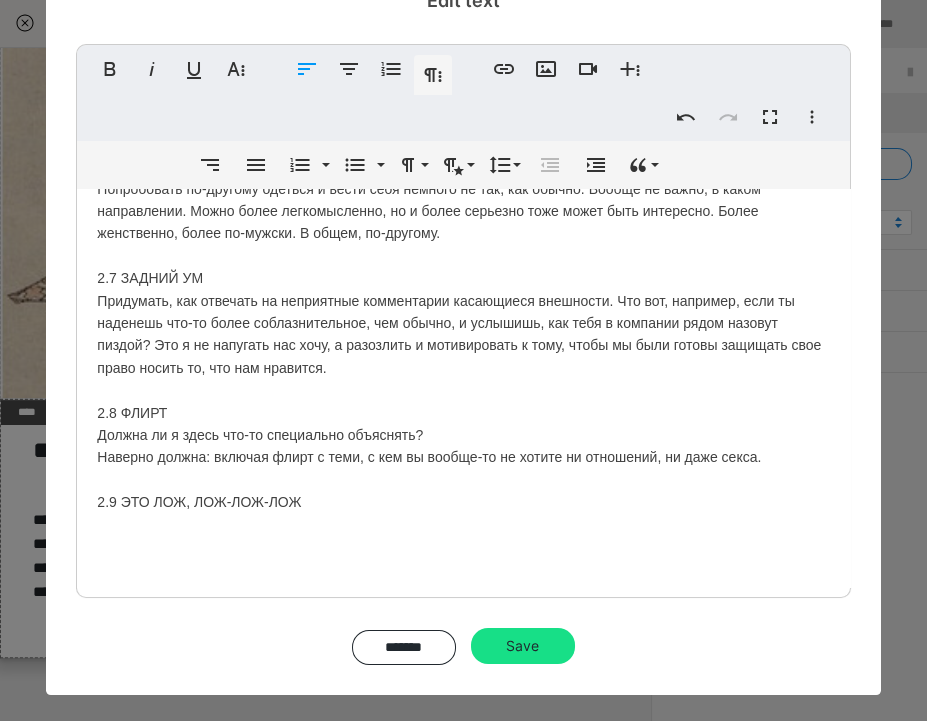 click on "ЧАСТЬ 2: НЕОБЯЗАТЕЛЬНАЯ Если ничего из этого не хочется ни делать, ни даже читать, не делайте! И не читайте. Это список исключительно на случай, если/когда у вас будет время и желание сделать что-то именно для этой Венеры, а идей в голове не будет.  Часть заданий тут от меня, а часть от чатаГПТ. Тупые рекомендации я, конечно, отфильтровала, а не-тупые доработала. Here goes: 2.1 ЛЮДИ, С КОТОРЫМИ ЛЕГКО ОБЩАТЬСЯ В жизни многих из нас были, а может и есть, люди, с которыми и правда можно разговаривать до пяти утра совершенно без напряга.  2.2 ИНТЕРЕС К ДРУГОМУ 2.3 МЕДИА-ВЕНЕРА" at bounding box center [463, 100] 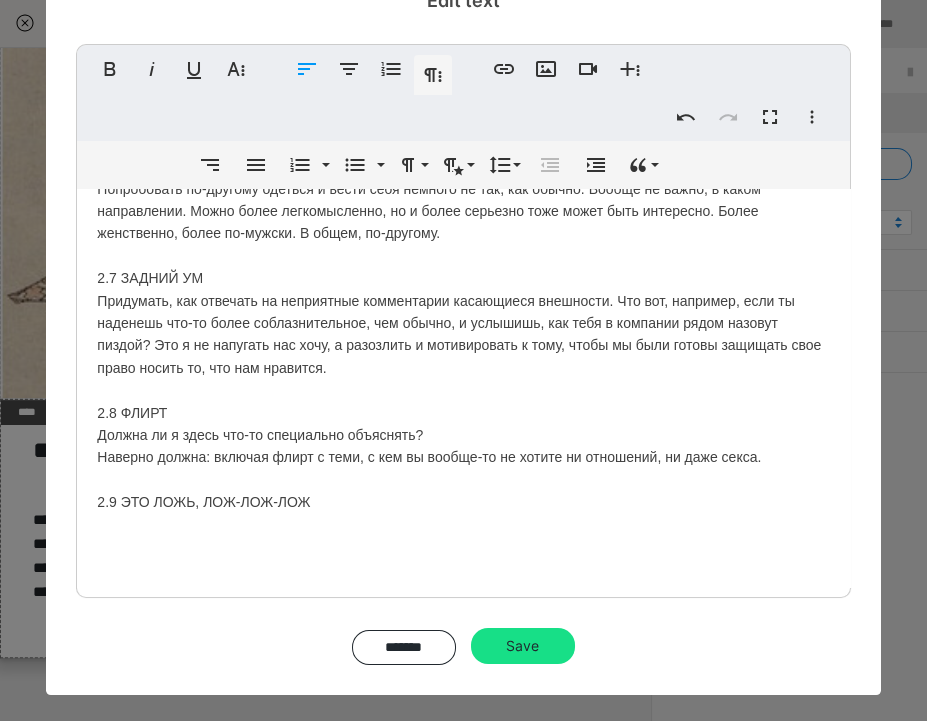 click on "ЧАСТЬ 2: НЕОБЯЗАТЕЛЬНАЯ Если ничего из этого не хочется ни делать, ни даже читать, не делайте! И не читайте. Это список исключительно на случай, если/когда у вас будет время и желание сделать что-то именно для этой Венеры, а идей в голове не будет.  Часть заданий тут от меня, а часть от чатаГПТ. Тупые рекомендации я, конечно, отфильтровала, а не-тупые доработала. Here goes: 2.1 ЛЮДИ, С КОТОРЫМИ ЛЕГКО ОБЩАТЬСЯ В жизни многих из нас были, а может и есть, люди, с которыми и правда можно разговаривать до пяти утра совершенно без напряга.  2.2 ИНТЕРЕС К ДРУГОМУ 2.3 МЕДИА-ВЕНЕРА" at bounding box center [463, 100] 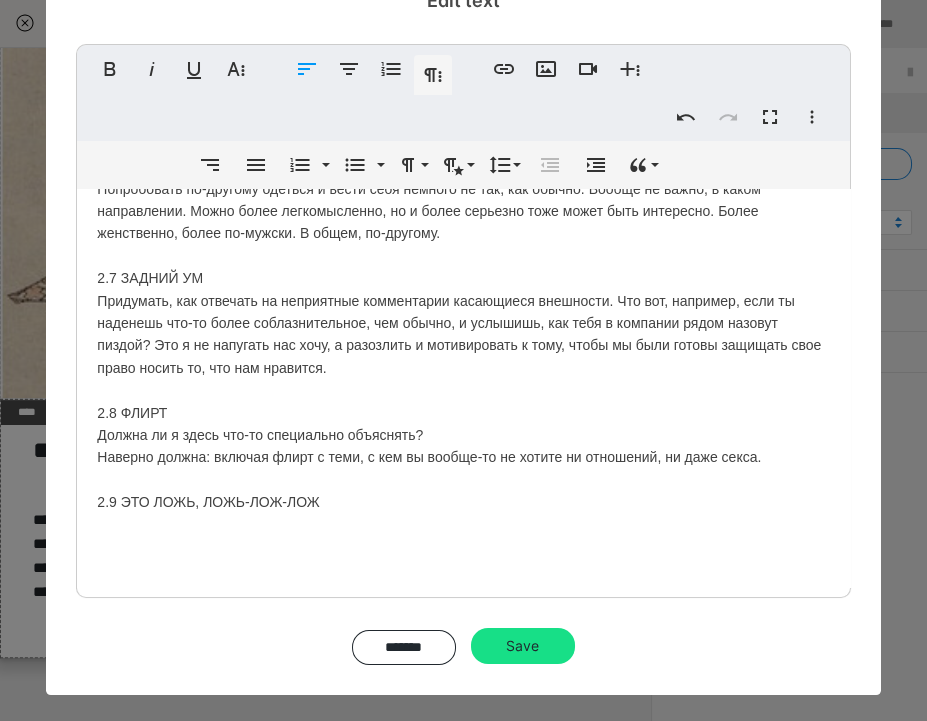 click on "ЧАСТЬ 2: НЕОБЯЗАТЕЛЬНАЯ Если ничего из этого не хочется ни делать, ни даже читать, не делайте! И не читайте. Это список исключительно на случай, если/когда у вас будет время и желание сделать что-то именно для этой Венеры, а идей в голове не будет.  Часть заданий тут от меня, а часть от чатаГПТ. Тупые рекомендации я, конечно, отфильтровала, а не-тупые доработала. Here goes: 2.1 ЛЮДИ, С КОТОРЫМИ ЛЕГКО ОБЩАТЬСЯ В жизни многих из нас были, а может и есть, люди, с которыми и правда можно разговаривать до пяти утра совершенно без напряга.  2.2 ИНТЕРЕС К ДРУГОМУ 2.3 МЕДИА-ВЕНЕРА" at bounding box center (463, 100) 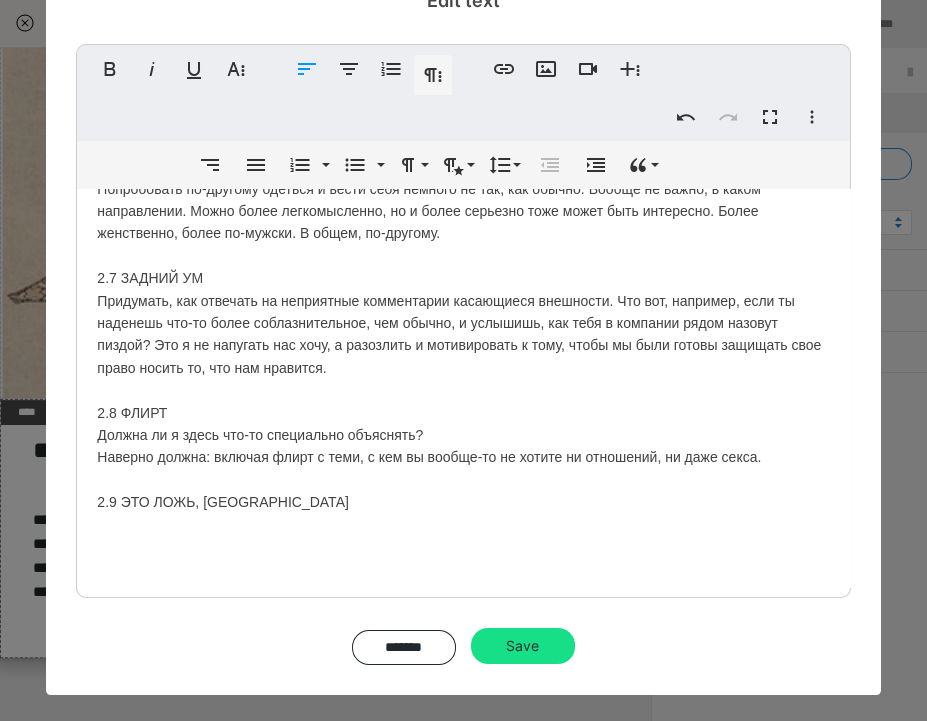 click on "ЧАСТЬ 2: НЕОБЯЗАТЕЛЬНАЯ Если ничего из этого не хочется ни делать, ни даже читать, не делайте! И не читайте. Это список исключительно на случай, если/когда у вас будет время и желание сделать что-то именно для этой Венеры, а идей в голове не будет.  Часть заданий тут от меня, а часть от чатаГПТ. Тупые рекомендации я, конечно, отфильтровала, а не-тупые доработала. Here goes: 2.1 ЛЮДИ, С КОТОРЫМИ ЛЕГКО ОБЩАТЬСЯ В жизни многих из нас были, а может и есть, люди, с которыми и правда можно разговаривать до пяти утра совершенно без напряга.  2.2 ИНТЕРЕС К ДРУГОМУ 2.3 МЕДИА-ВЕНЕРА" at bounding box center [463, 100] 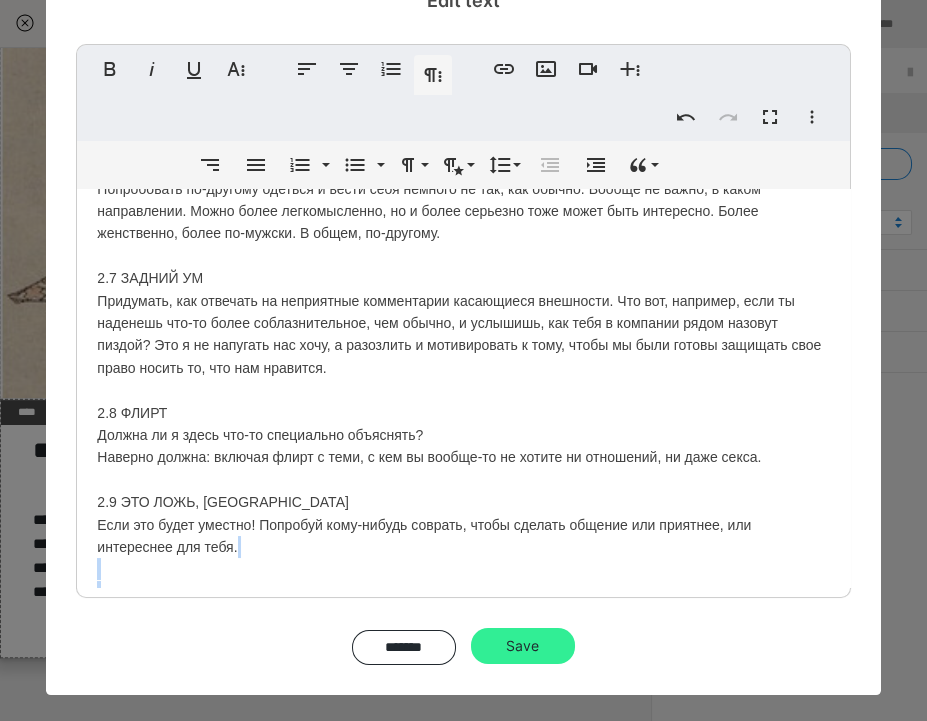 click on "Save" at bounding box center [523, 646] 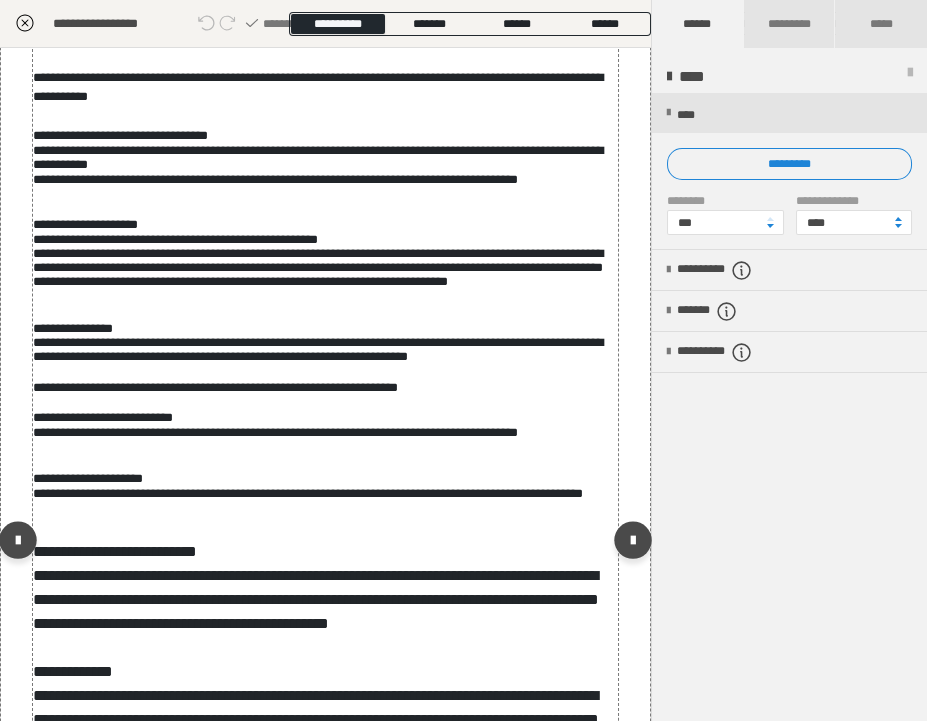 scroll, scrollTop: 3091, scrollLeft: 0, axis: vertical 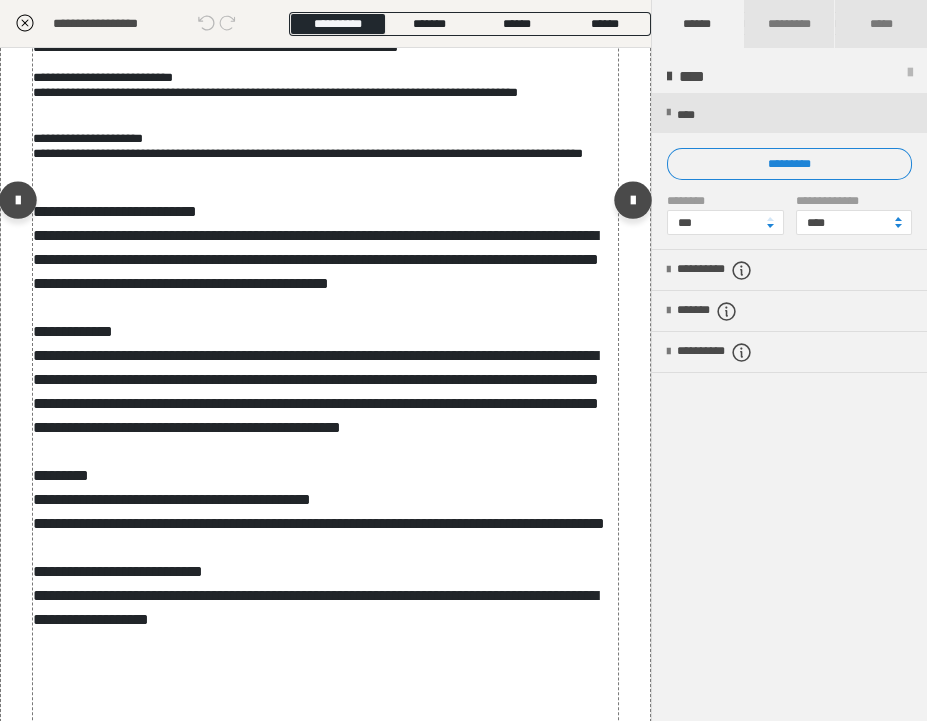click on "**********" at bounding box center [319, 204] 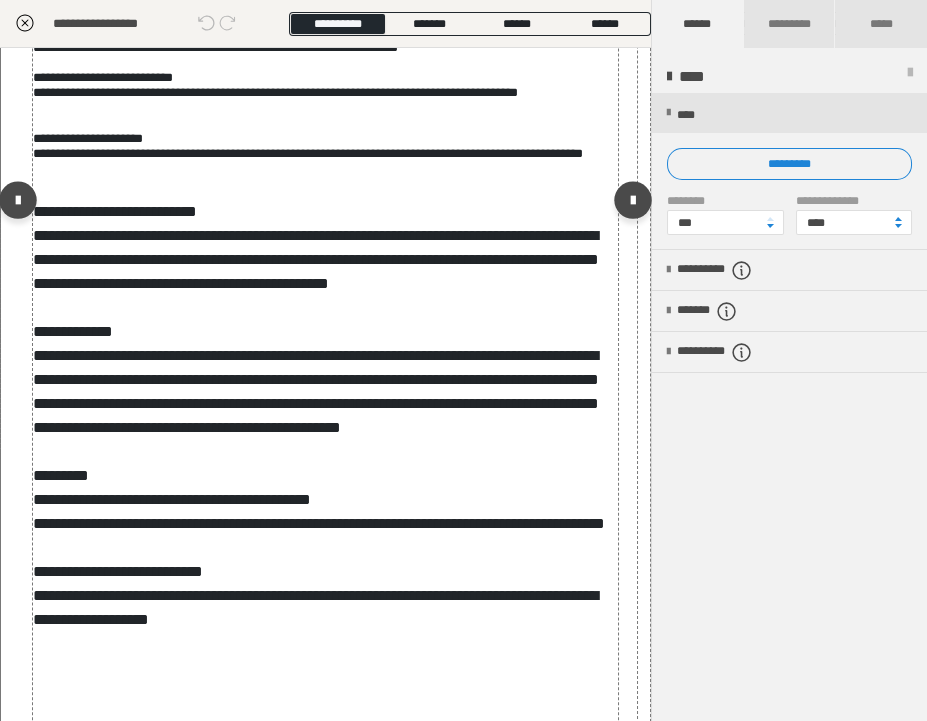 click on "**********" at bounding box center [319, 204] 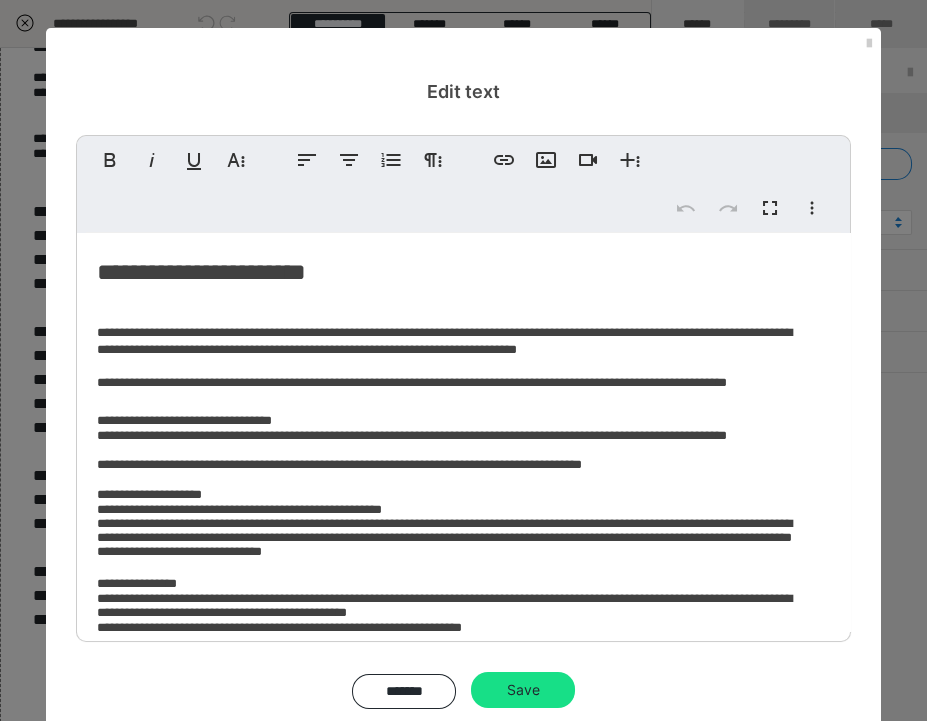 click on "**********" at bounding box center [412, 382] 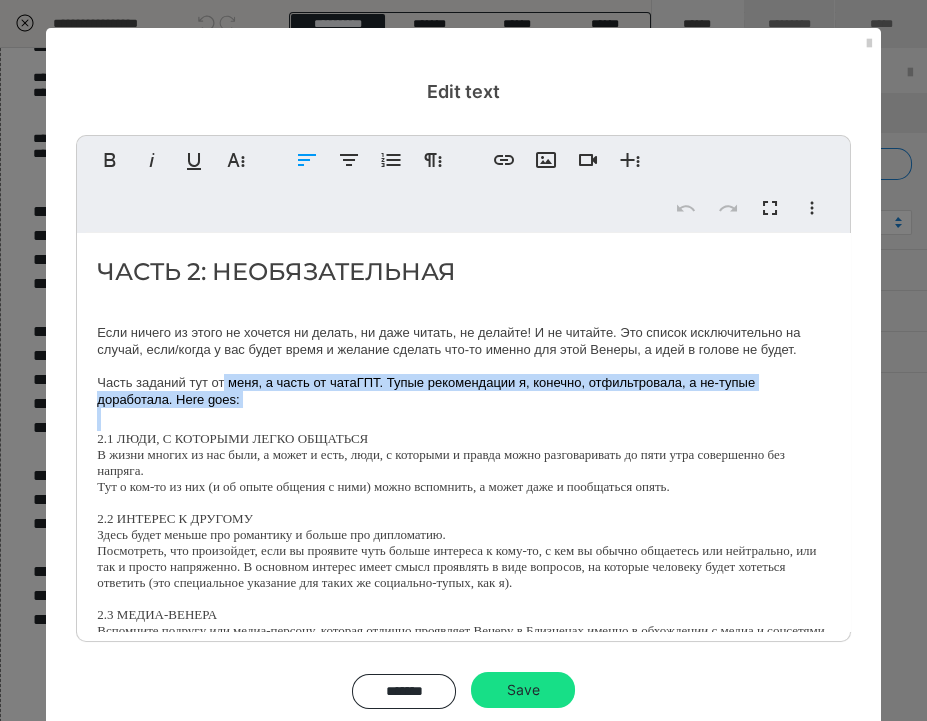 drag, startPoint x: 230, startPoint y: 395, endPoint x: 253, endPoint y: 425, distance: 37.802116 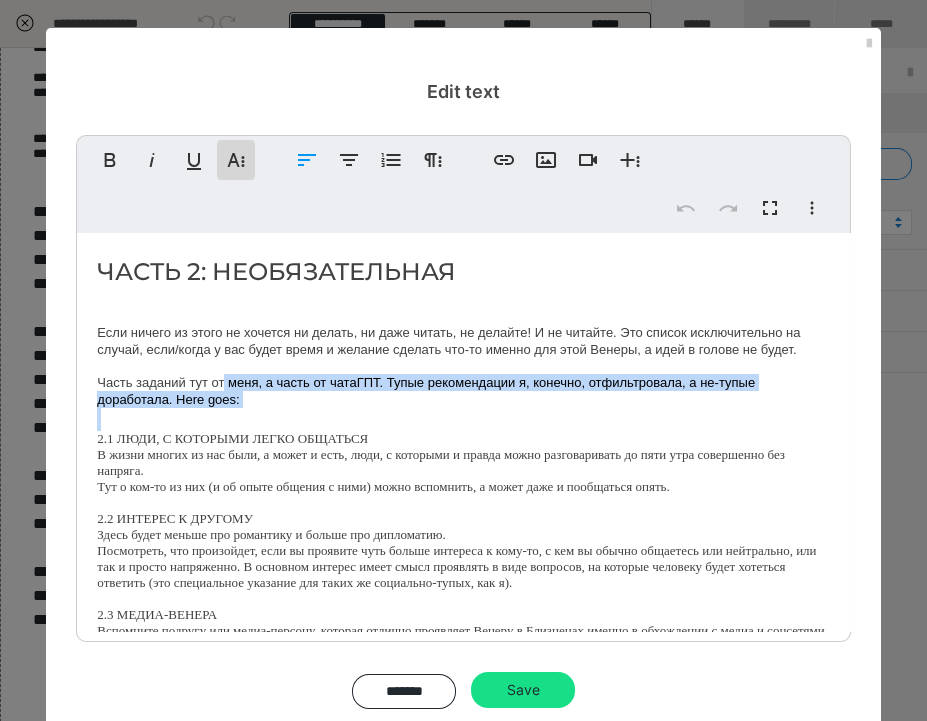 click on "More Text" at bounding box center [236, 160] 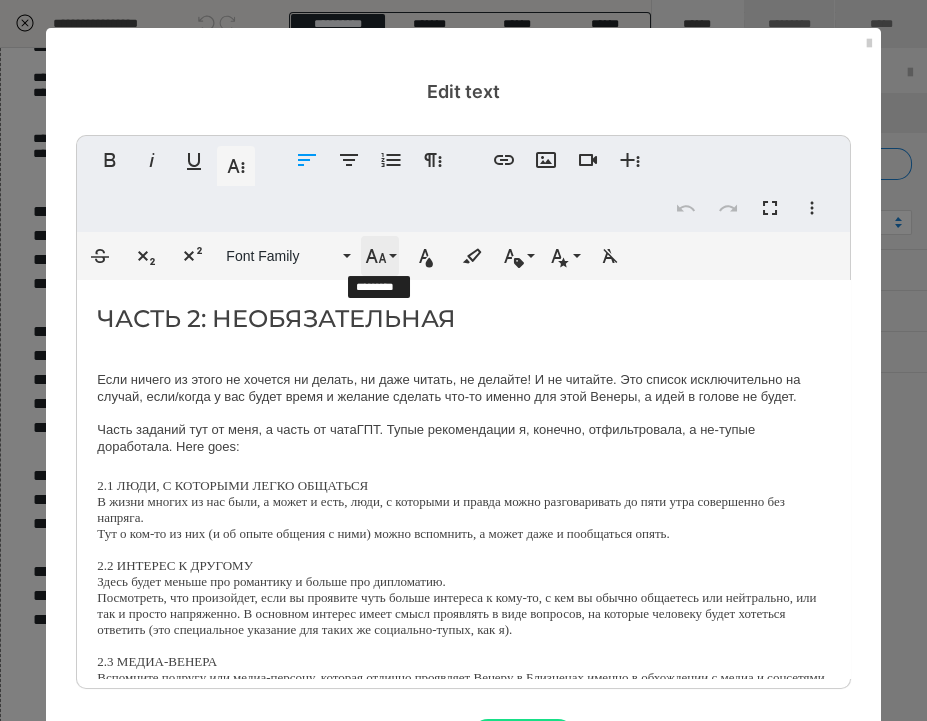click on "Font Size" at bounding box center [380, 256] 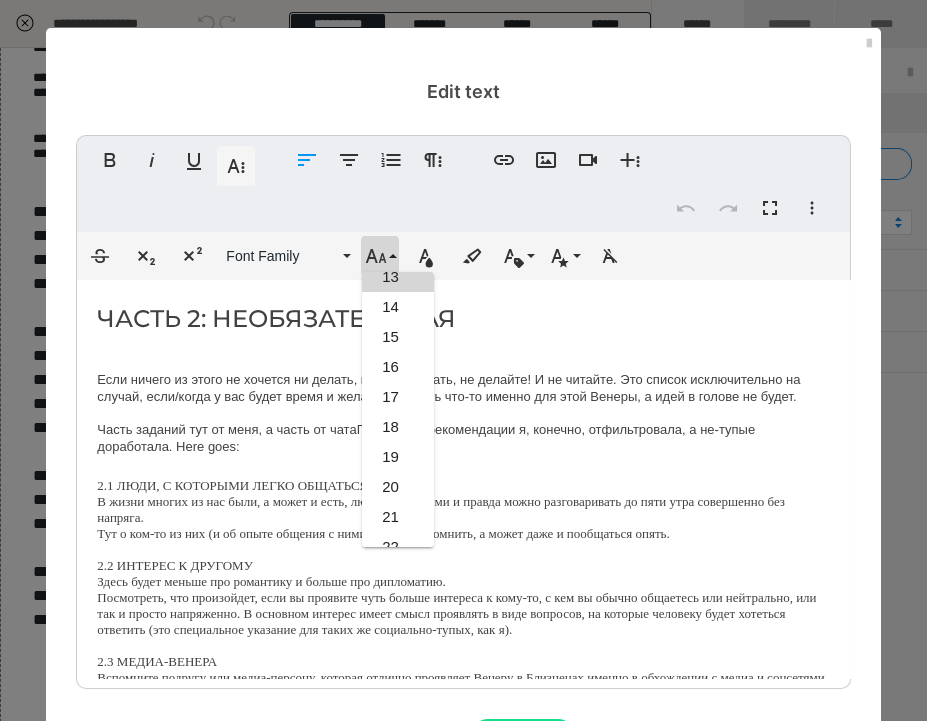 click on "Если ничего из этого не хочется ни делать, ни даже читать, не делайте! И не читайте. Это список исключительно на случай, если/когда у вас будет время и желание сделать что-то именно для этой Венеры, а идей в голове не будет." at bounding box center [463, 388] 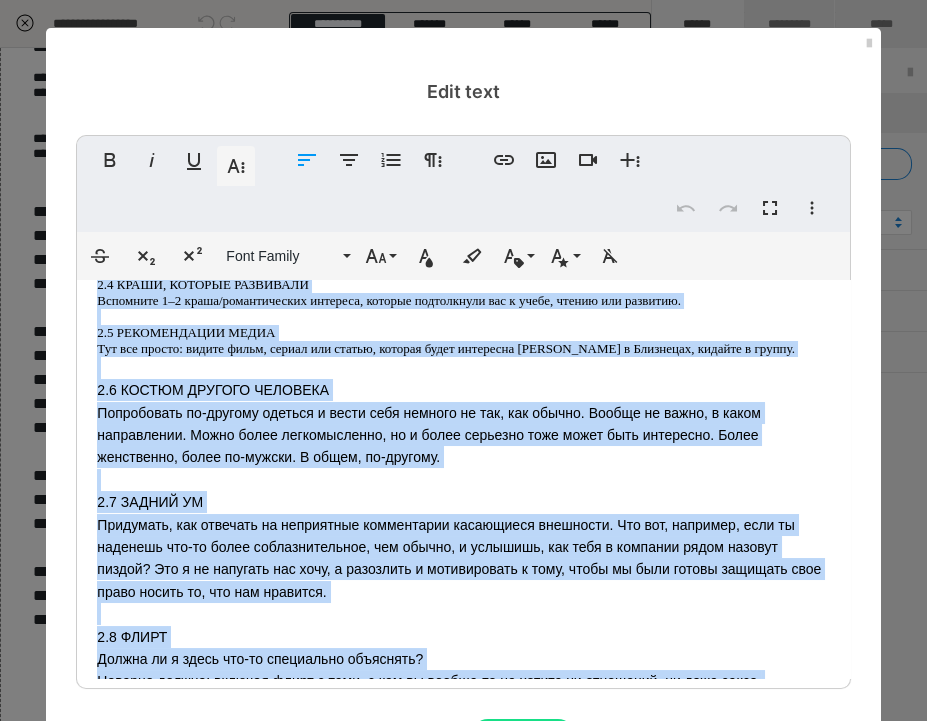 scroll, scrollTop: 633, scrollLeft: 0, axis: vertical 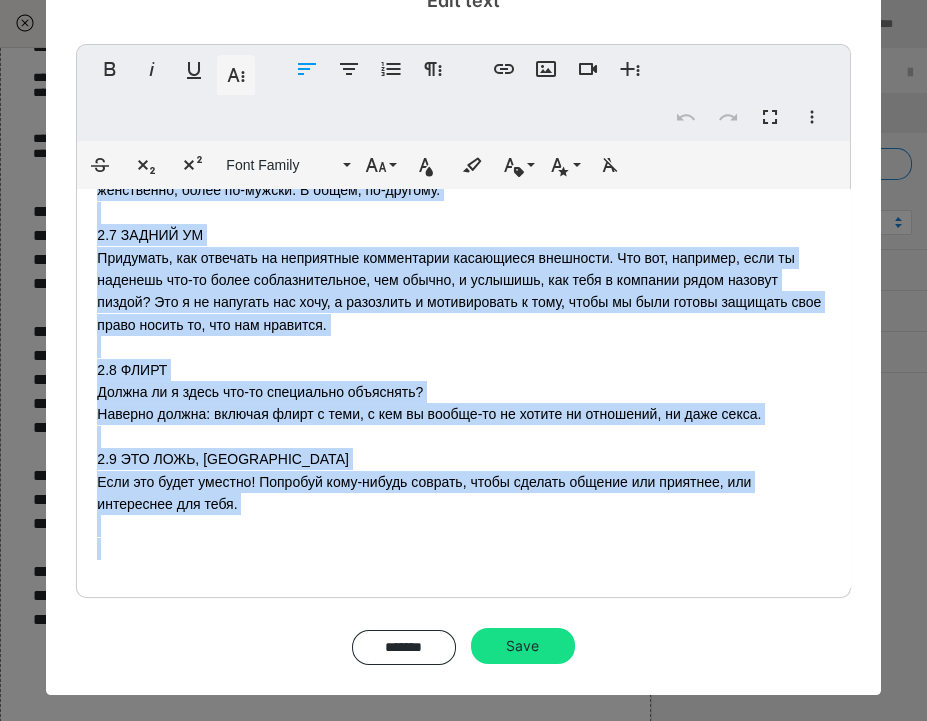 drag, startPoint x: 263, startPoint y: 433, endPoint x: 380, endPoint y: 777, distance: 363.35245 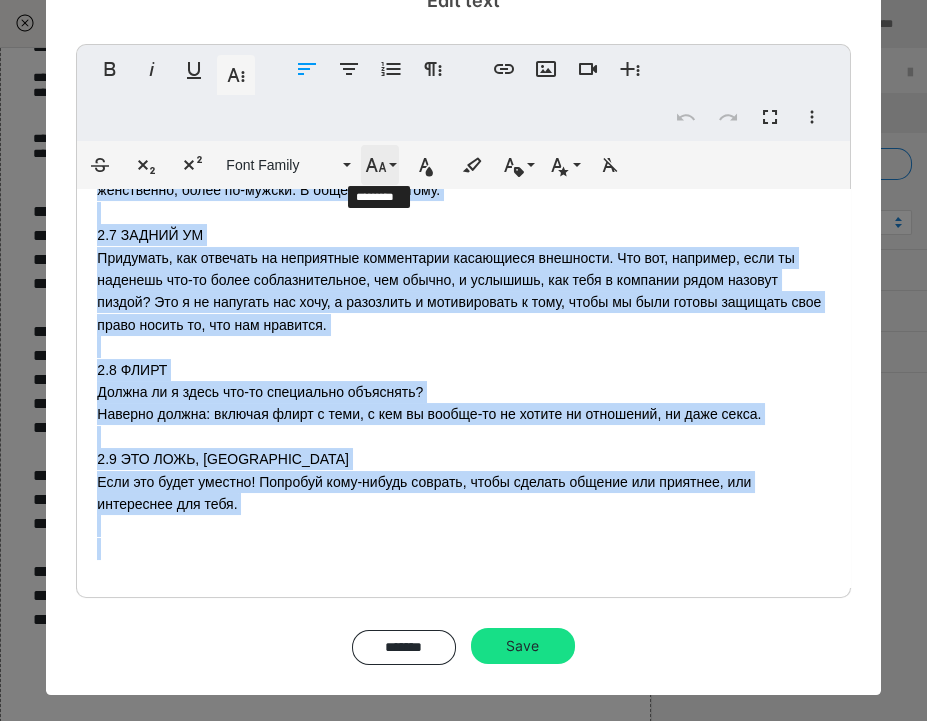 click 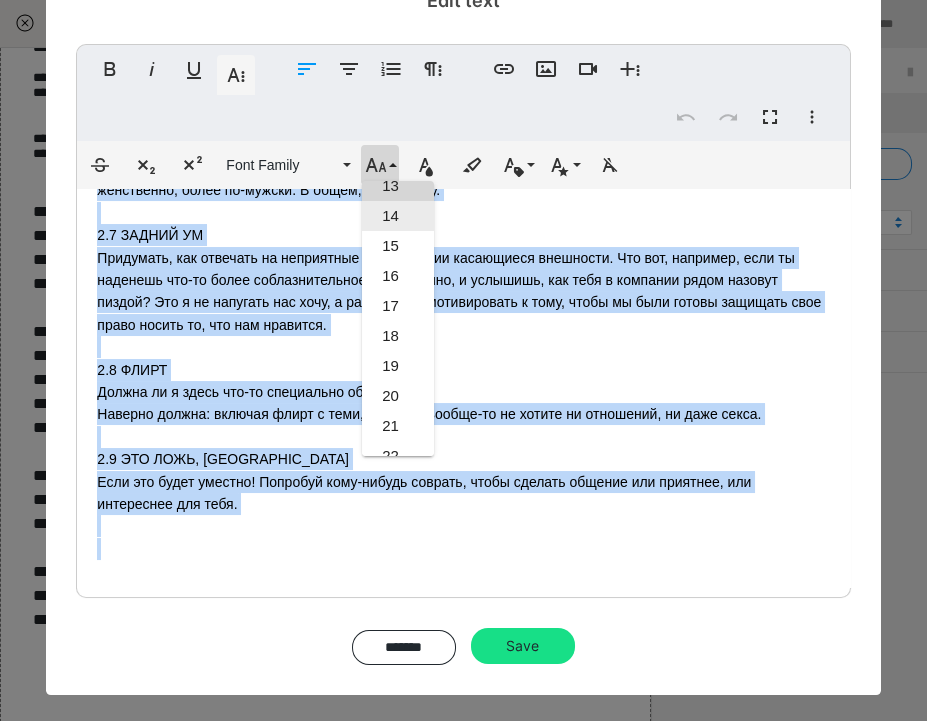 click on "14" at bounding box center [398, 216] 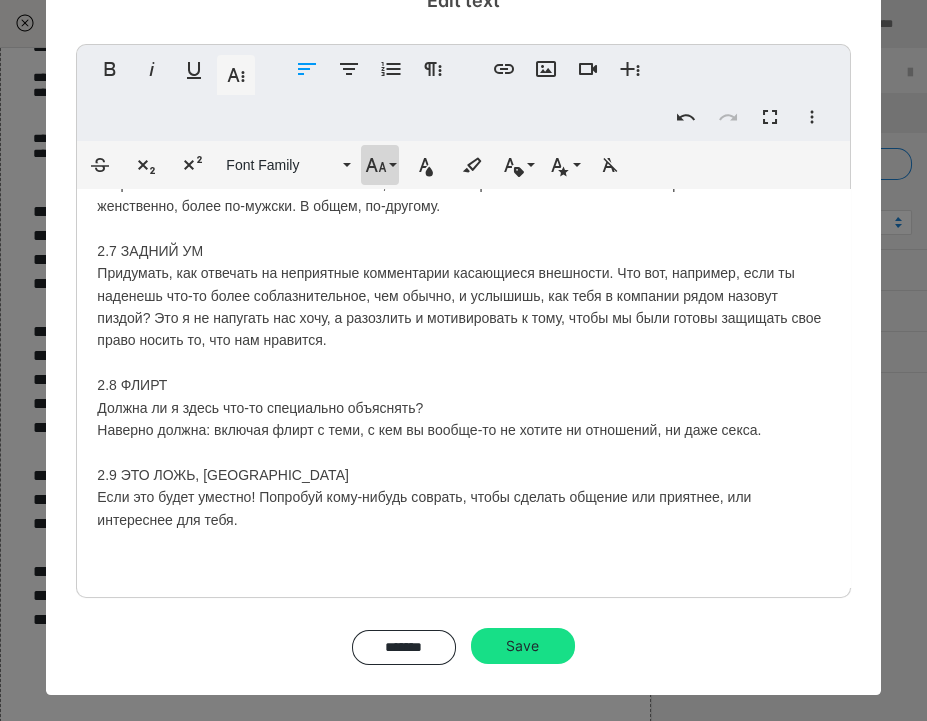 click on "Font Size" at bounding box center (380, 165) 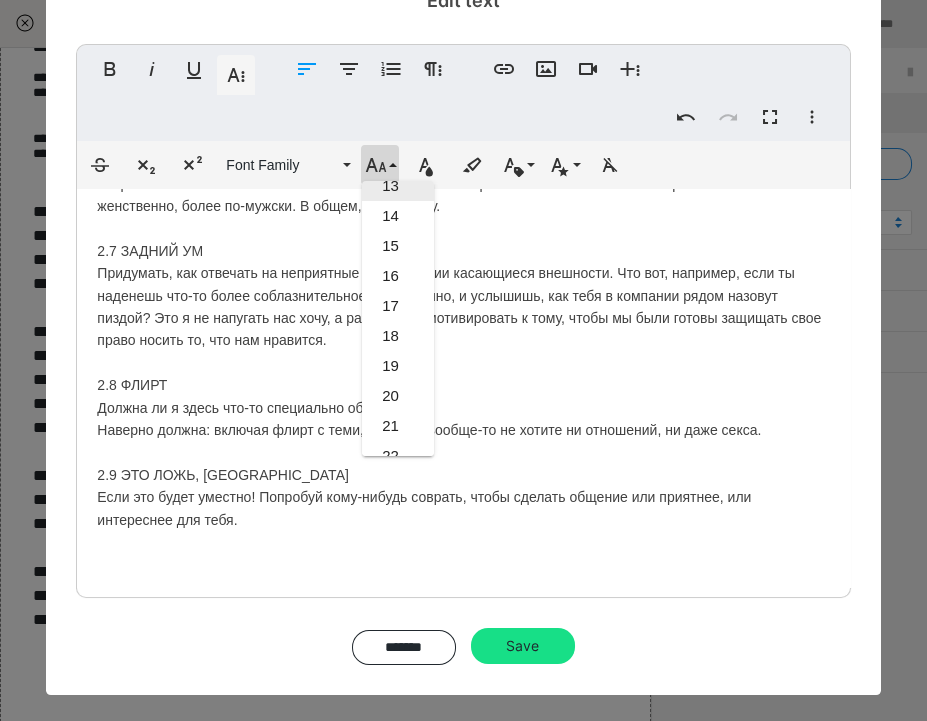 click on "13" at bounding box center (398, 186) 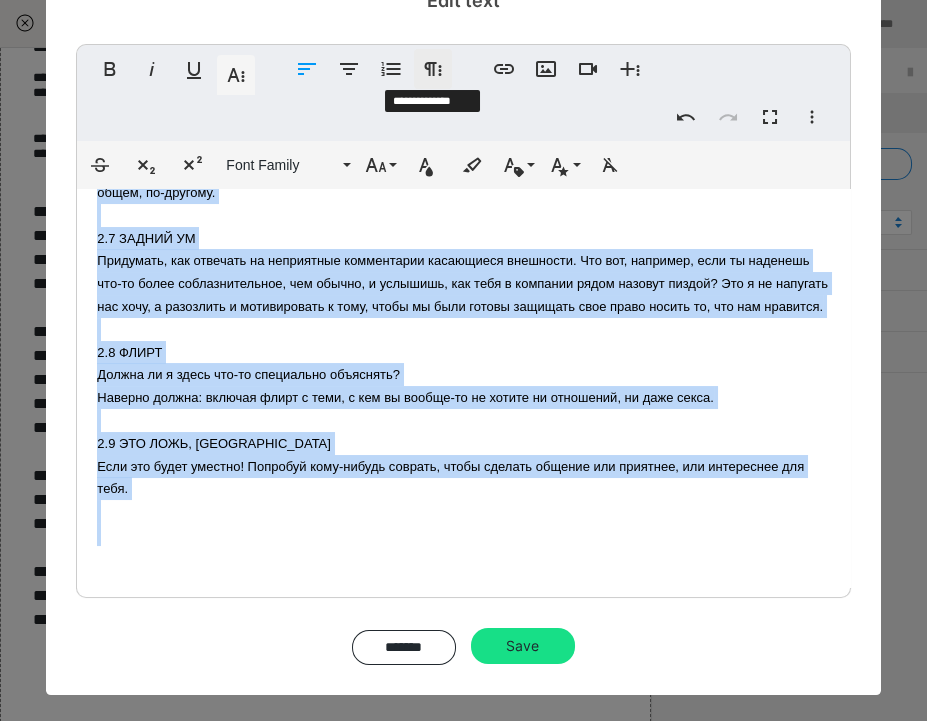 click 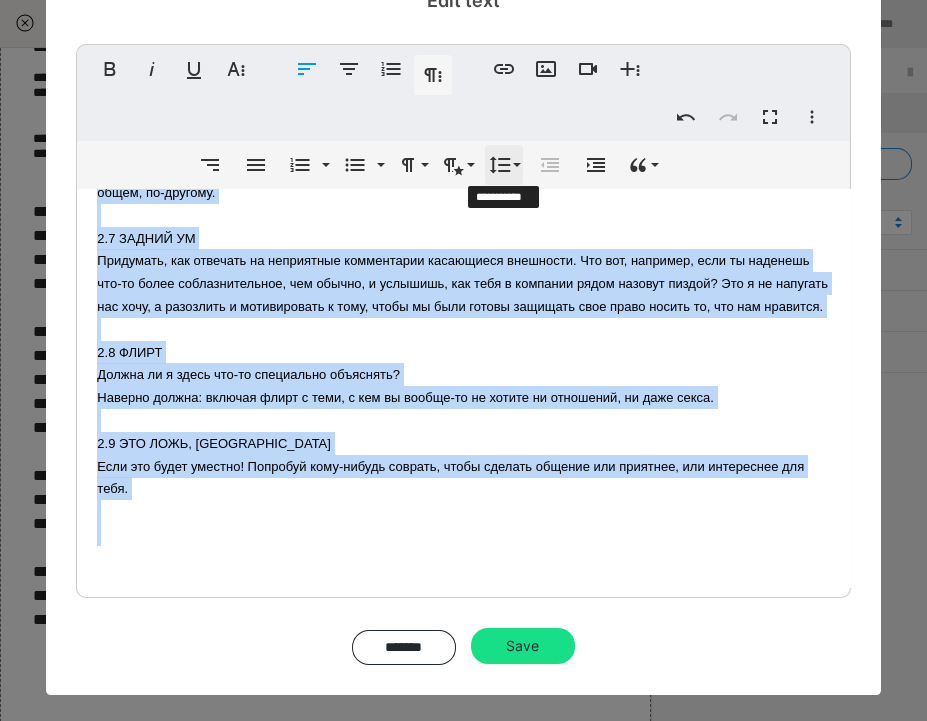 click on "Line Height" at bounding box center (504, 165) 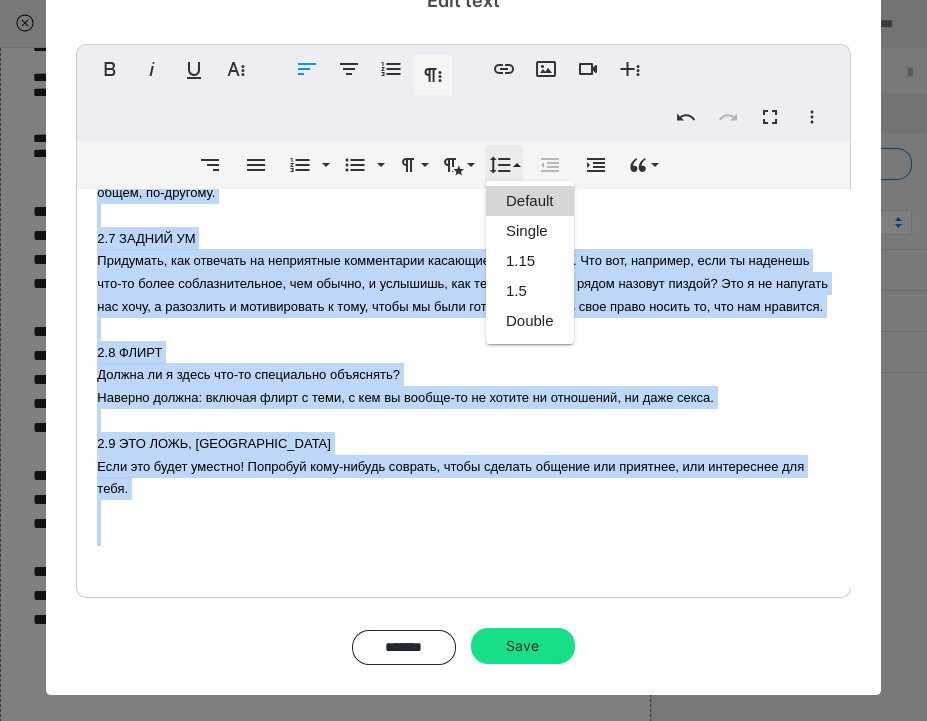 scroll, scrollTop: 1, scrollLeft: 0, axis: vertical 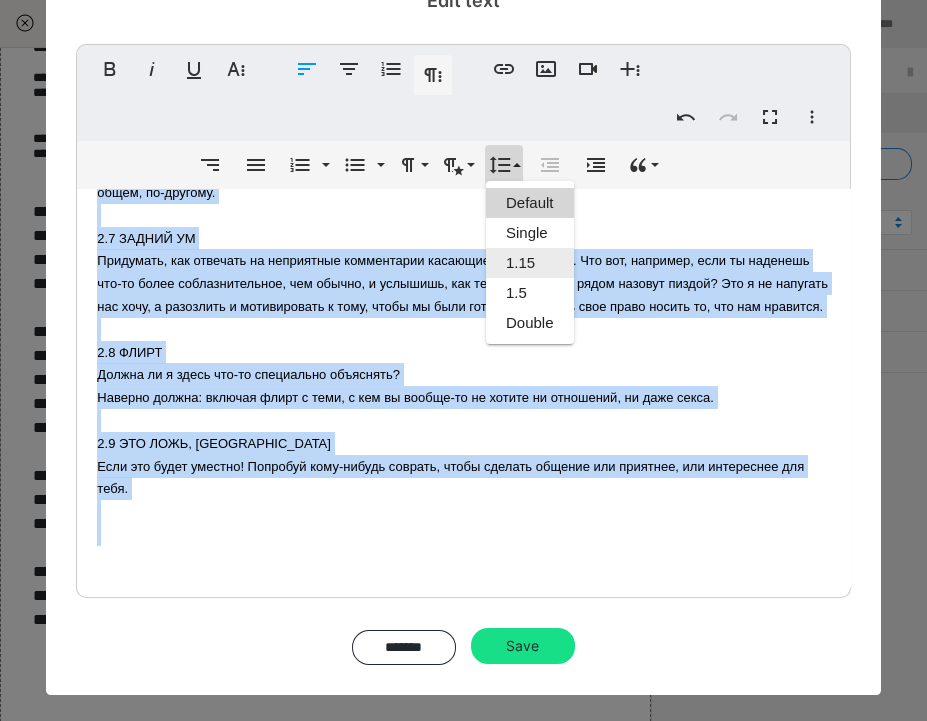 click on "1.15" at bounding box center [530, 263] 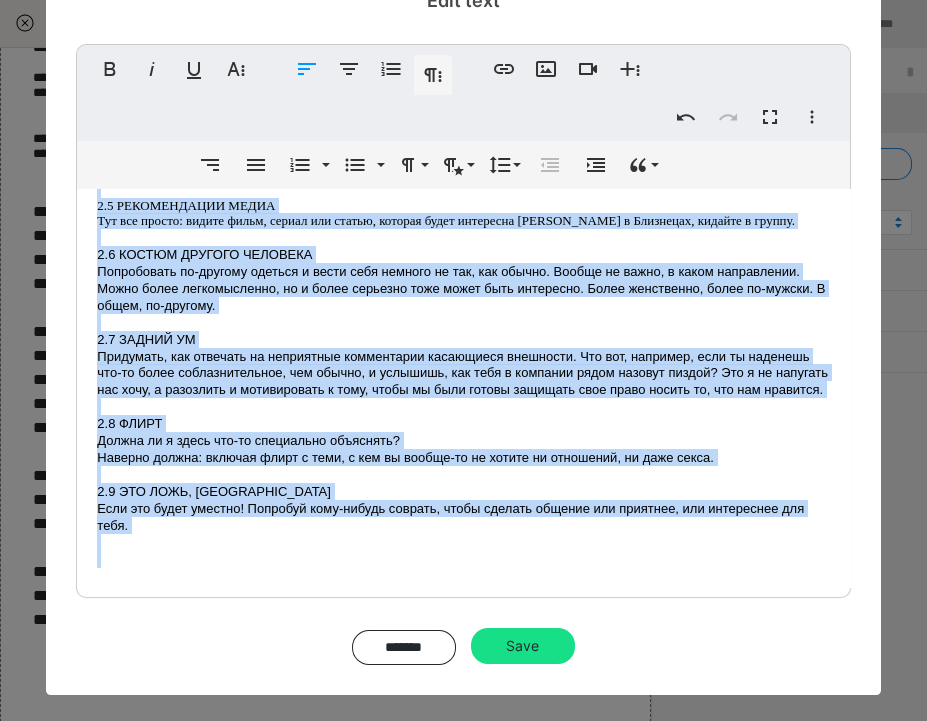 scroll, scrollTop: 478, scrollLeft: 0, axis: vertical 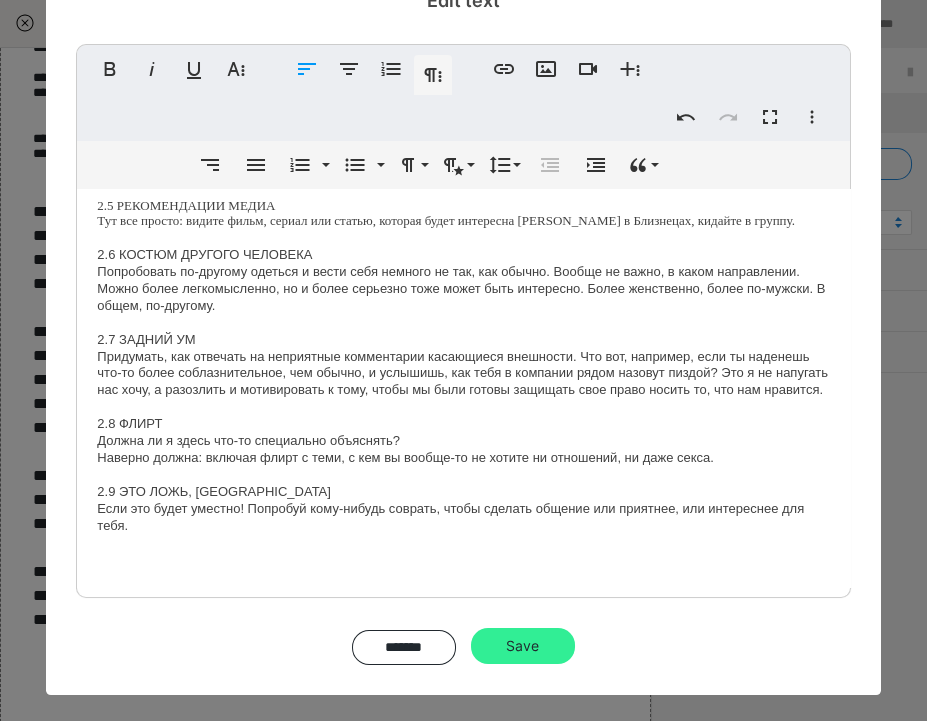 click on "Save" at bounding box center [523, 646] 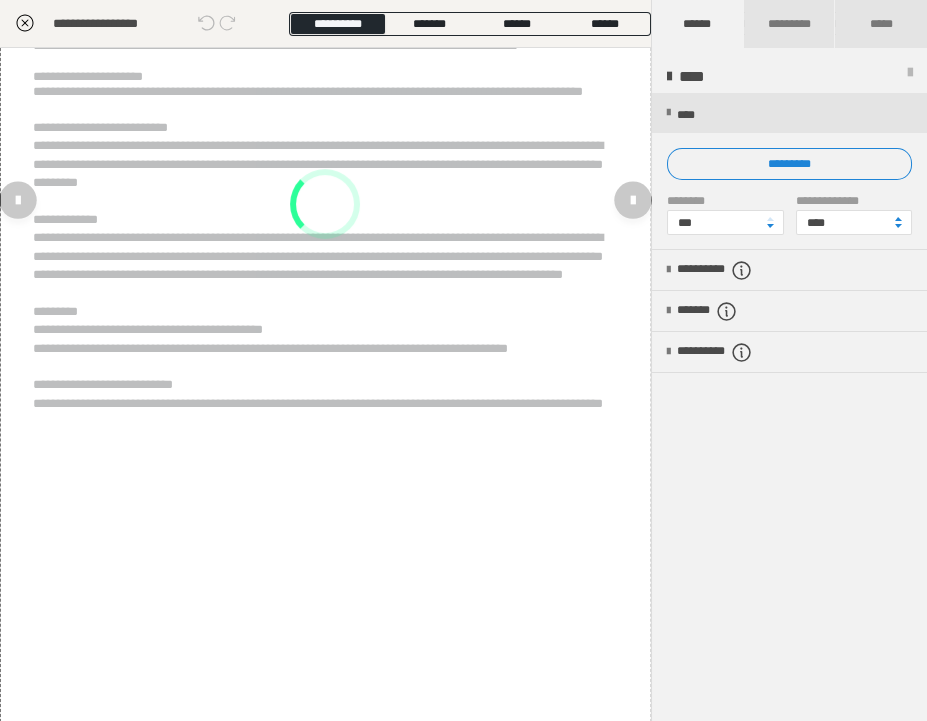 scroll, scrollTop: 0, scrollLeft: 0, axis: both 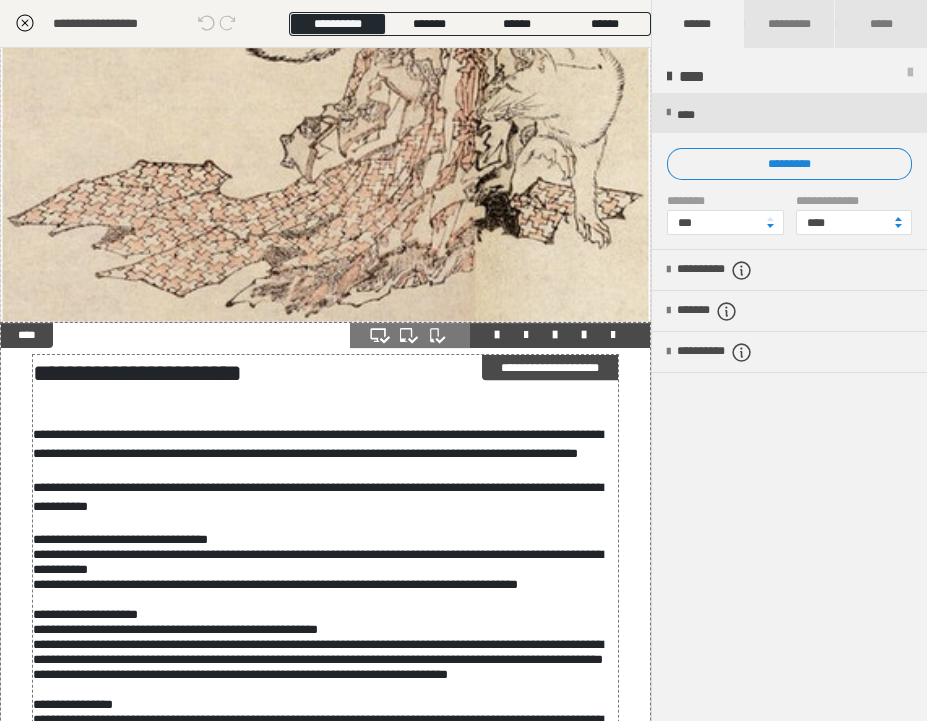 click on "**********" at bounding box center [319, 443] 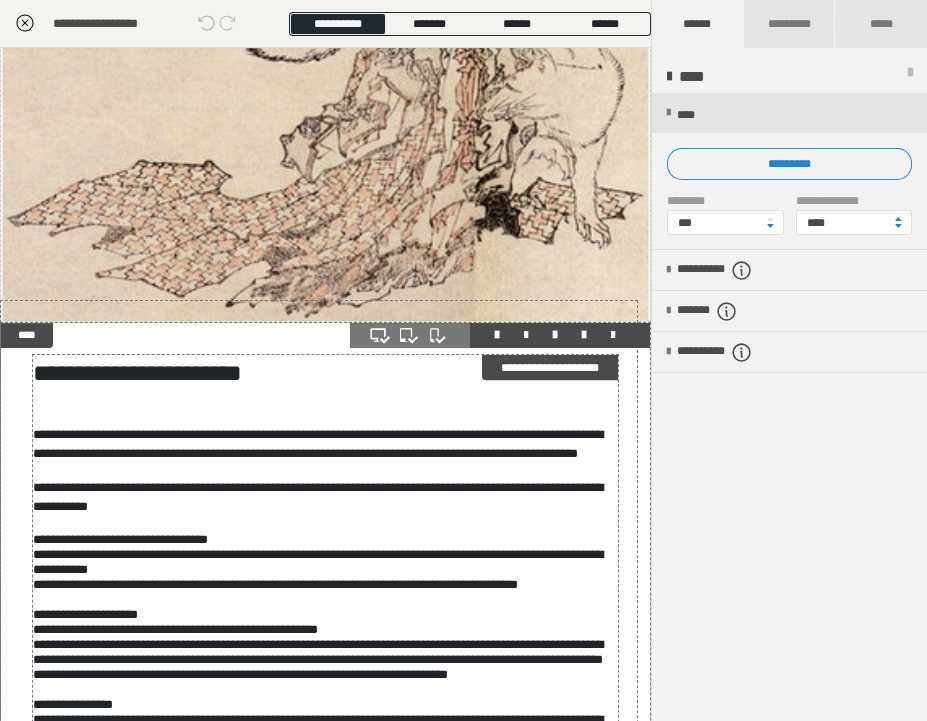 click on "**********" at bounding box center (319, 443) 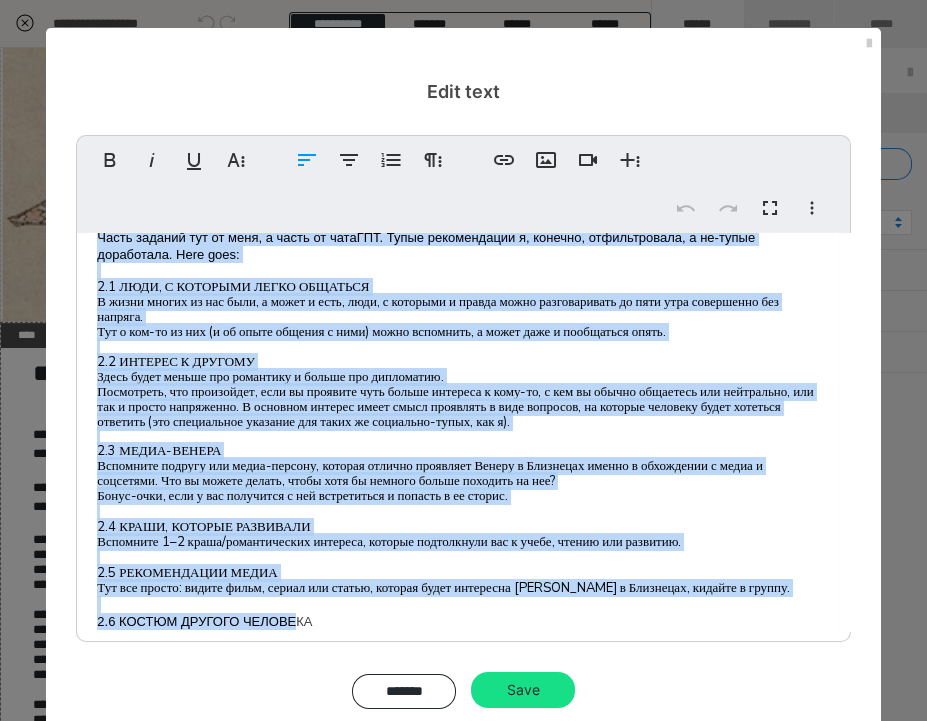 scroll, scrollTop: 169, scrollLeft: 0, axis: vertical 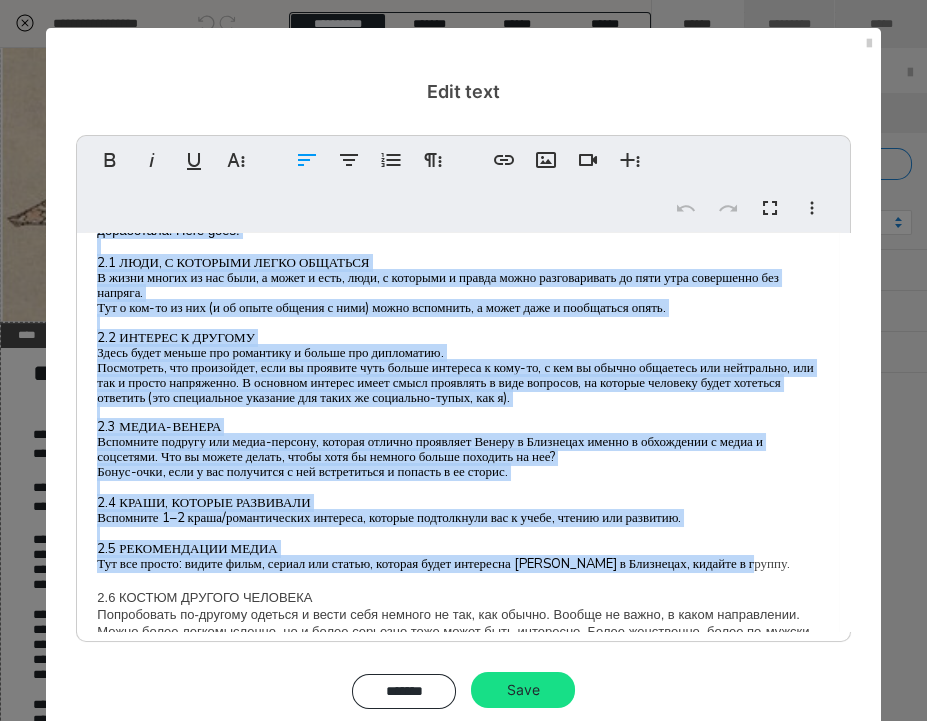 drag, startPoint x: 182, startPoint y: 302, endPoint x: 297, endPoint y: 586, distance: 306.40005 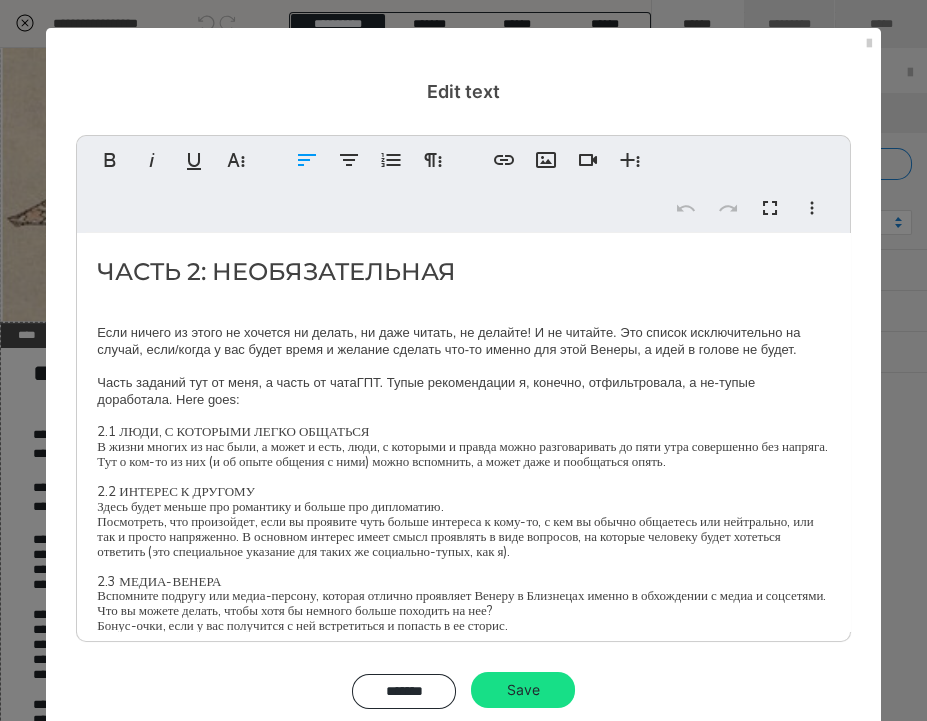 scroll, scrollTop: 169, scrollLeft: 0, axis: vertical 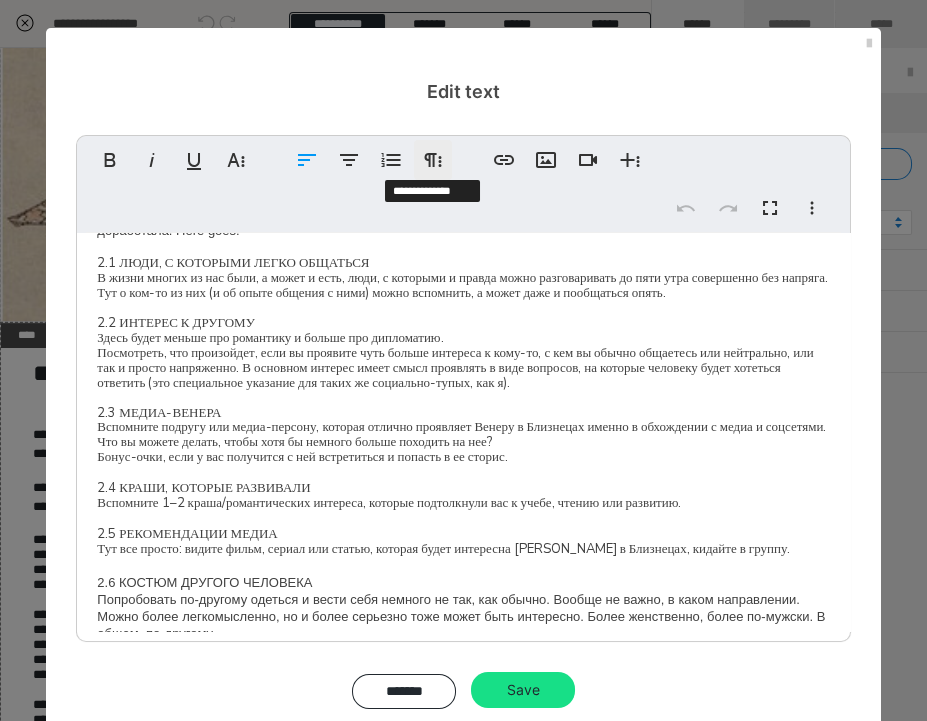click 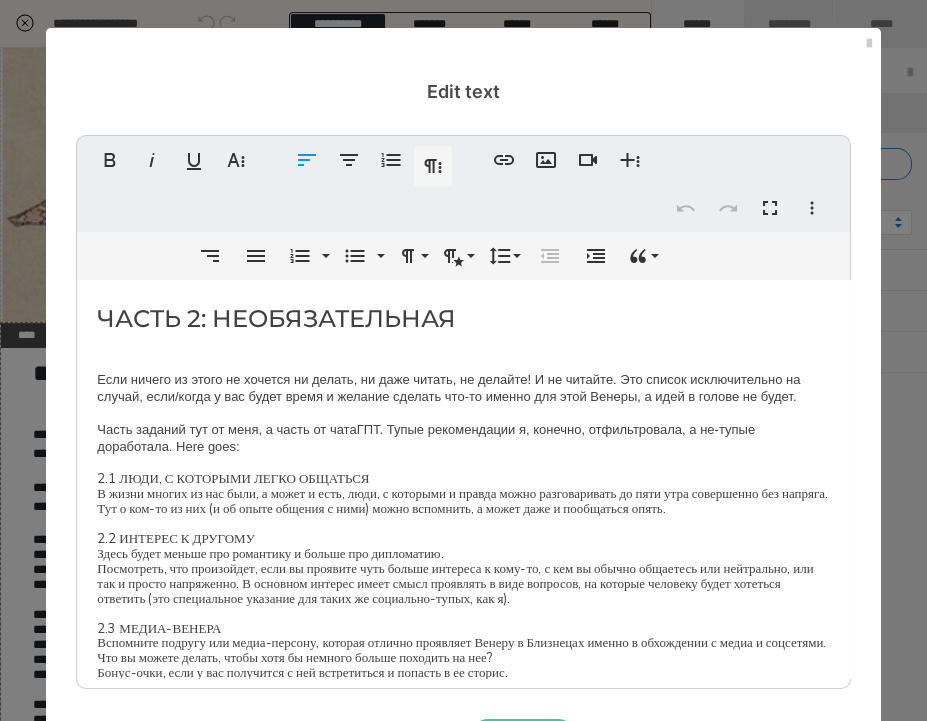 scroll, scrollTop: 169, scrollLeft: 0, axis: vertical 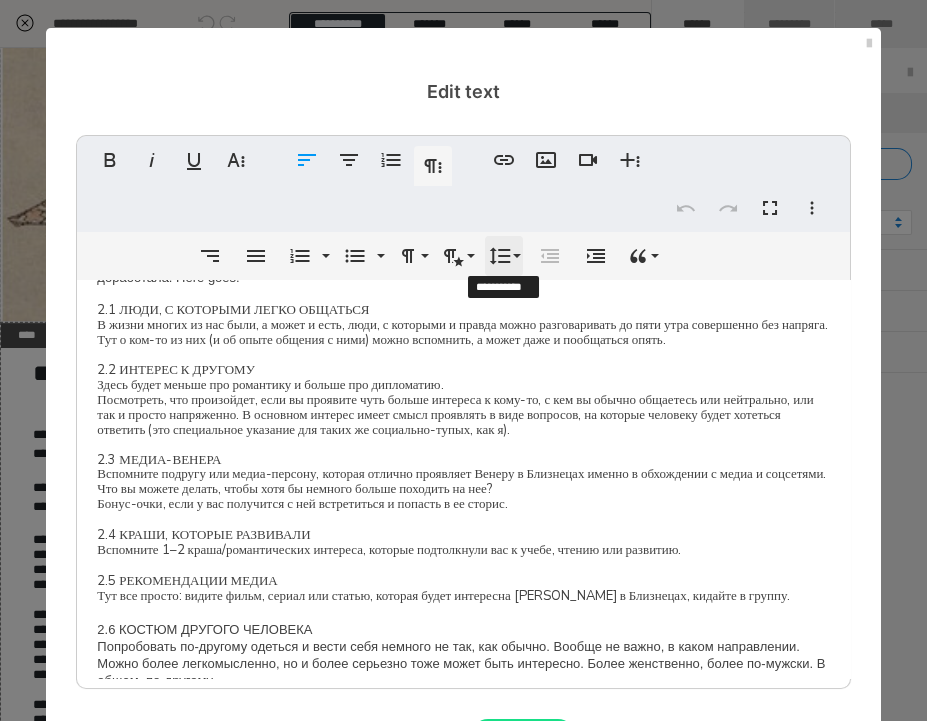 click 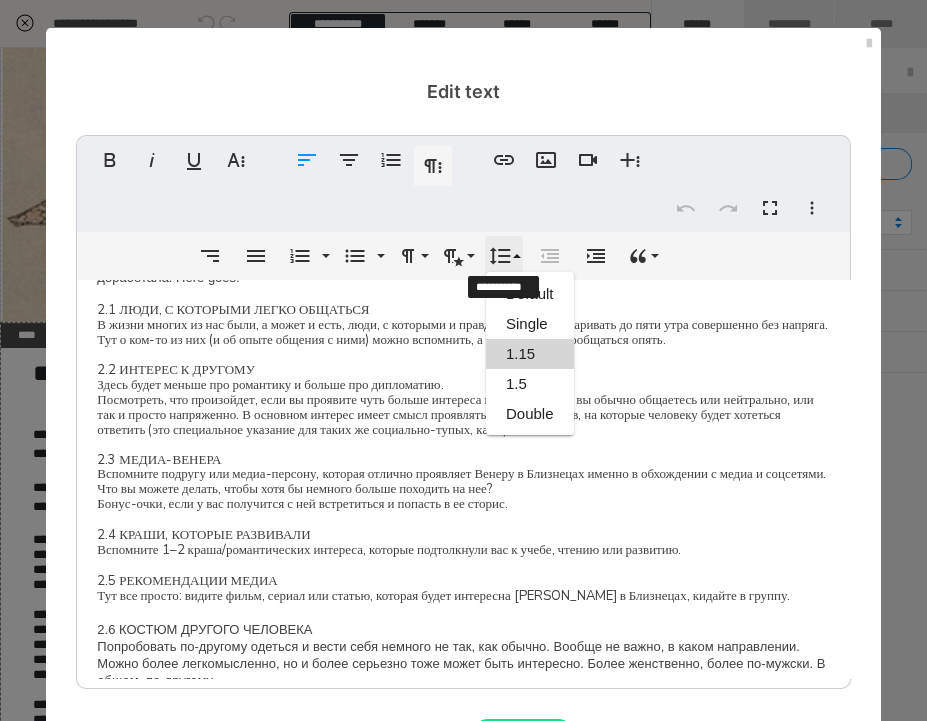 scroll, scrollTop: 1, scrollLeft: 0, axis: vertical 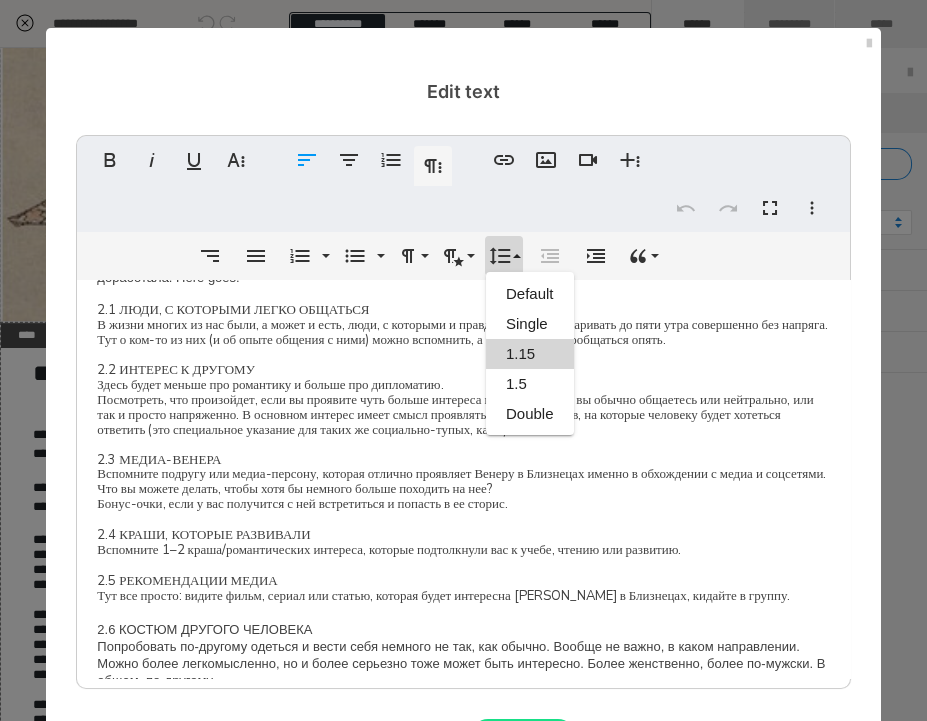click on "1.15" at bounding box center [530, 354] 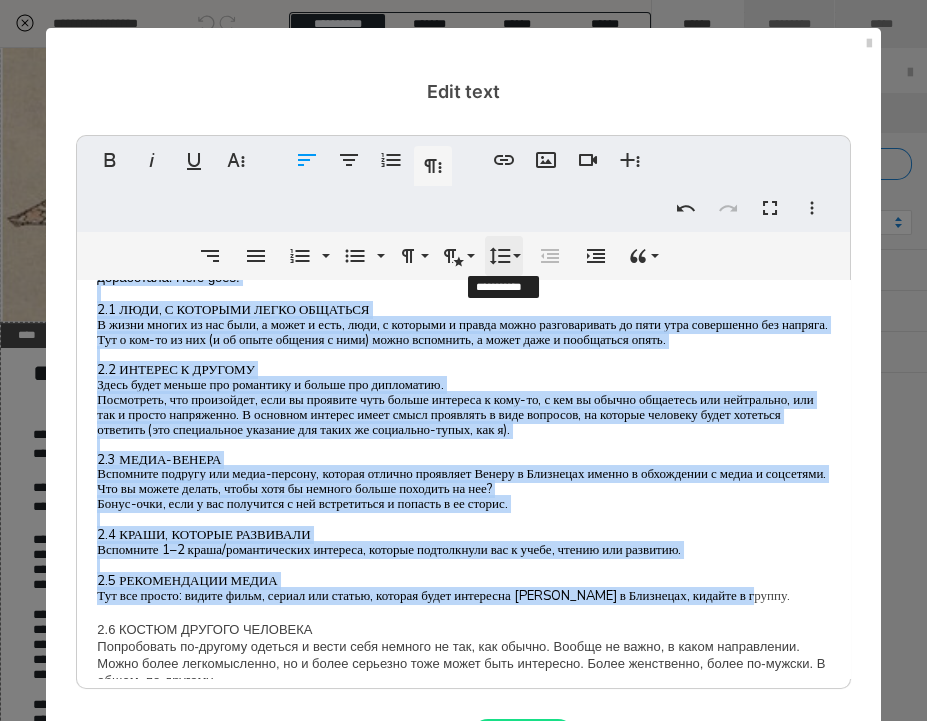 click 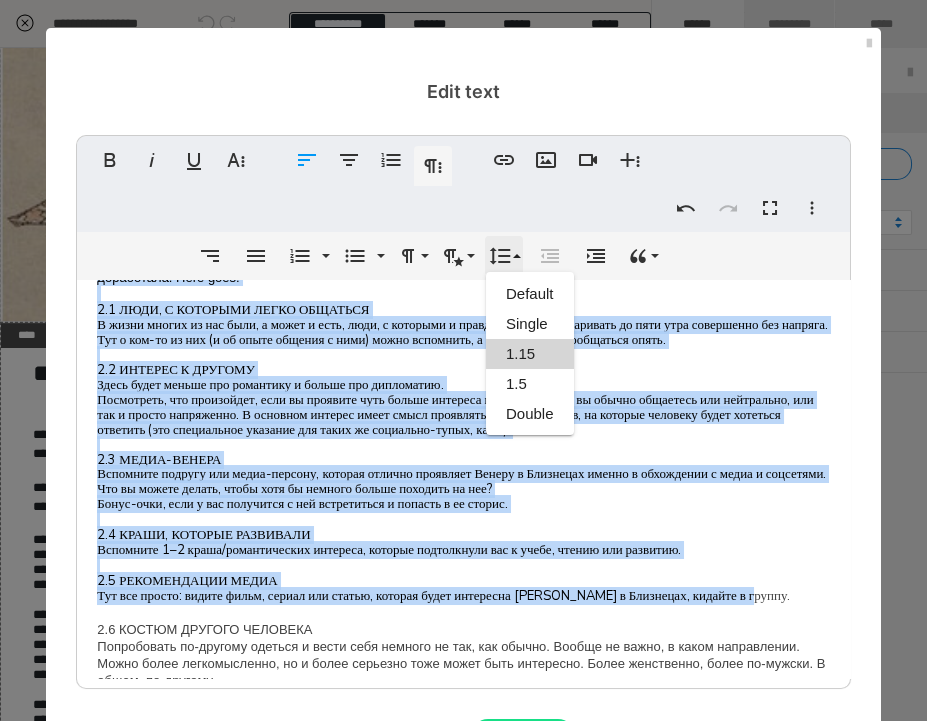 scroll, scrollTop: 1, scrollLeft: 0, axis: vertical 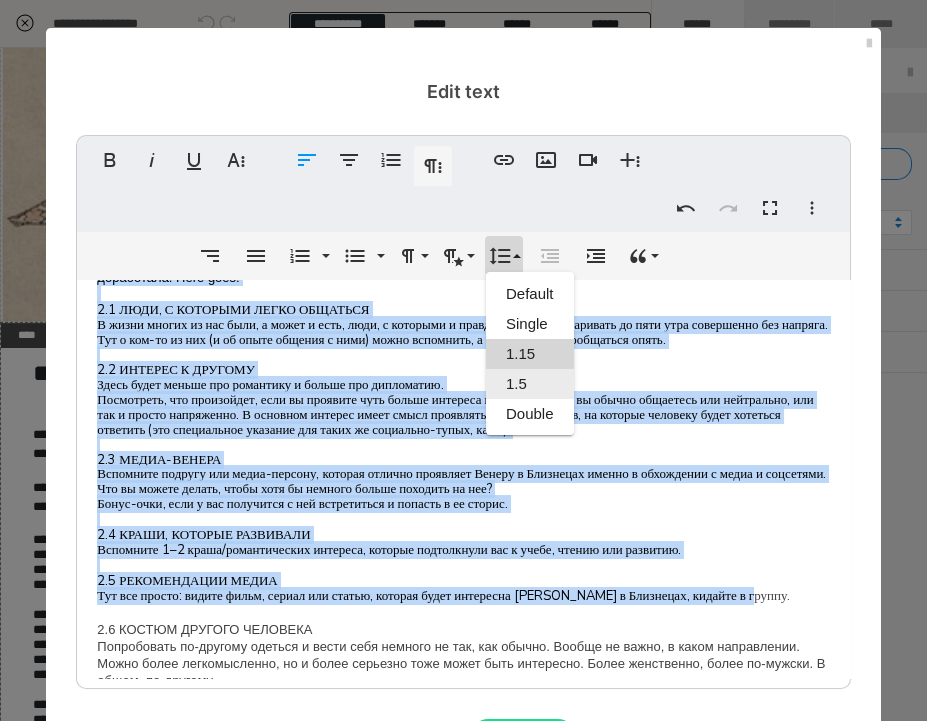 click on "1.5" at bounding box center [530, 384] 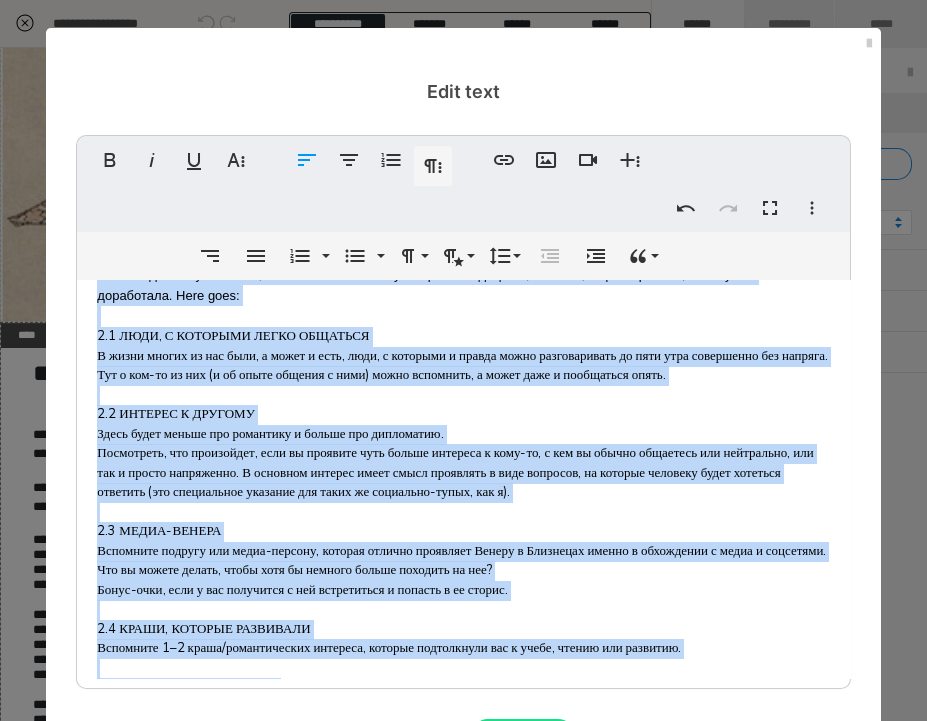 click on "В жизни многих из нас были, а может и есть, люди, с которыми и правда можно разговаривать до пяти утра совершенно без напряга." at bounding box center [462, 356] 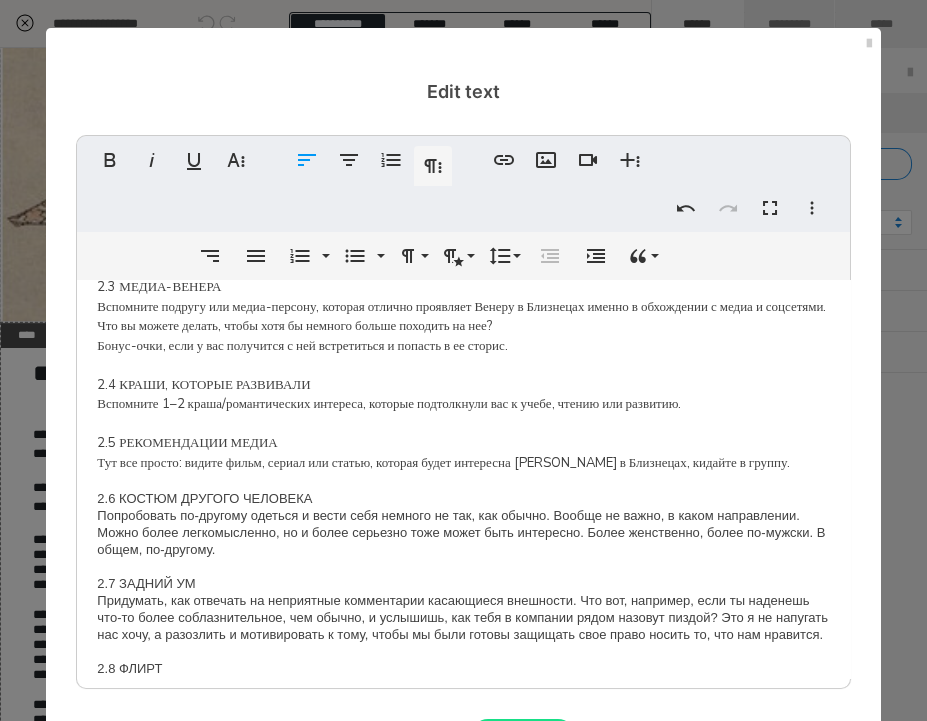 scroll, scrollTop: 607, scrollLeft: 0, axis: vertical 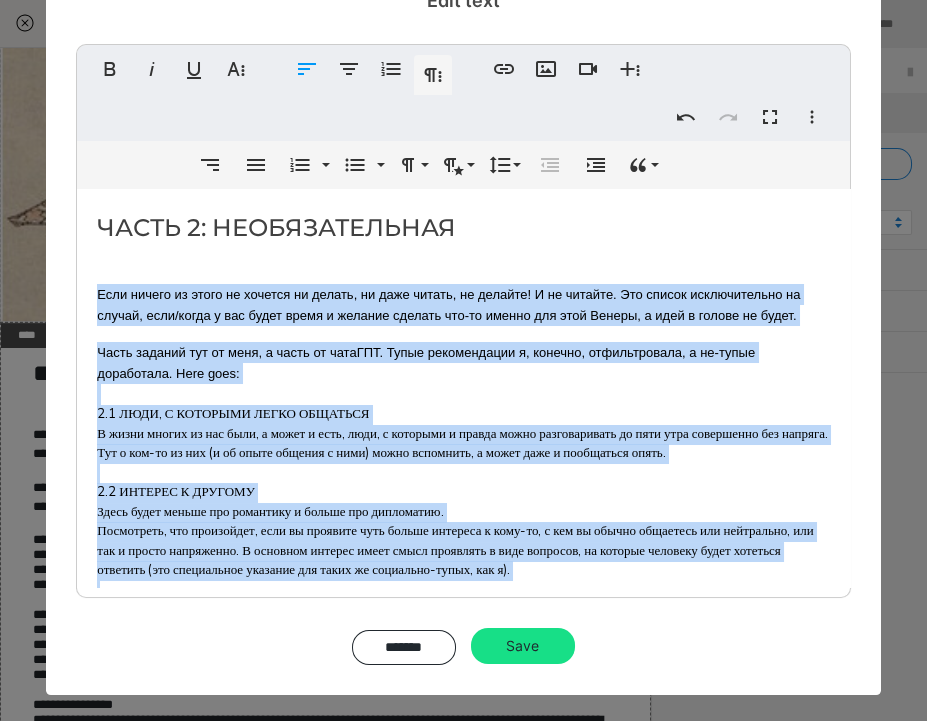 drag, startPoint x: 193, startPoint y: 553, endPoint x: 99, endPoint y: 287, distance: 282.12054 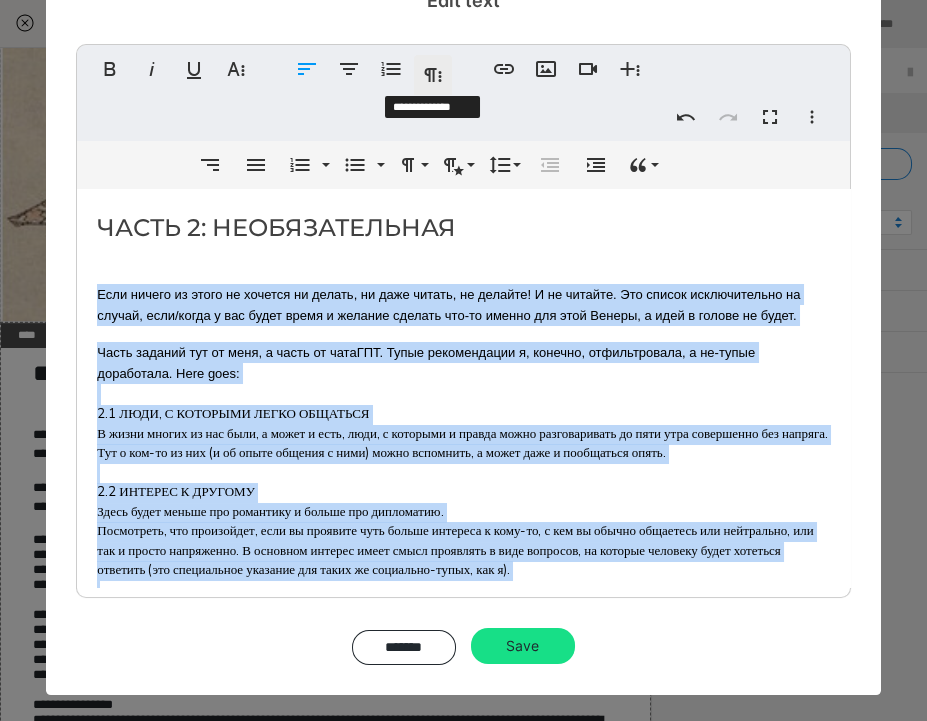 click 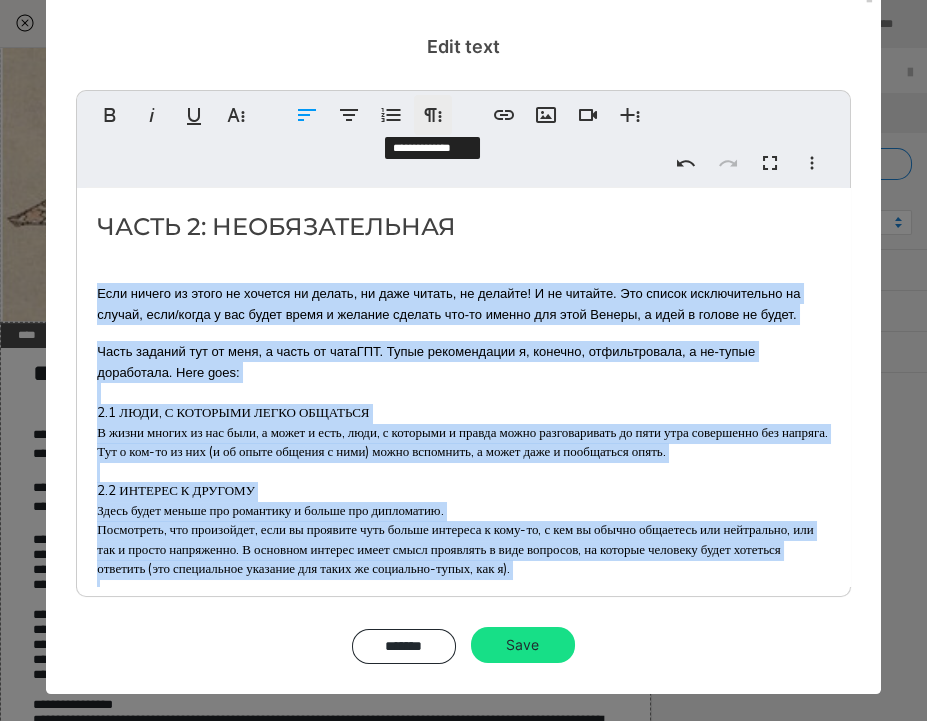 scroll, scrollTop: 44, scrollLeft: 0, axis: vertical 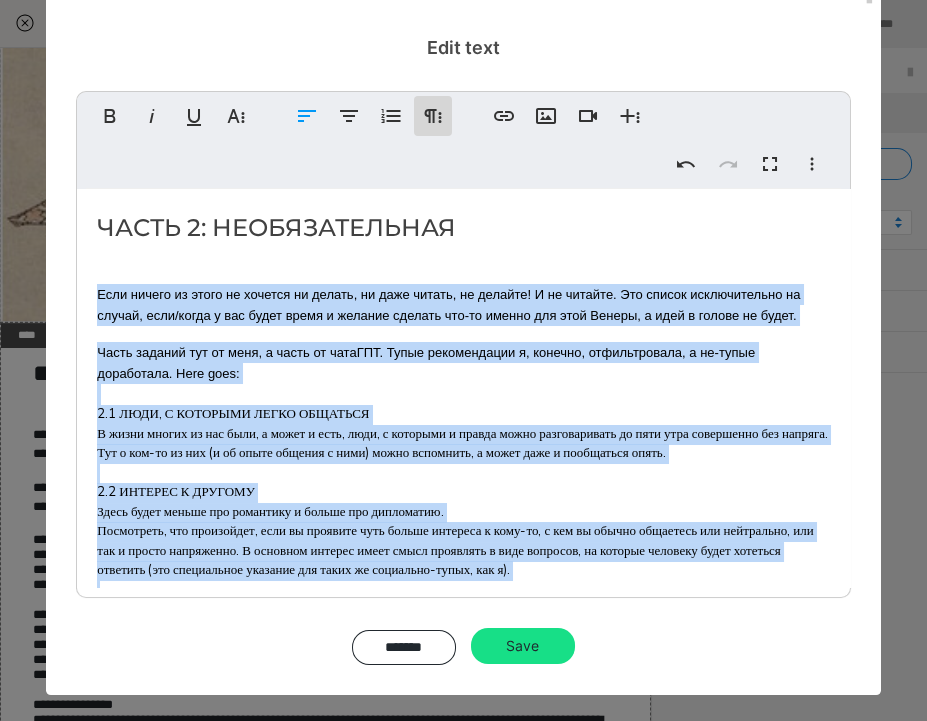 click 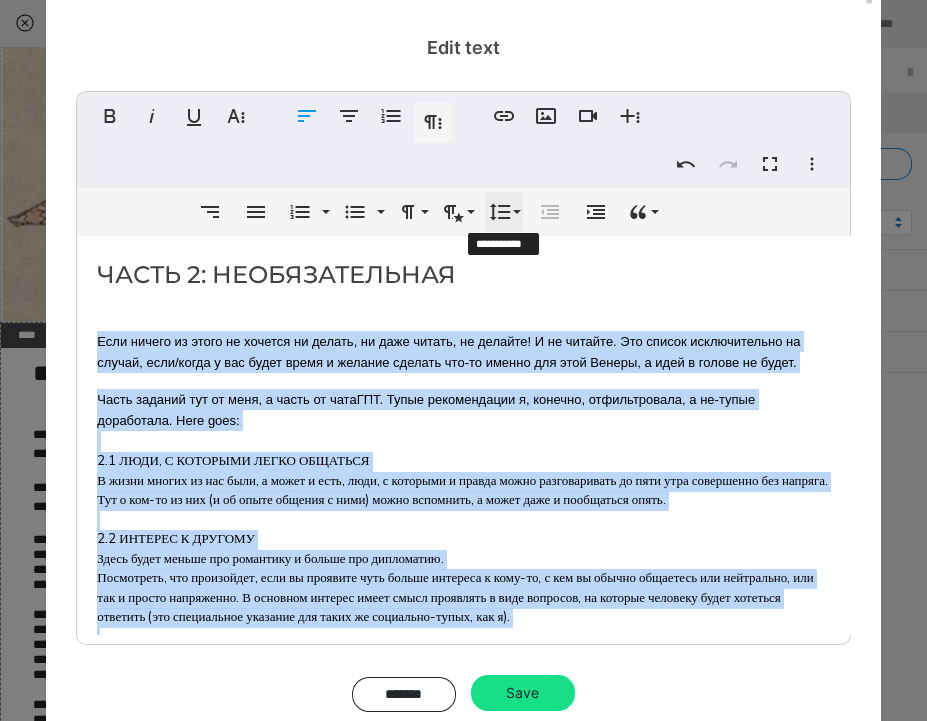 click 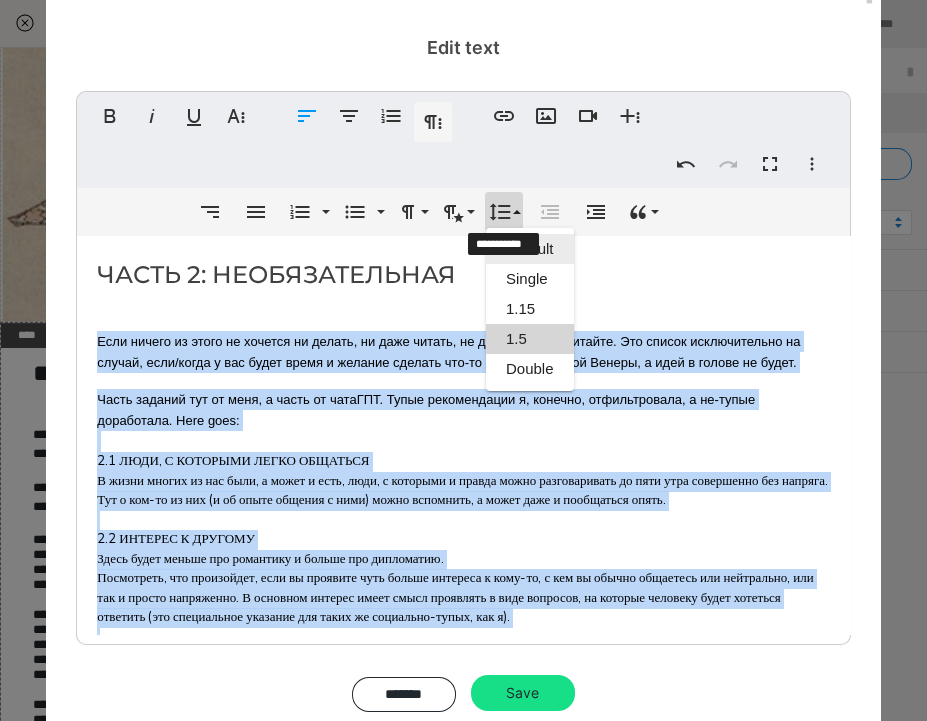 scroll, scrollTop: 1, scrollLeft: 0, axis: vertical 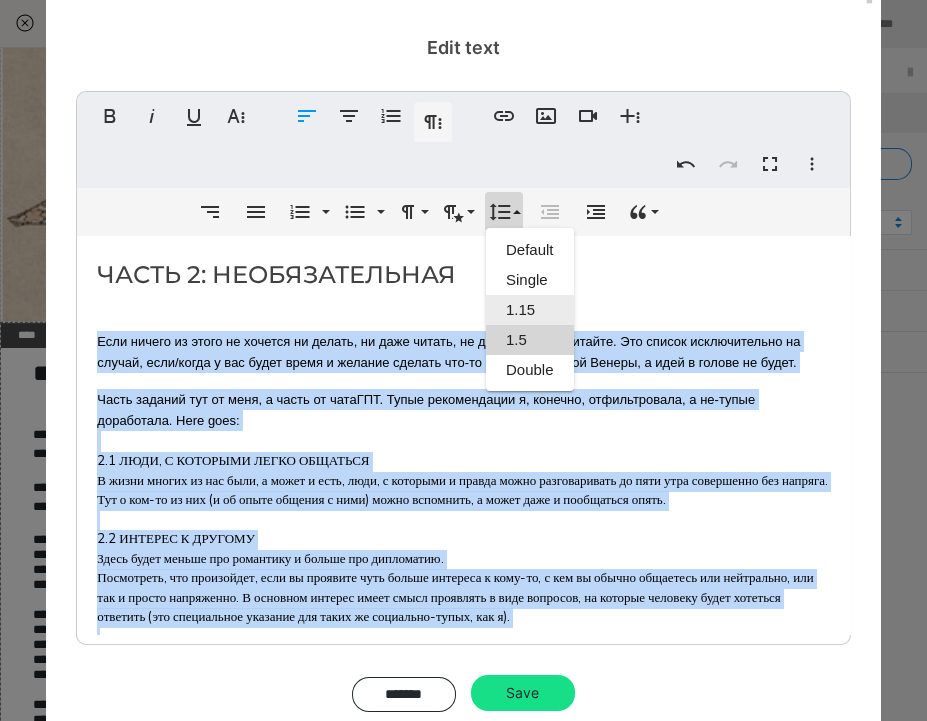 click on "1.15" at bounding box center (530, 310) 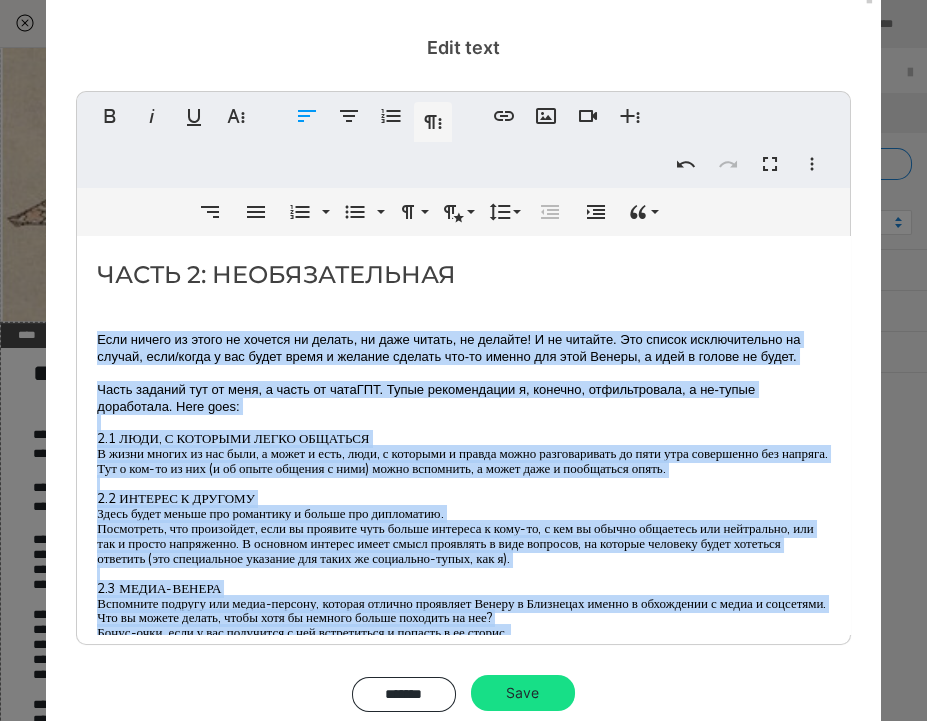 click on "Часть заданий тут от меня, а часть от чатаГПТ. Тупые рекомендации я, конечно, отфильтровала, а не-тупые доработала. Here goes:" at bounding box center (426, 398) 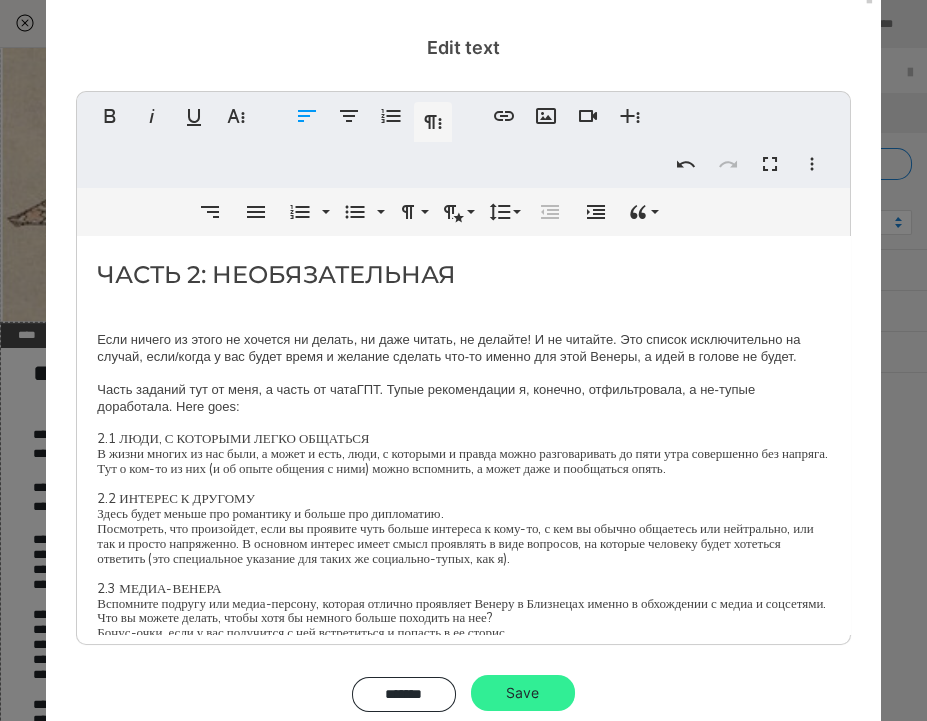 click on "Save" at bounding box center [523, 693] 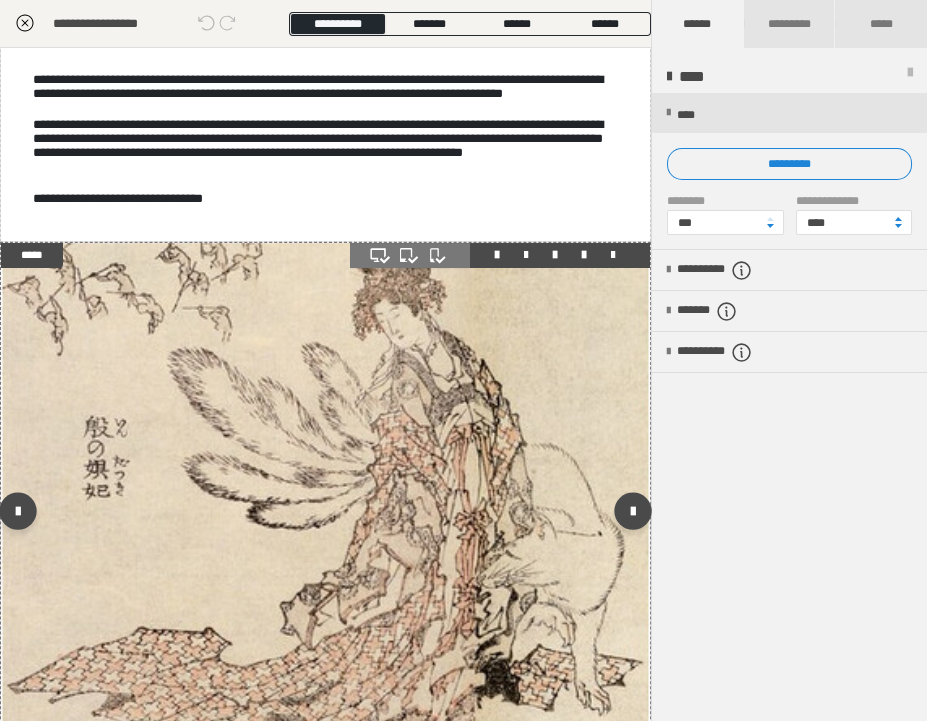 scroll, scrollTop: 2439, scrollLeft: 0, axis: vertical 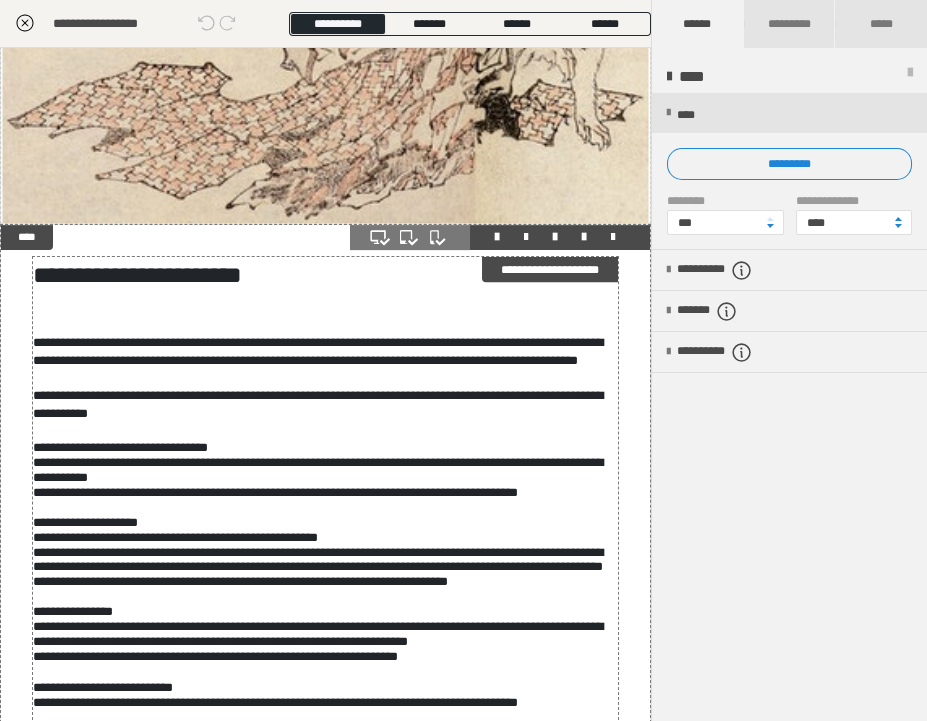 click on "**********" at bounding box center [319, 493] 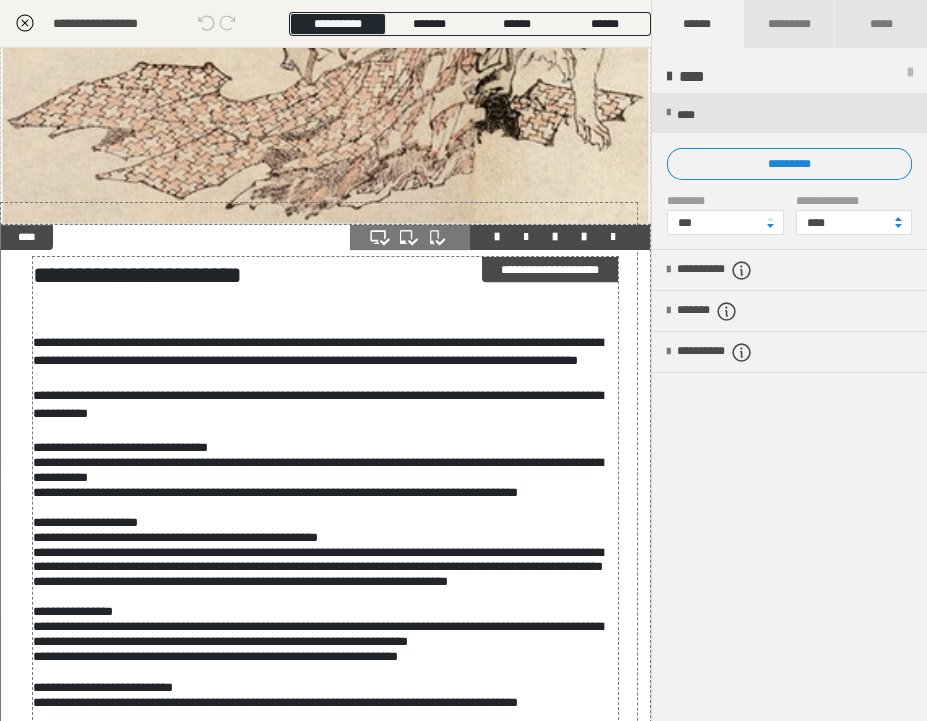 click on "**********" at bounding box center [319, 493] 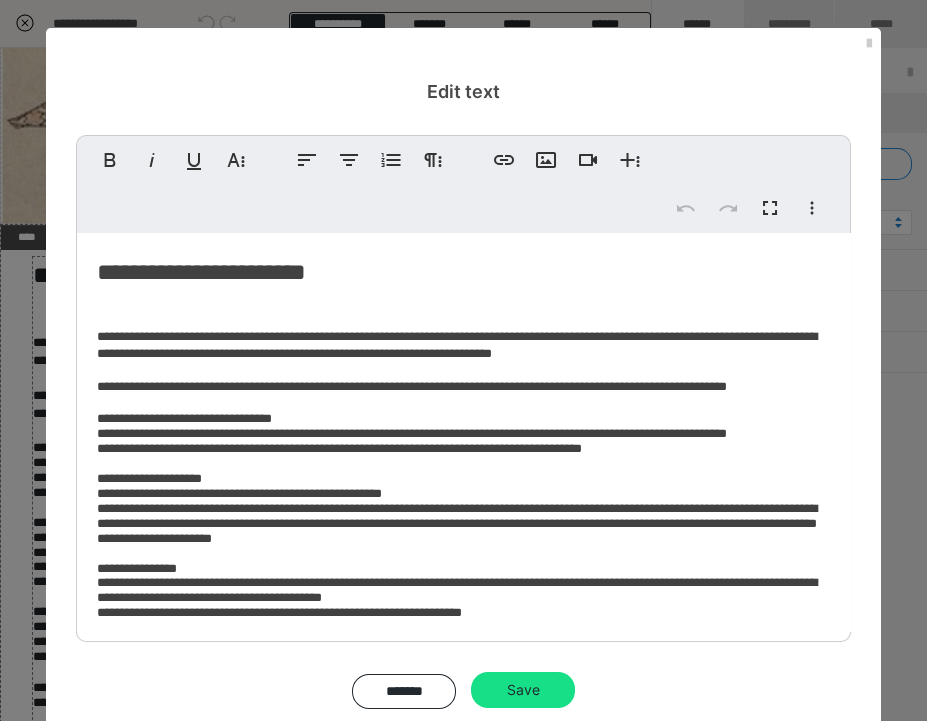 scroll, scrollTop: 483, scrollLeft: 0, axis: vertical 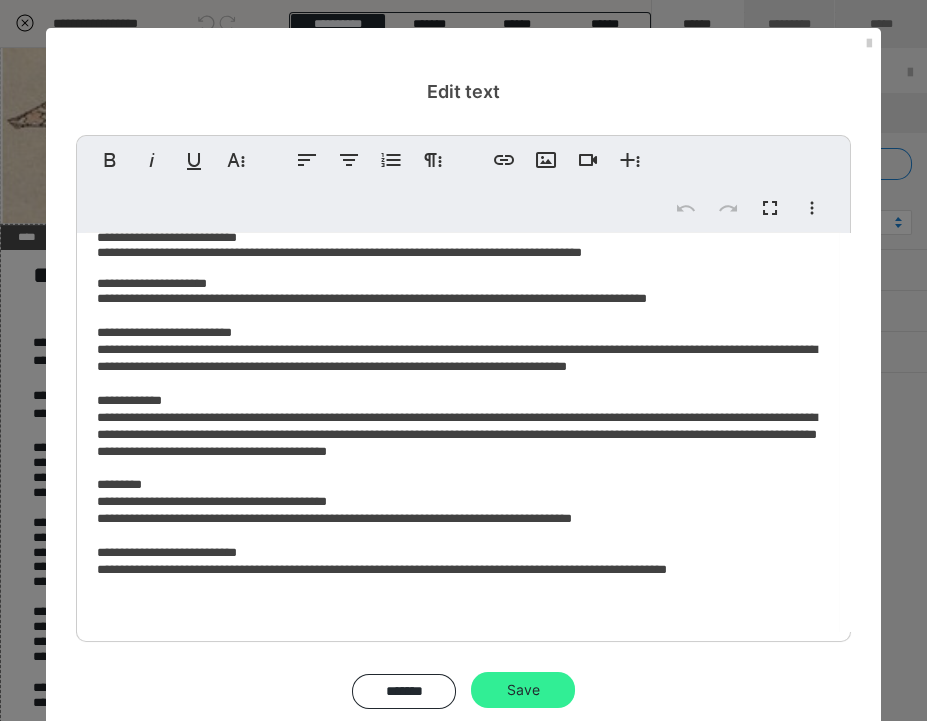 click on "Save" at bounding box center (523, 690) 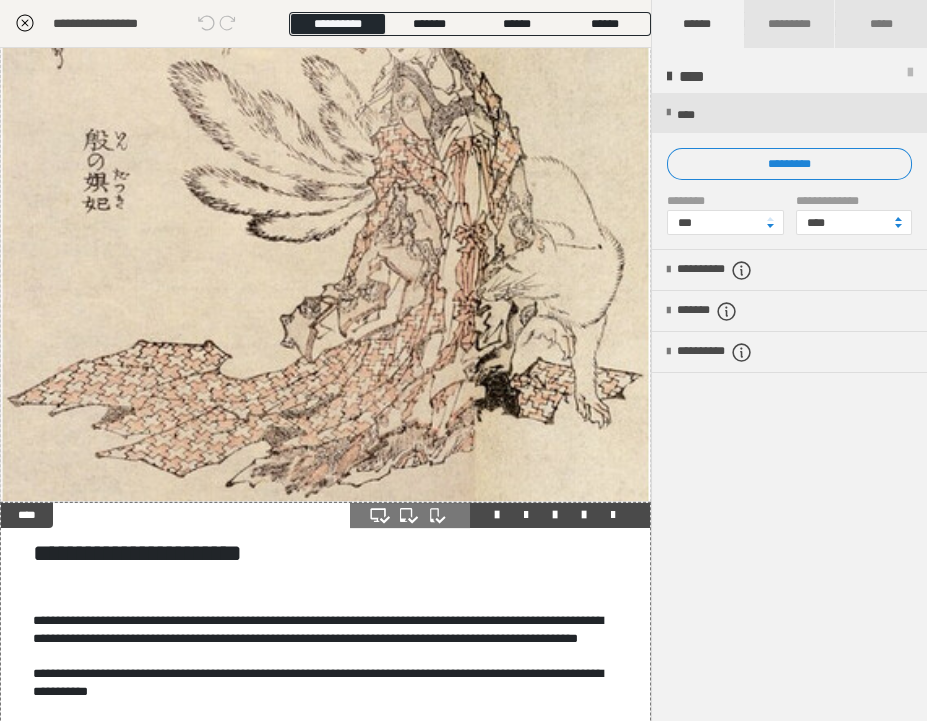 scroll, scrollTop: 2693, scrollLeft: 0, axis: vertical 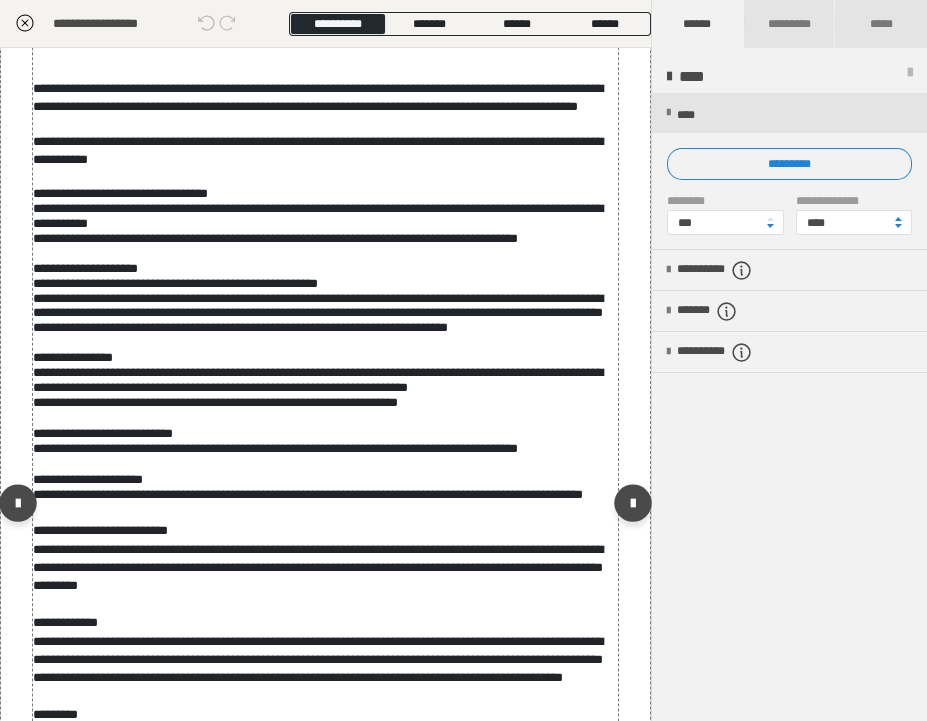 click on "**********" at bounding box center [319, 449] 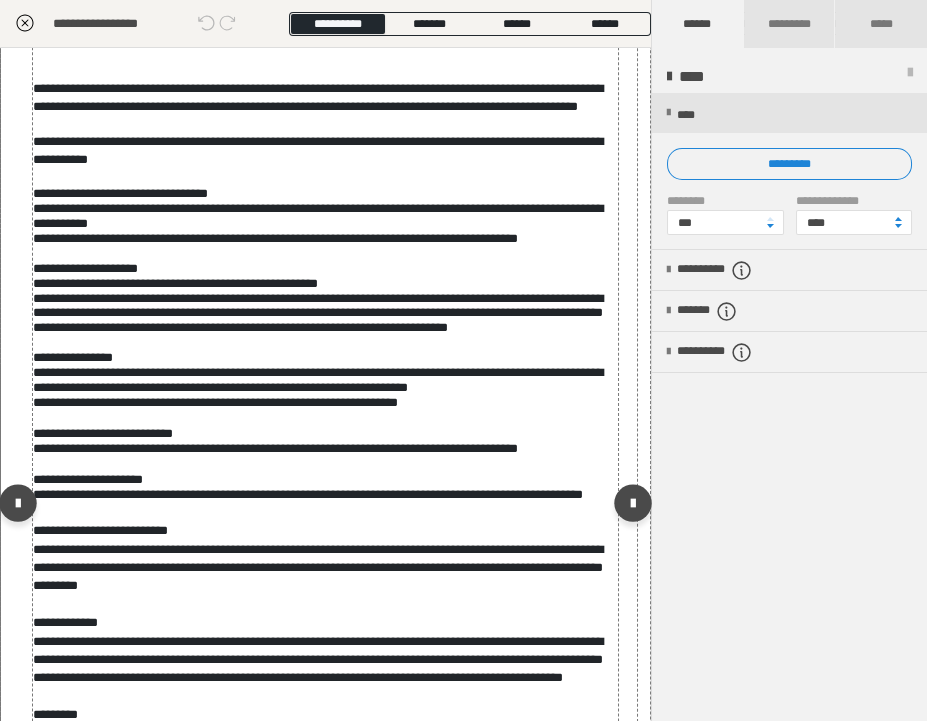 click on "**********" at bounding box center (319, 449) 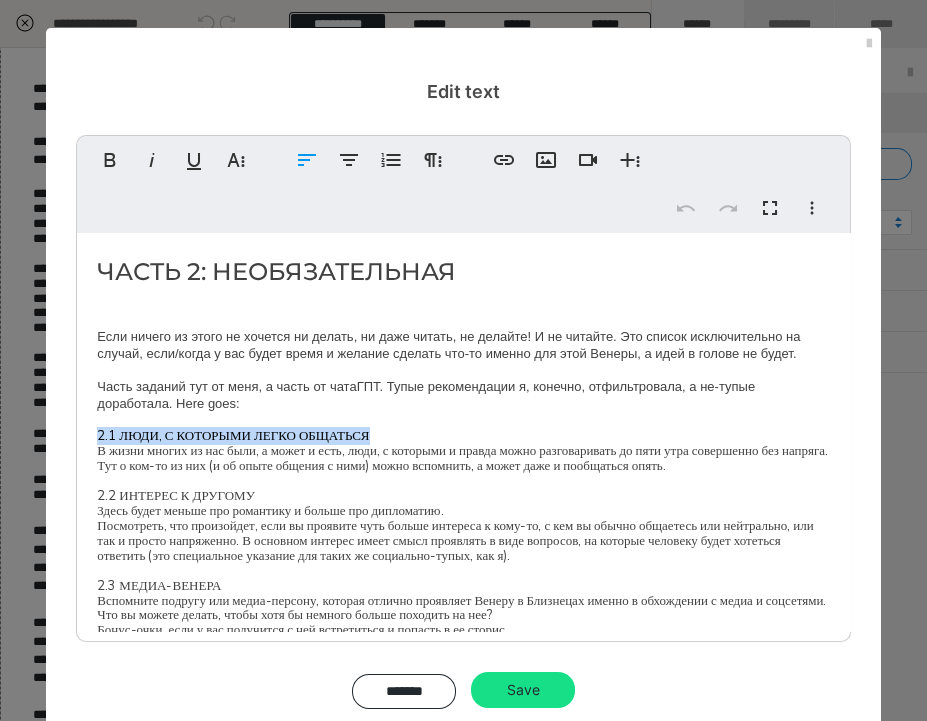 drag, startPoint x: 382, startPoint y: 442, endPoint x: 74, endPoint y: 424, distance: 308.5255 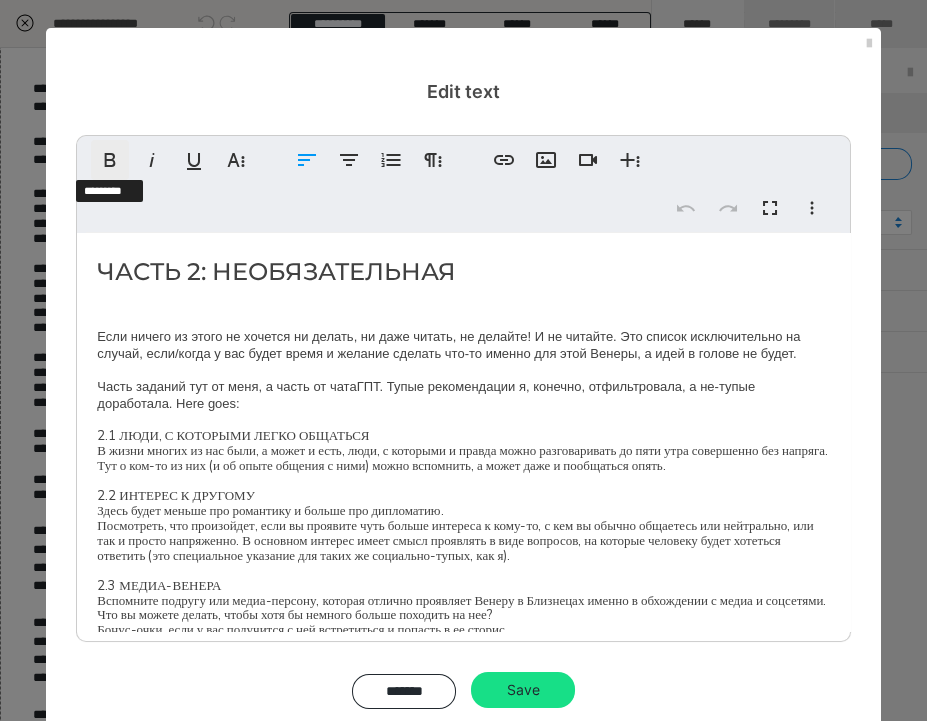 click 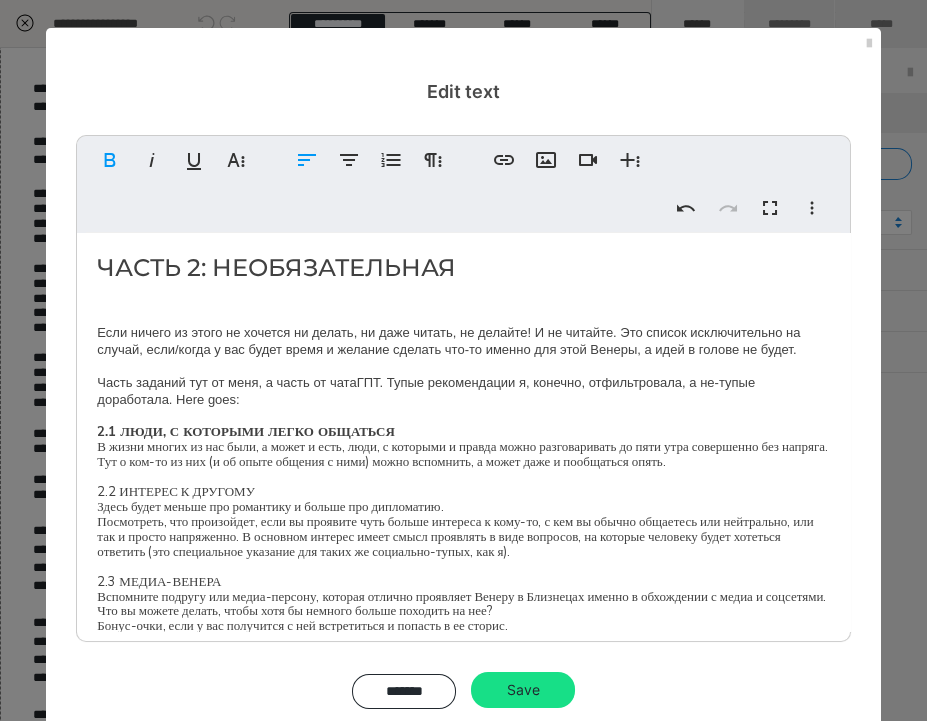 scroll, scrollTop: 68, scrollLeft: 0, axis: vertical 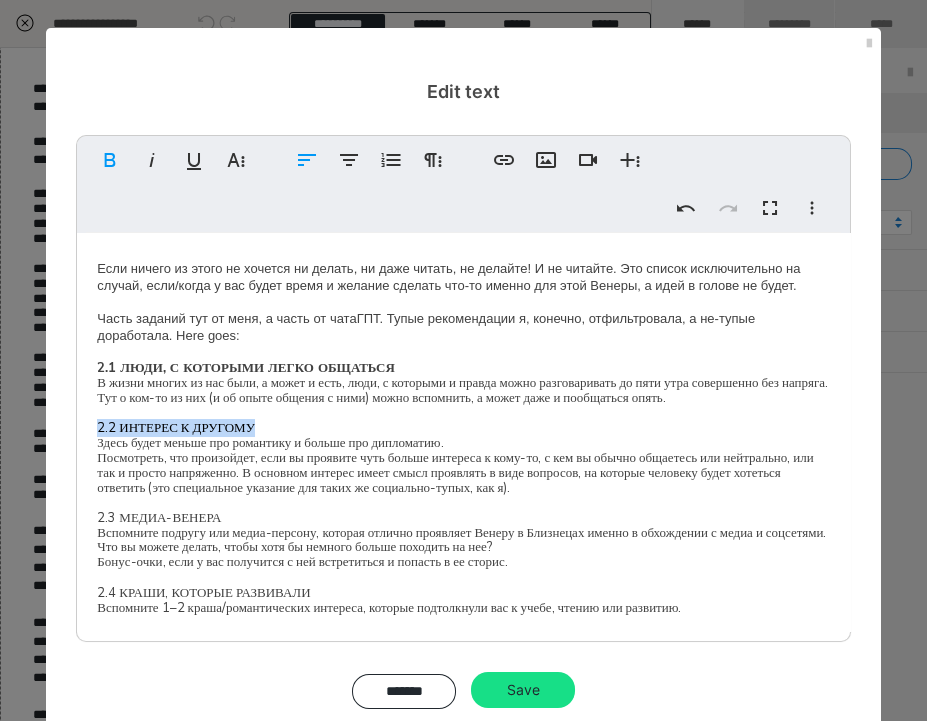 drag, startPoint x: 260, startPoint y: 452, endPoint x: 78, endPoint y: 456, distance: 182.04395 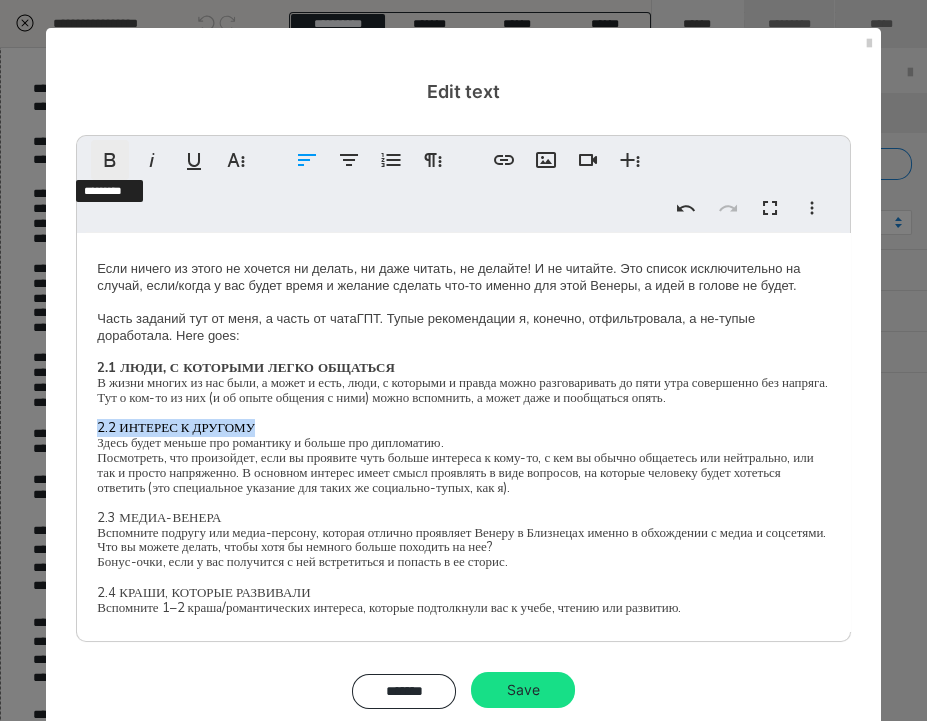 click 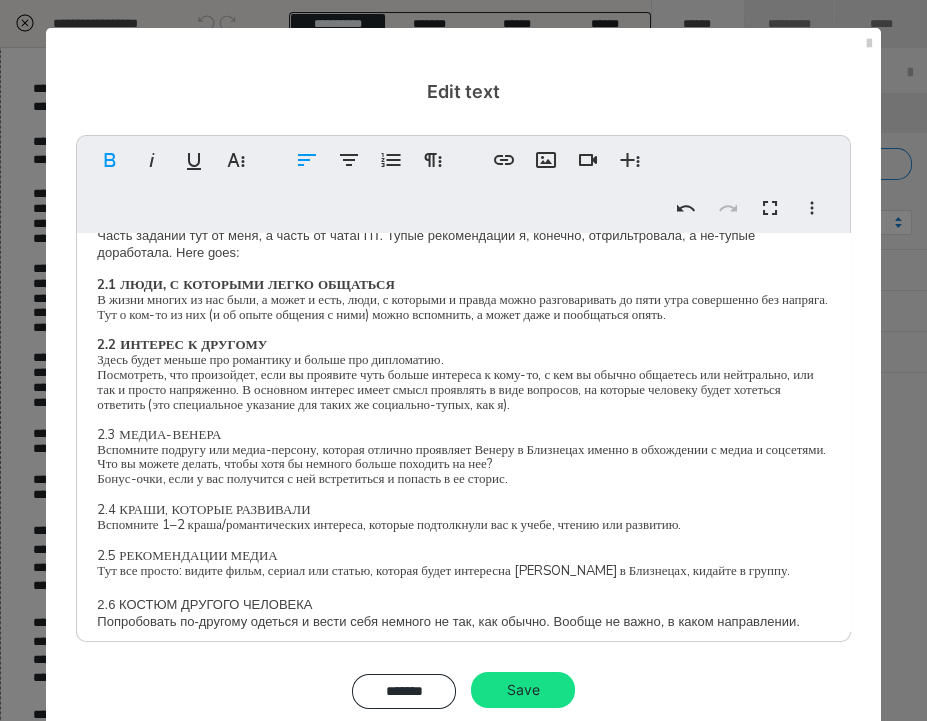 scroll, scrollTop: 204, scrollLeft: 0, axis: vertical 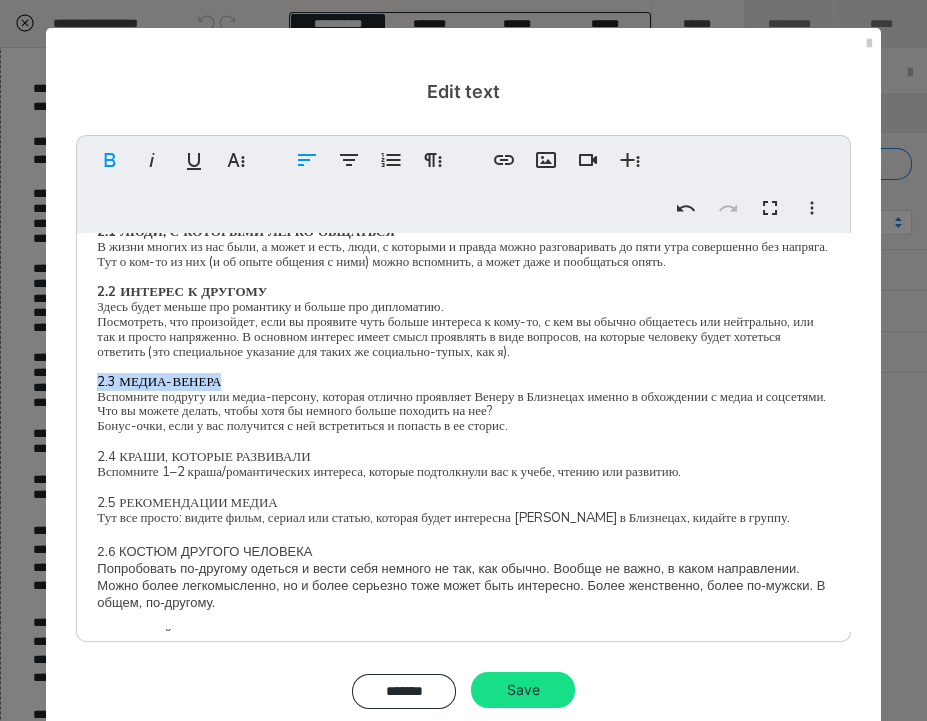 drag, startPoint x: 237, startPoint y: 401, endPoint x: 84, endPoint y: 392, distance: 153.26448 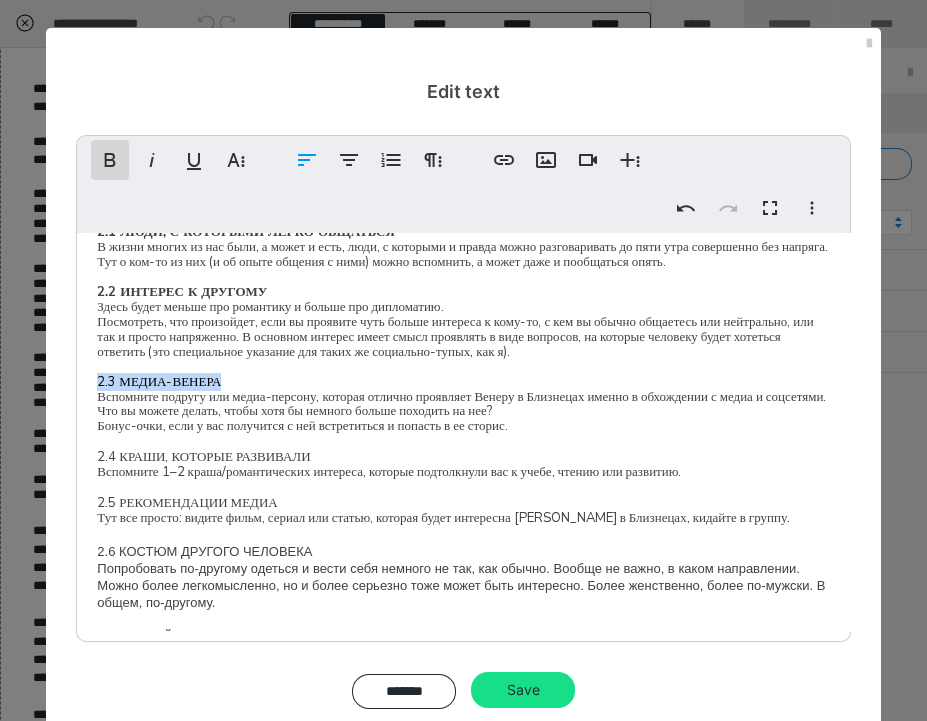 click 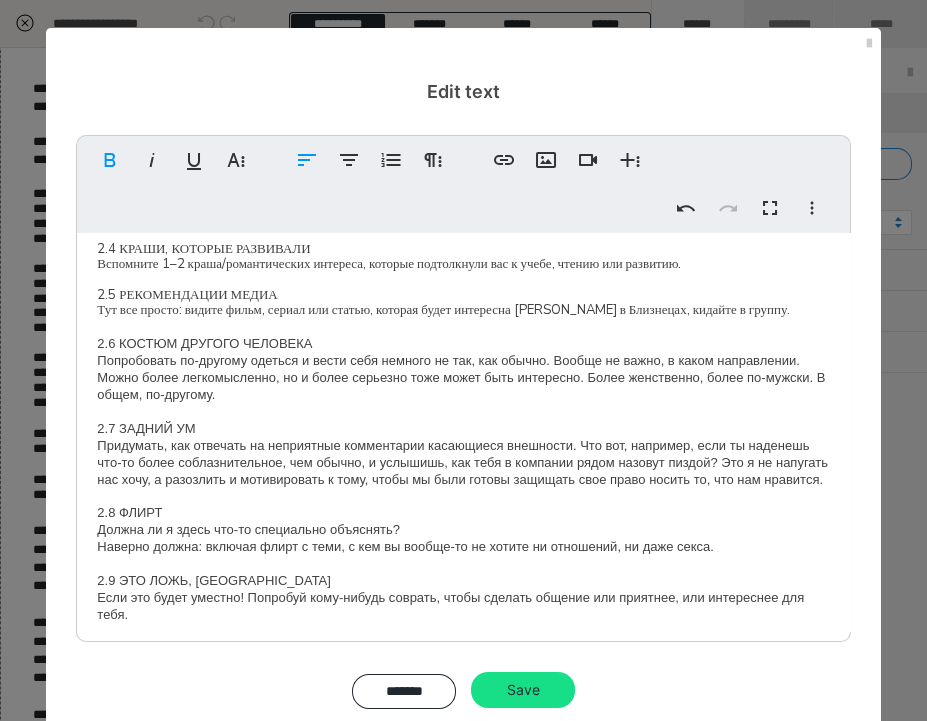 scroll, scrollTop: 379, scrollLeft: 0, axis: vertical 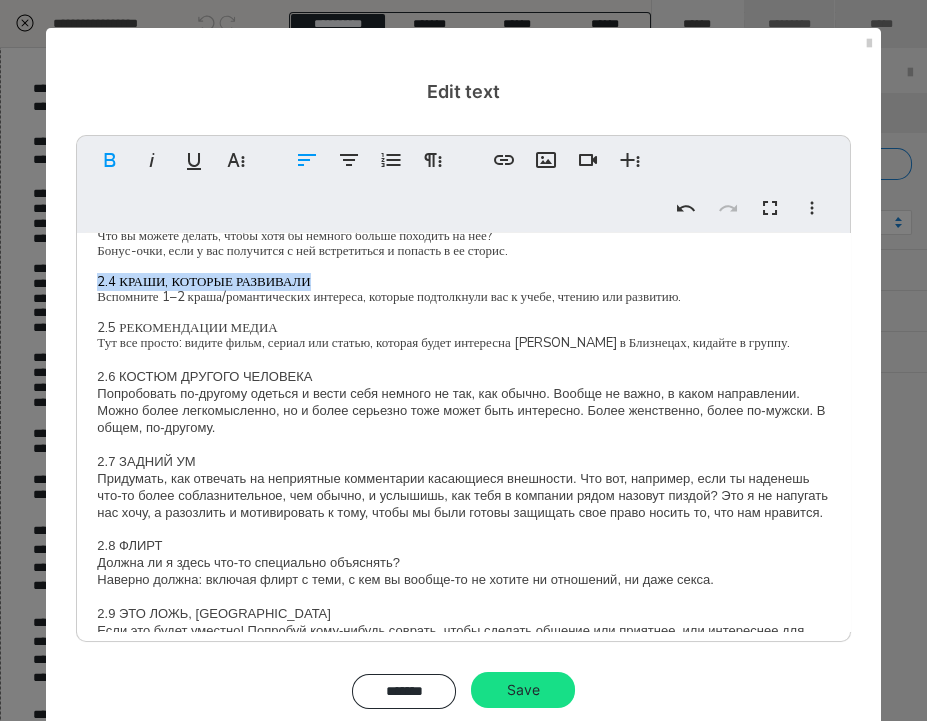 drag, startPoint x: 323, startPoint y: 306, endPoint x: 79, endPoint y: 300, distance: 244.07376 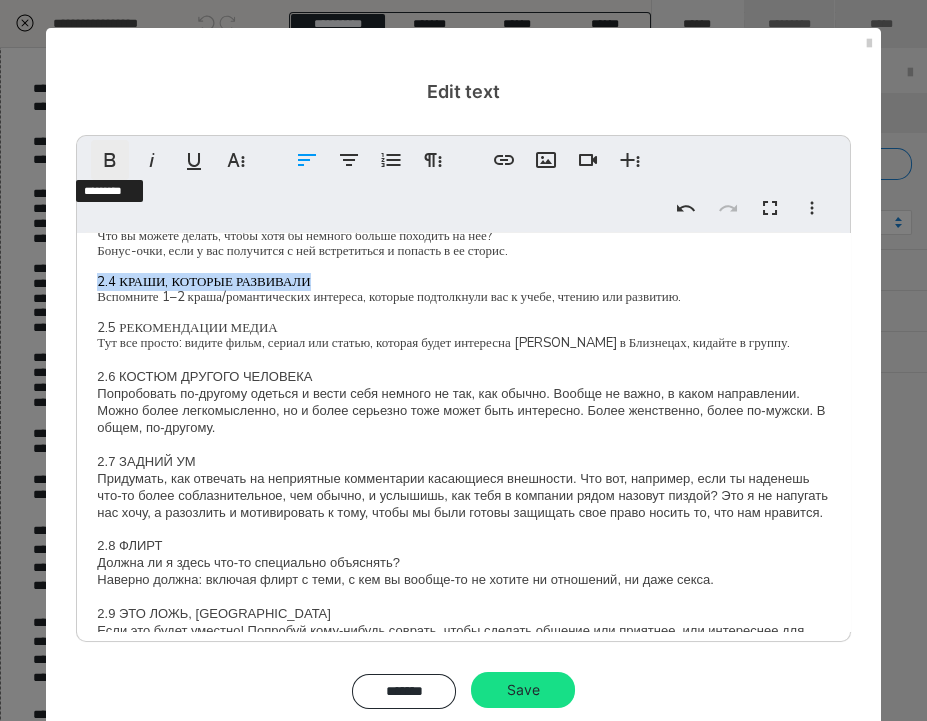 click 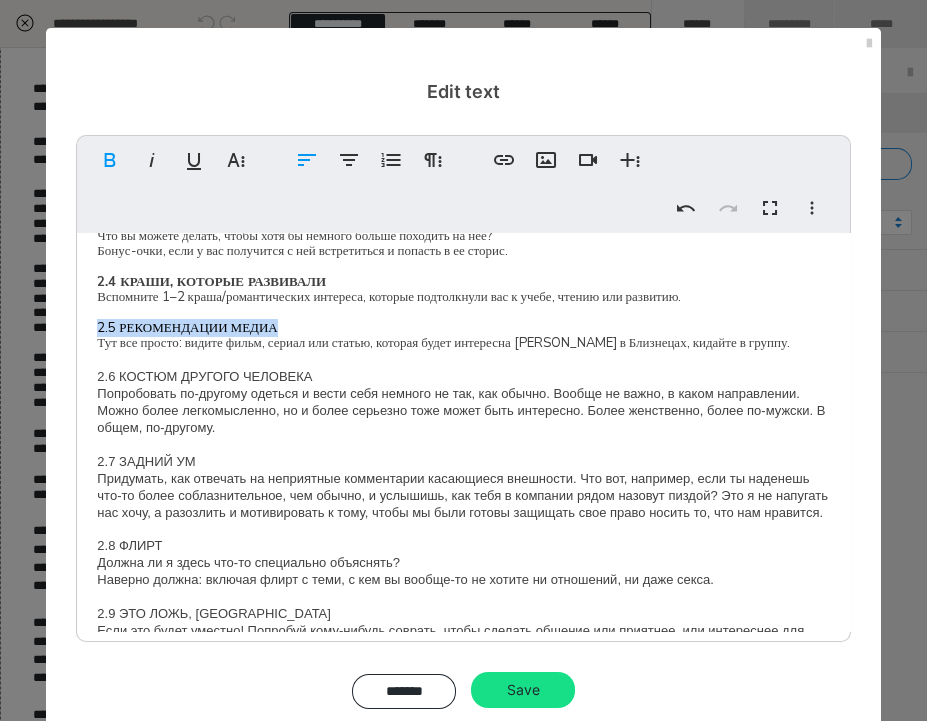 drag, startPoint x: 282, startPoint y: 347, endPoint x: 78, endPoint y: 352, distance: 204.06126 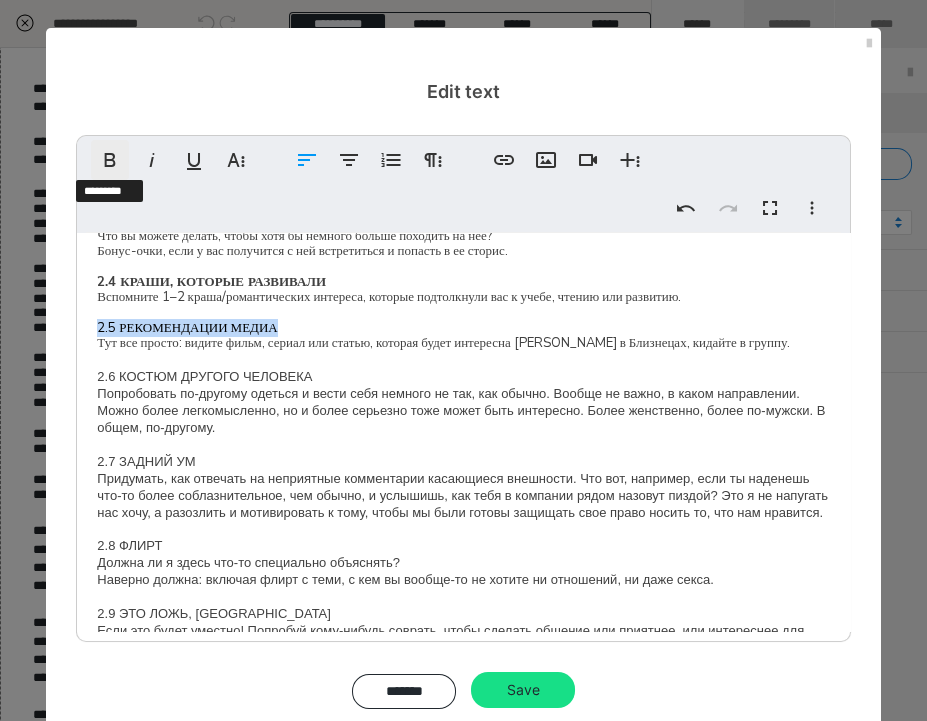 click 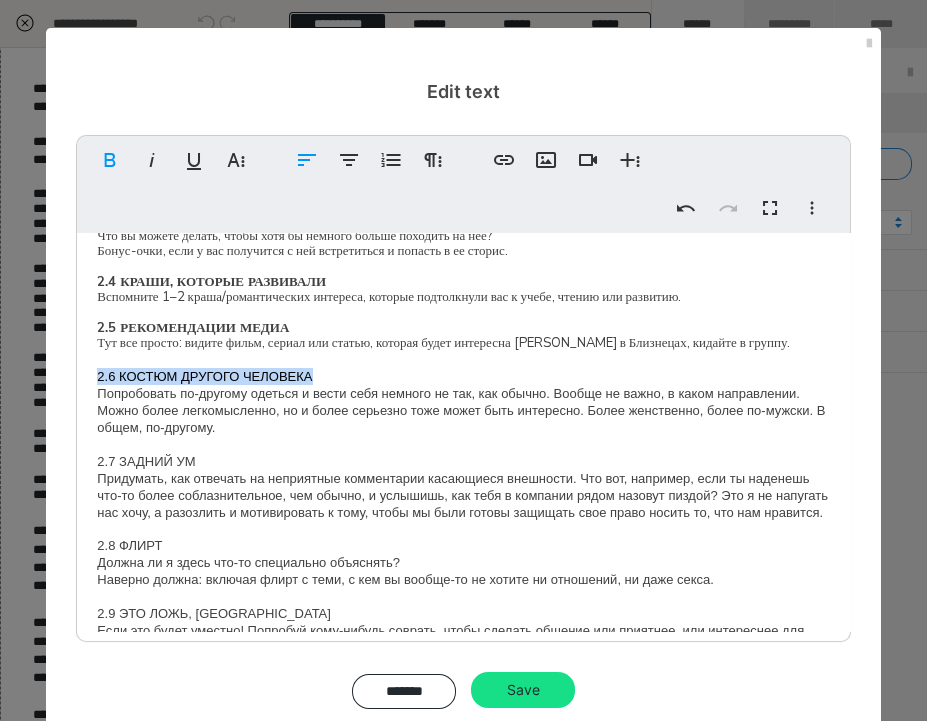 drag, startPoint x: 324, startPoint y: 415, endPoint x: 71, endPoint y: 383, distance: 255.01569 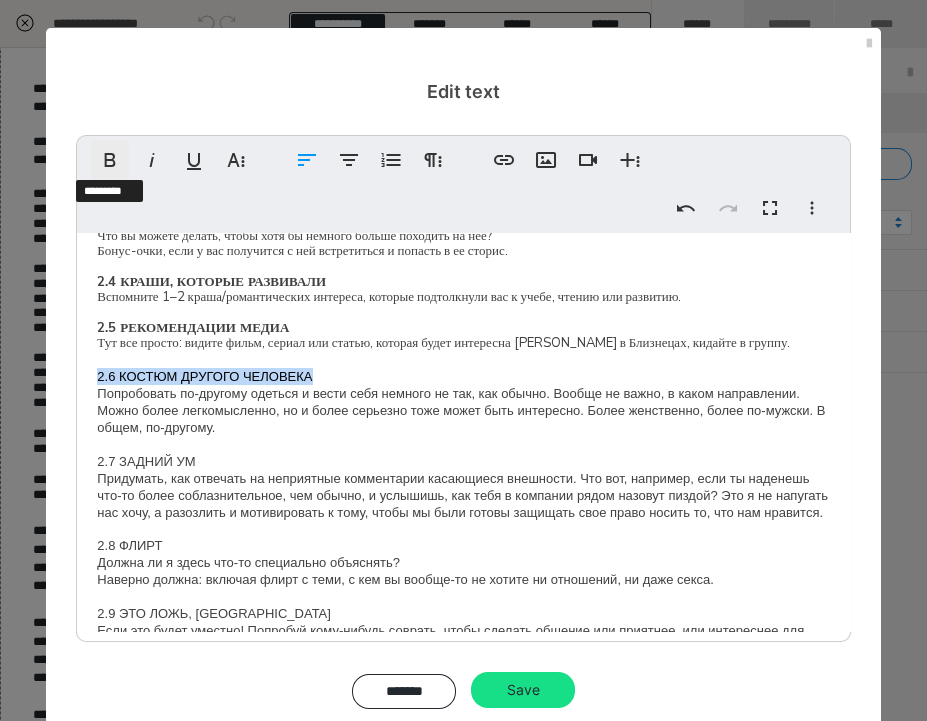 click 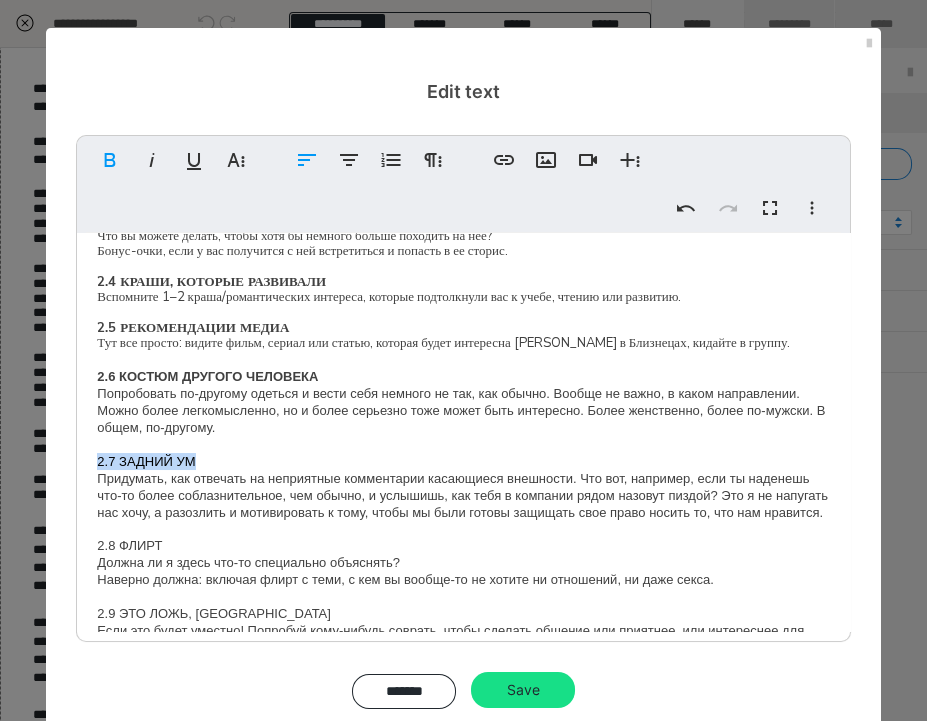 drag, startPoint x: 205, startPoint y: 483, endPoint x: 57, endPoint y: 486, distance: 148.0304 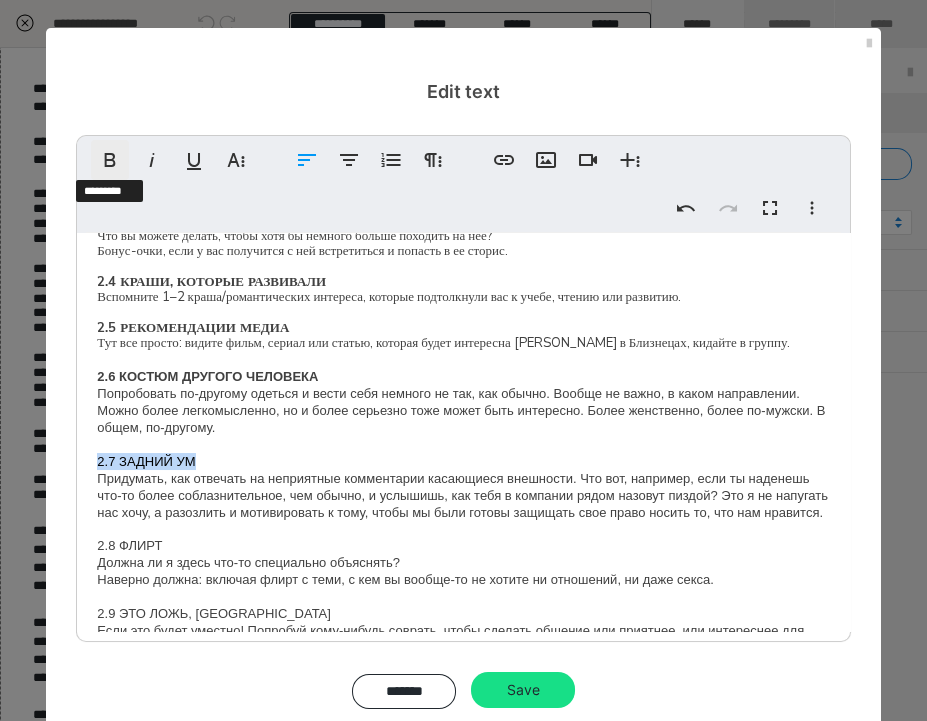 click 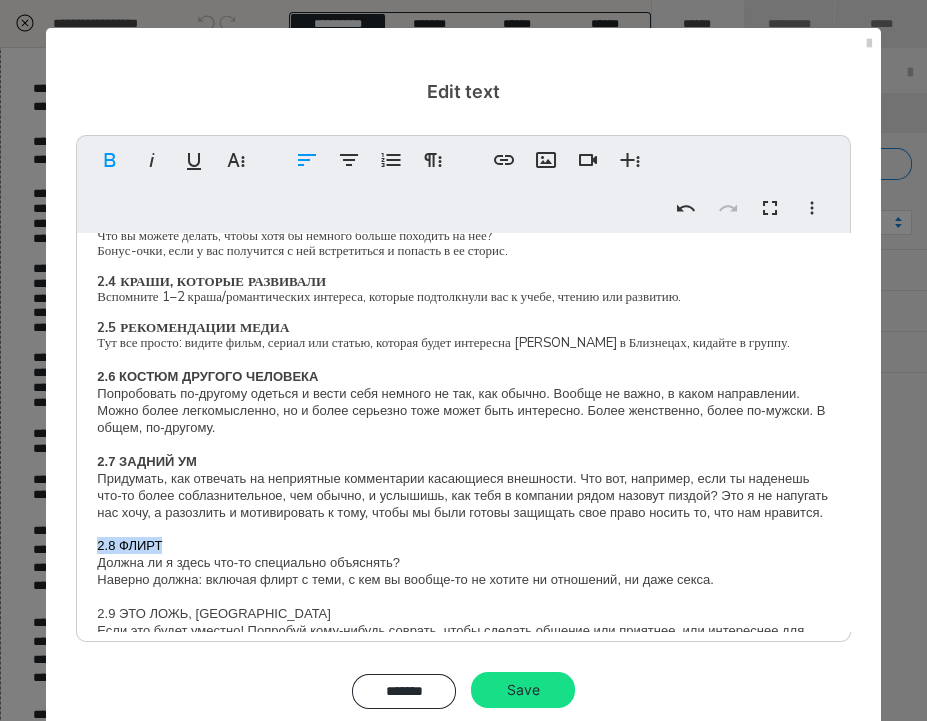 drag, startPoint x: 172, startPoint y: 580, endPoint x: 53, endPoint y: 573, distance: 119.2057 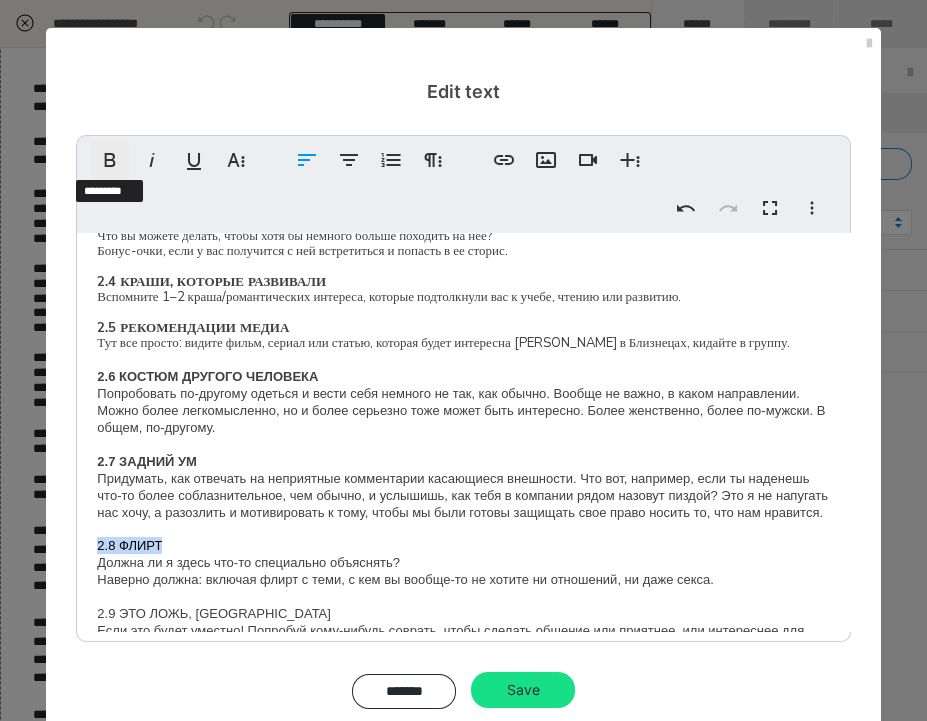 click 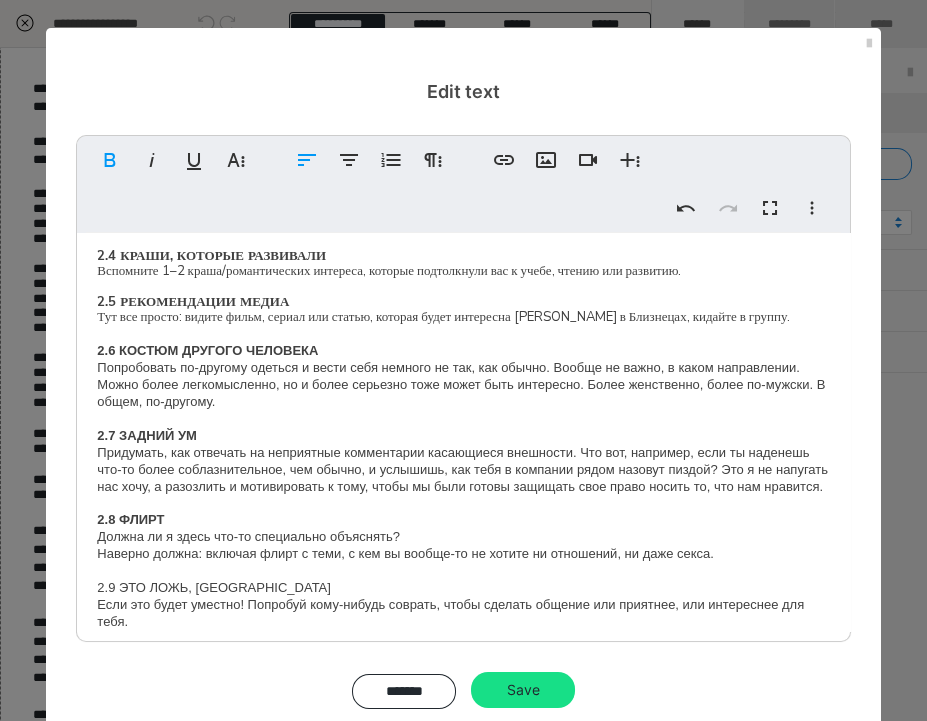 scroll, scrollTop: 483, scrollLeft: 0, axis: vertical 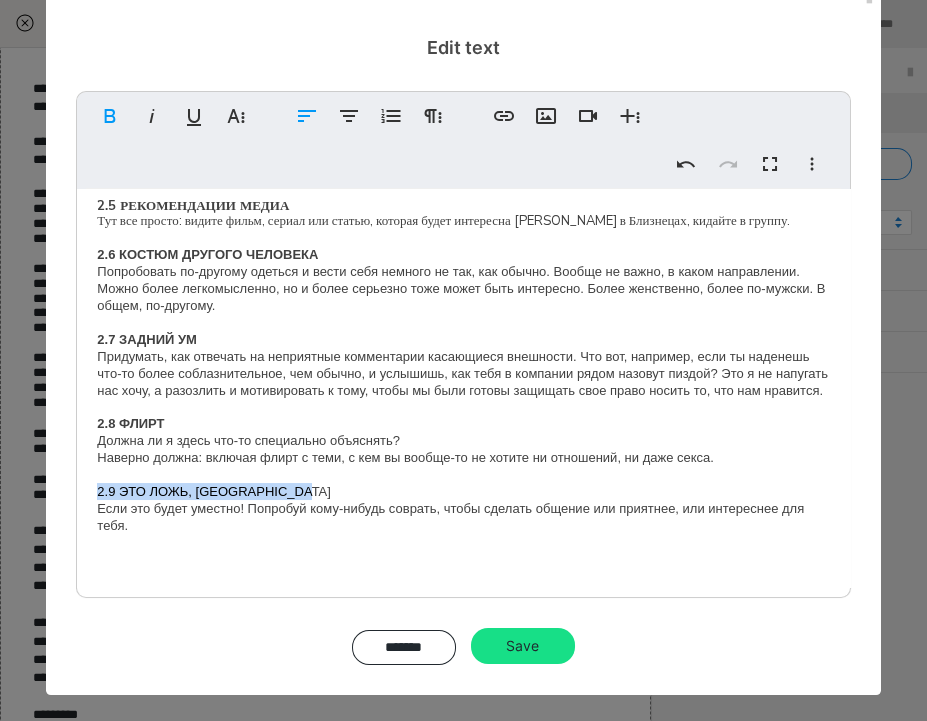 drag, startPoint x: 332, startPoint y: 499, endPoint x: 86, endPoint y: 502, distance: 246.0183 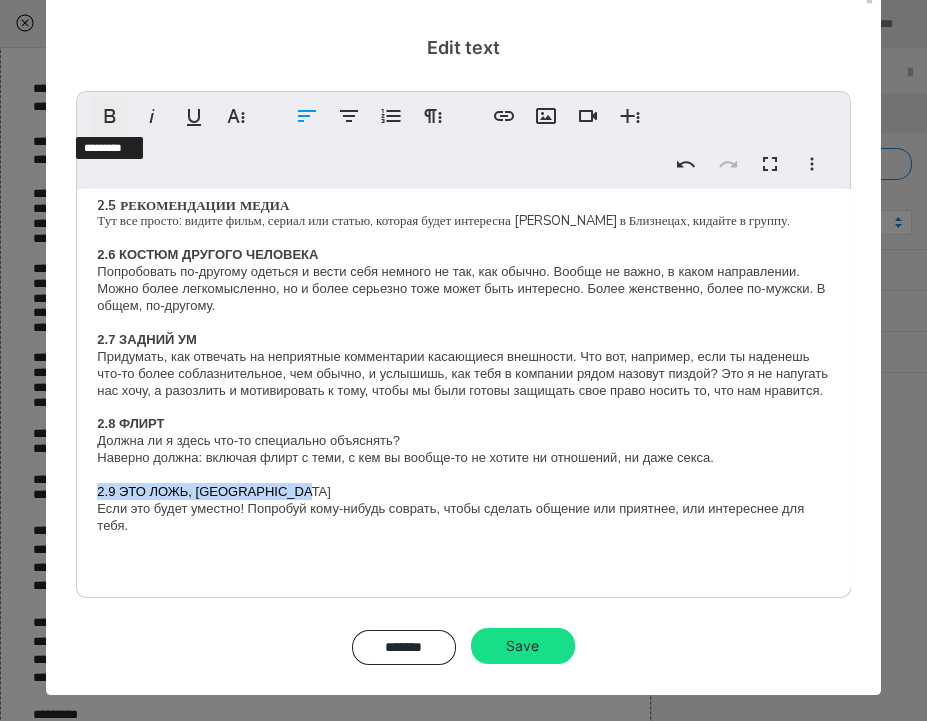 click 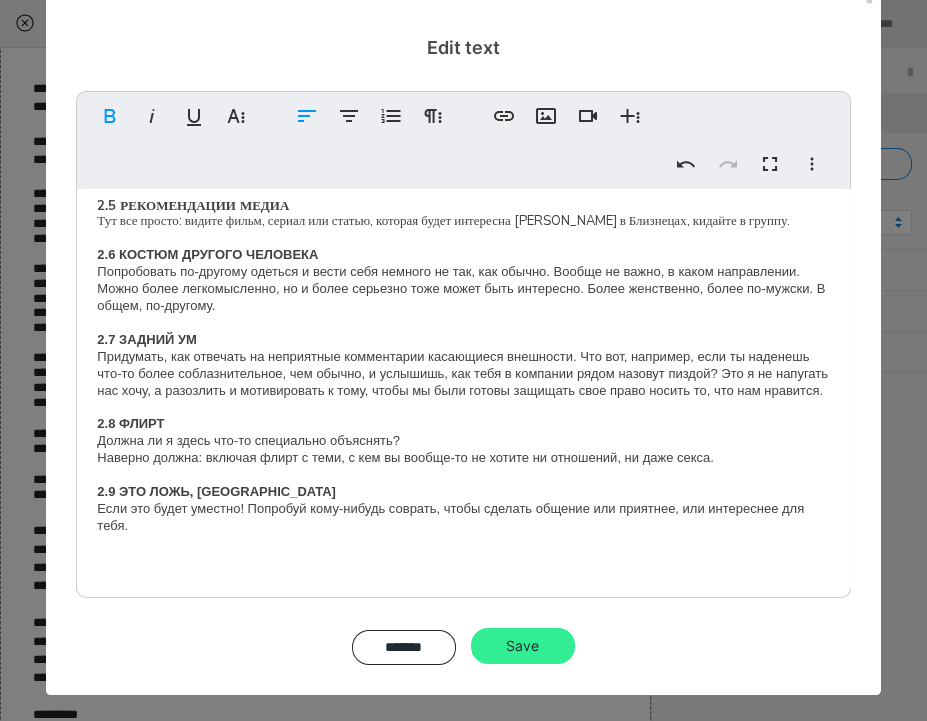 click on "Save" at bounding box center [523, 646] 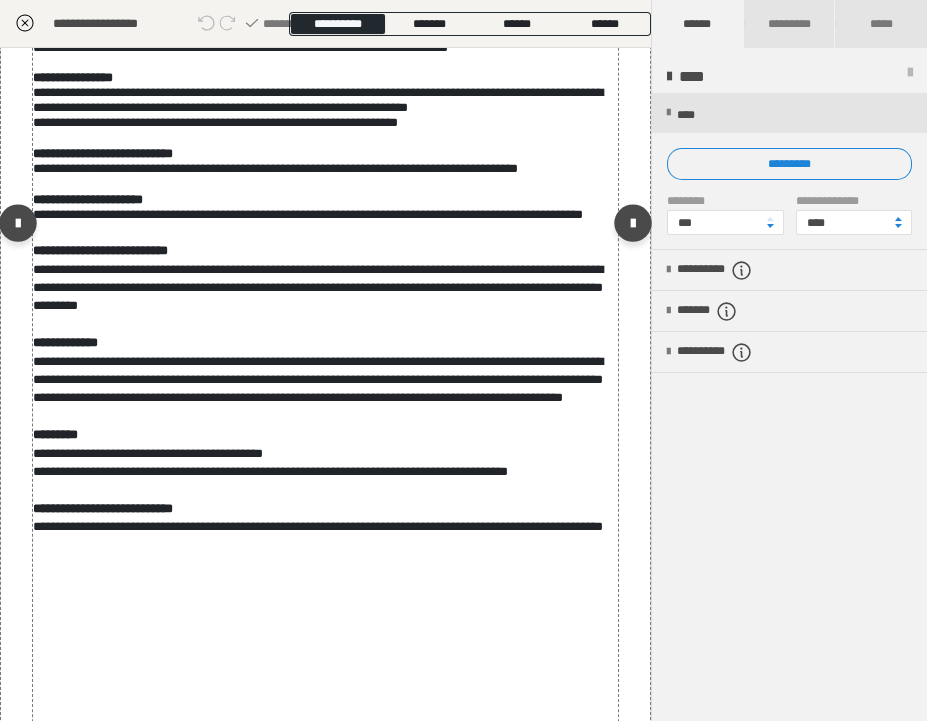 scroll, scrollTop: 3063, scrollLeft: 0, axis: vertical 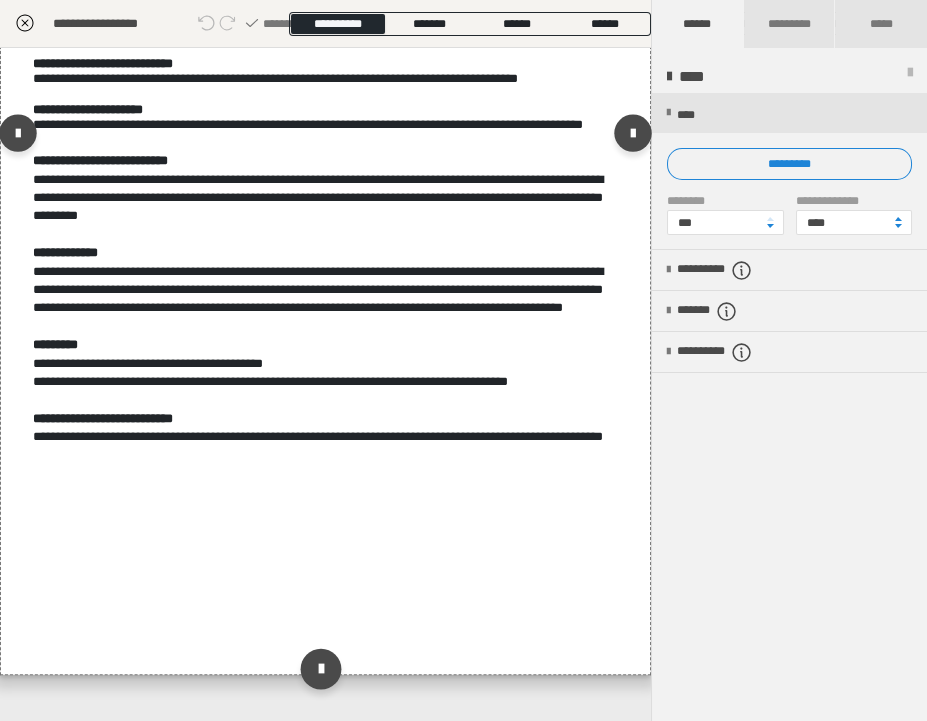 click at bounding box center (321, 669) 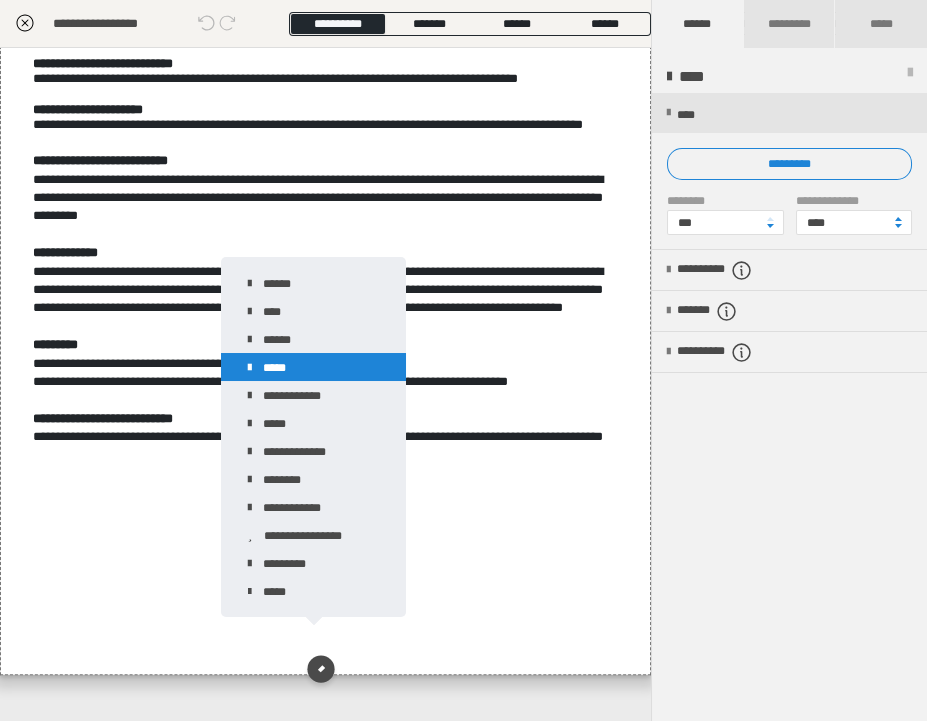 click on "*****" at bounding box center [313, 367] 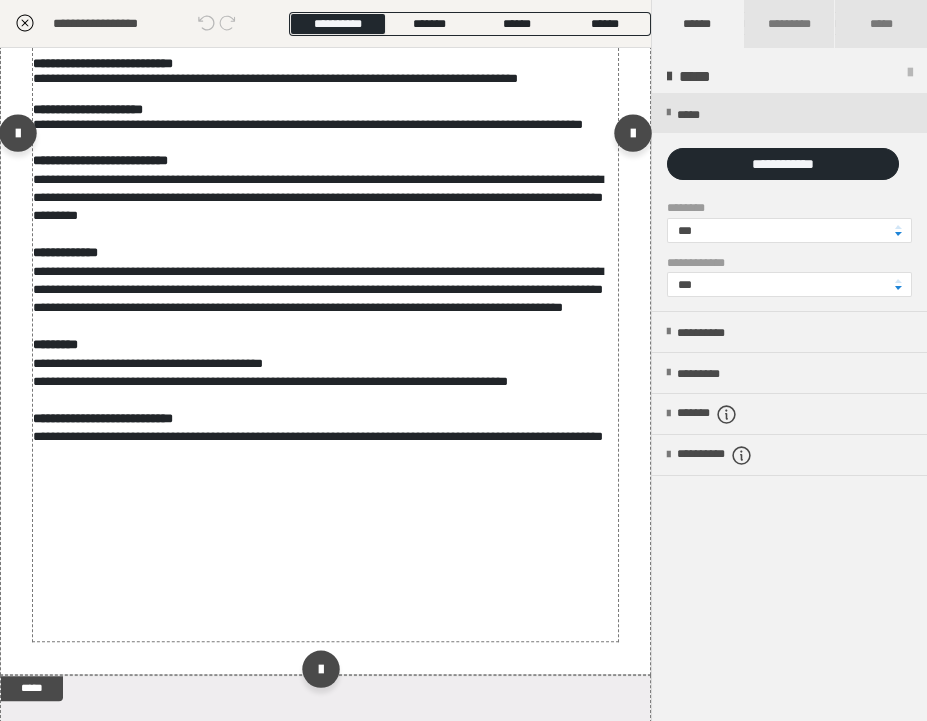 scroll, scrollTop: 3365, scrollLeft: 0, axis: vertical 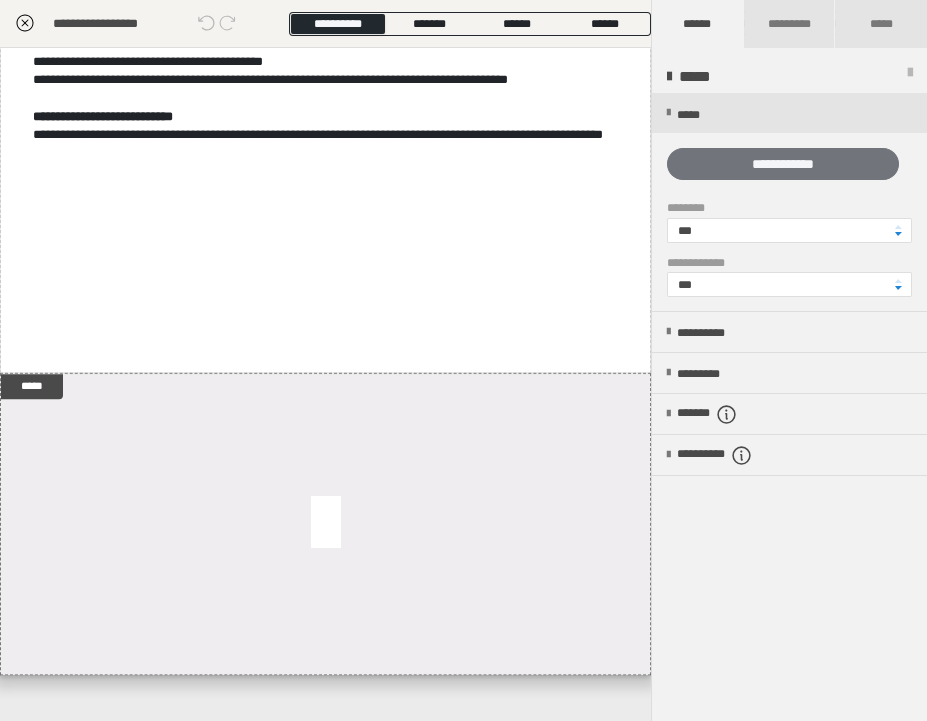 click on "**********" at bounding box center [783, 164] 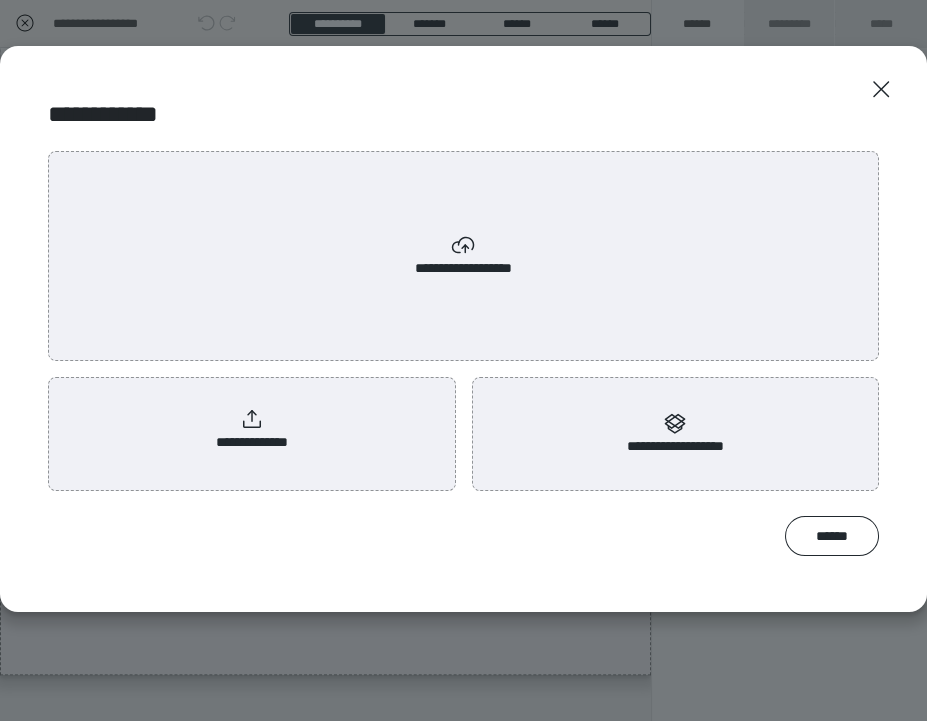 click on "**********" at bounding box center [251, 430] 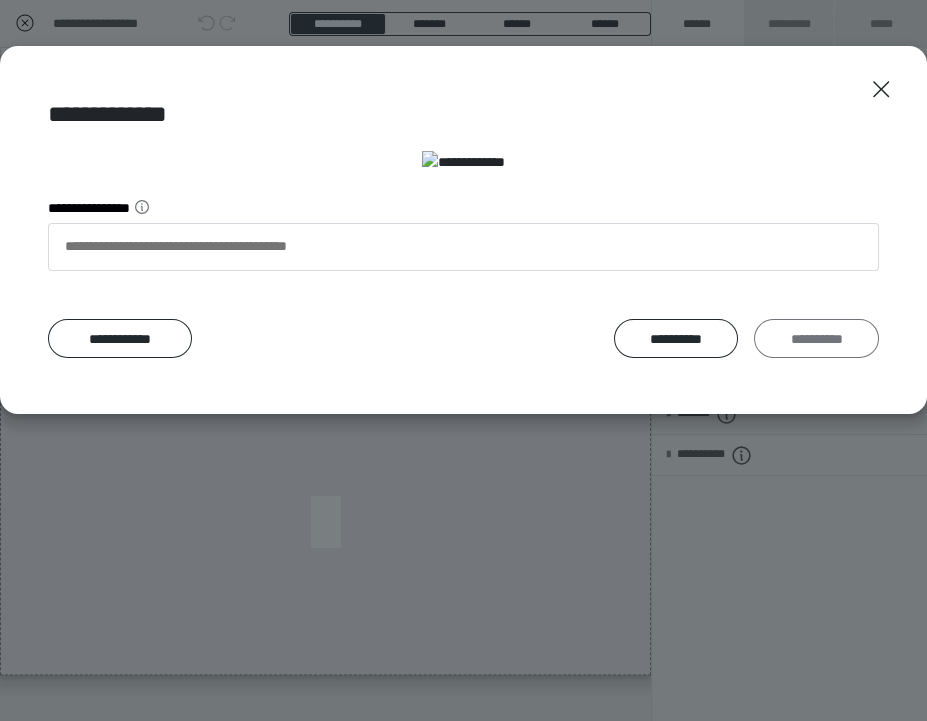 click on "**********" at bounding box center (816, 339) 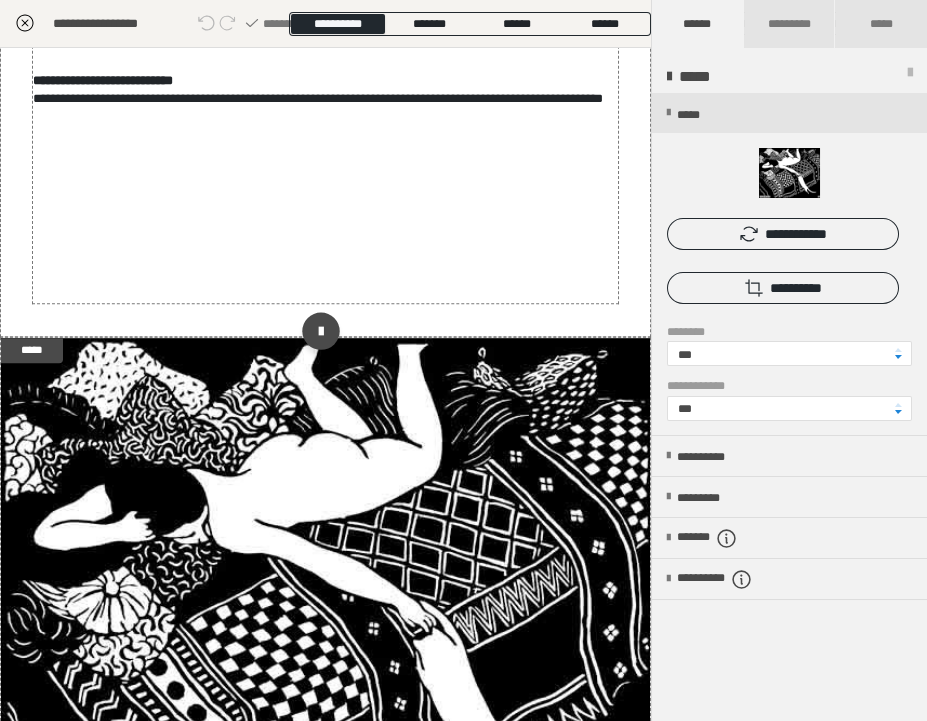 scroll, scrollTop: 3582, scrollLeft: 0, axis: vertical 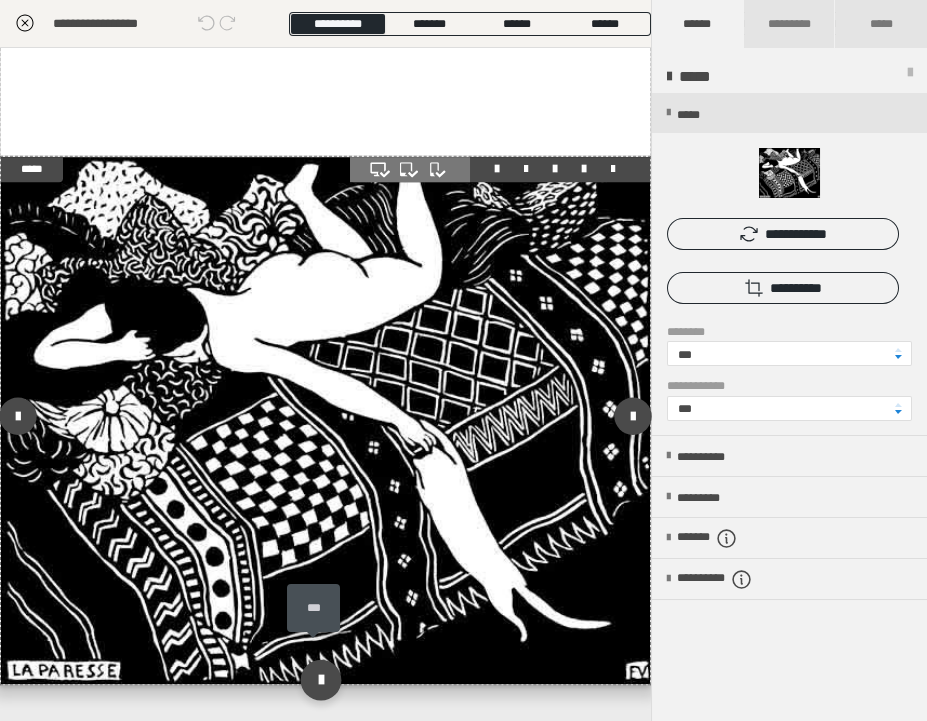 click at bounding box center (321, 680) 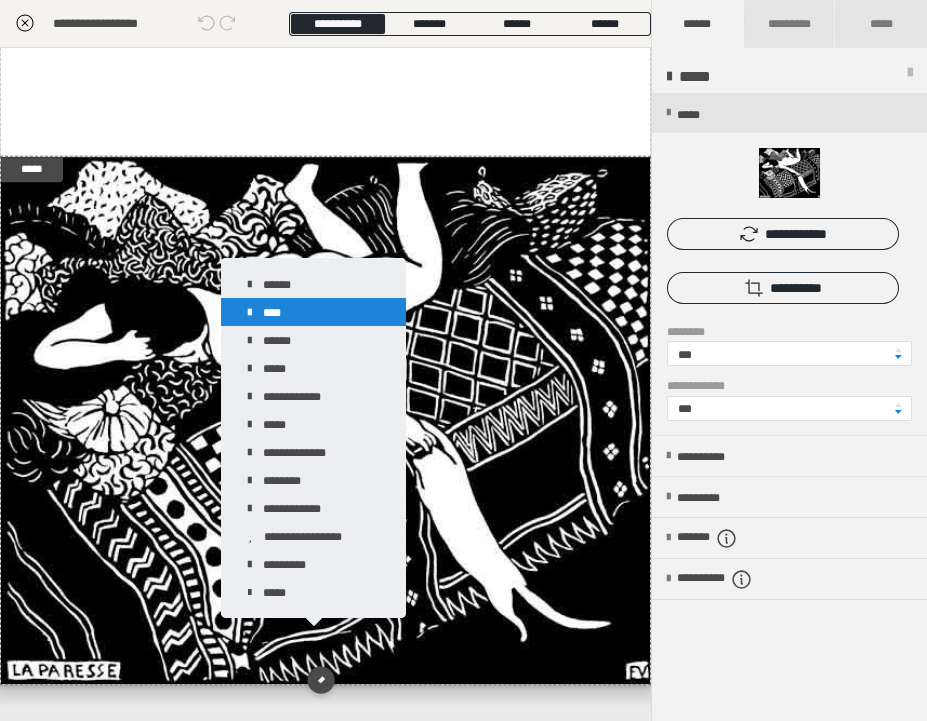 click on "****" at bounding box center (313, 312) 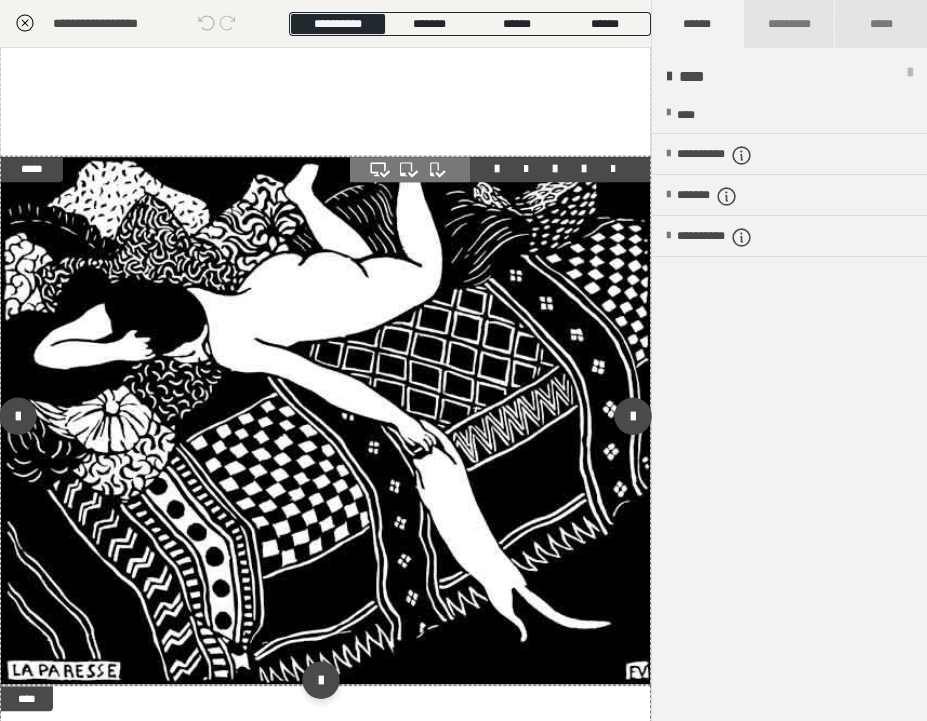 scroll, scrollTop: 3856, scrollLeft: 0, axis: vertical 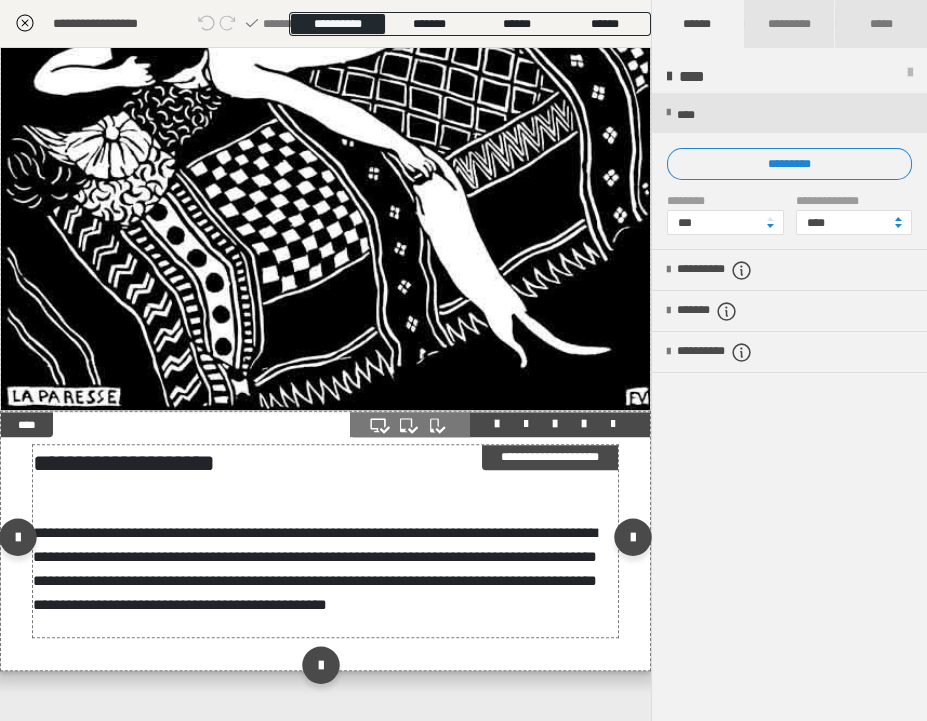 click on "**********" at bounding box center (319, 541) 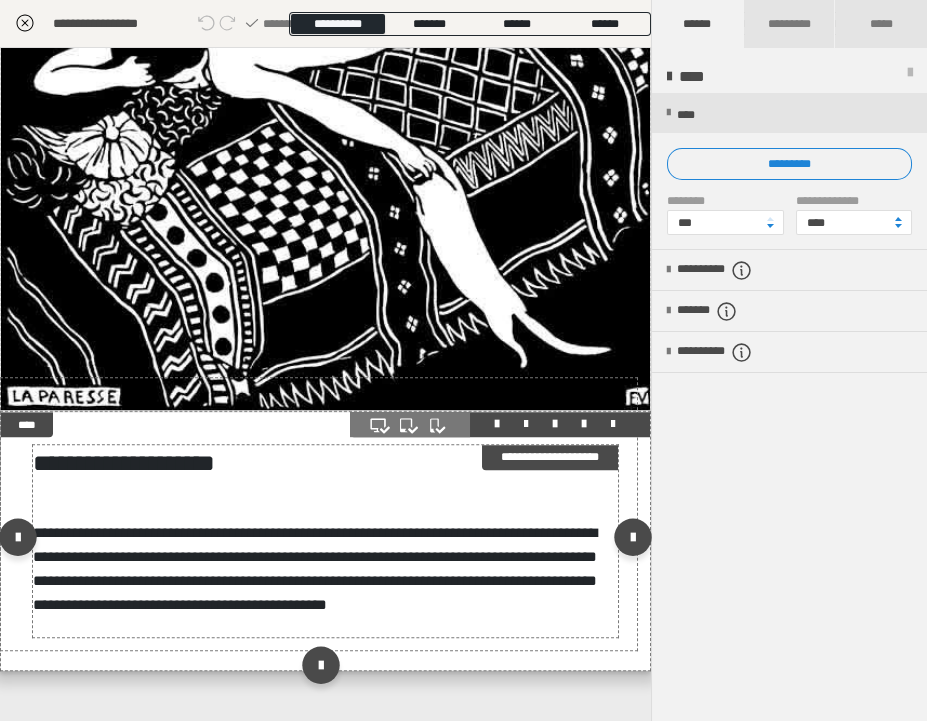click on "**********" at bounding box center [319, 541] 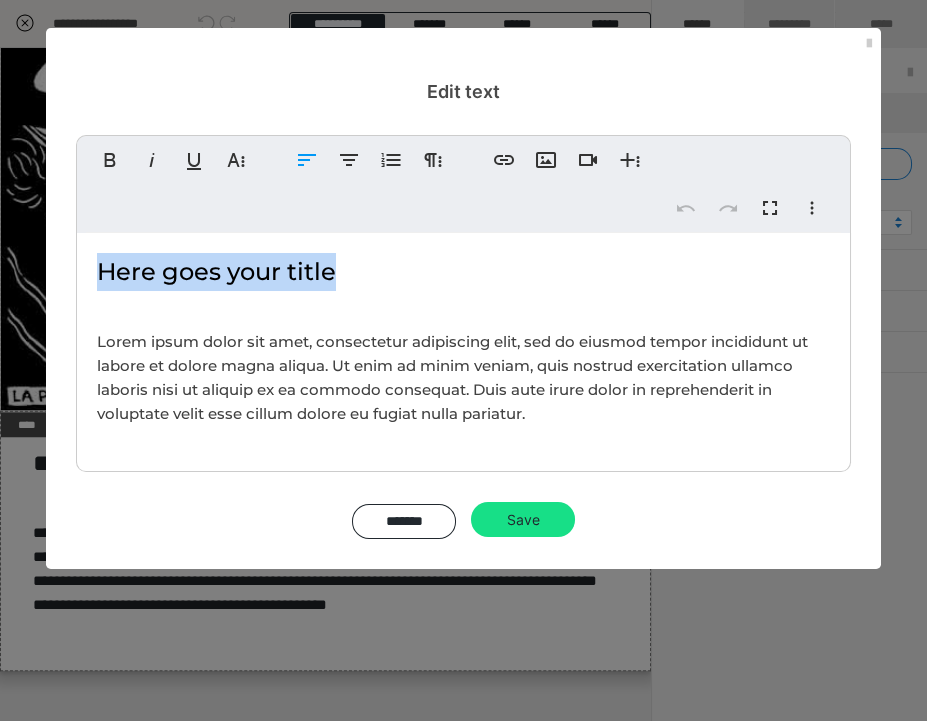drag, startPoint x: 332, startPoint y: 273, endPoint x: 53, endPoint y: 270, distance: 279.01614 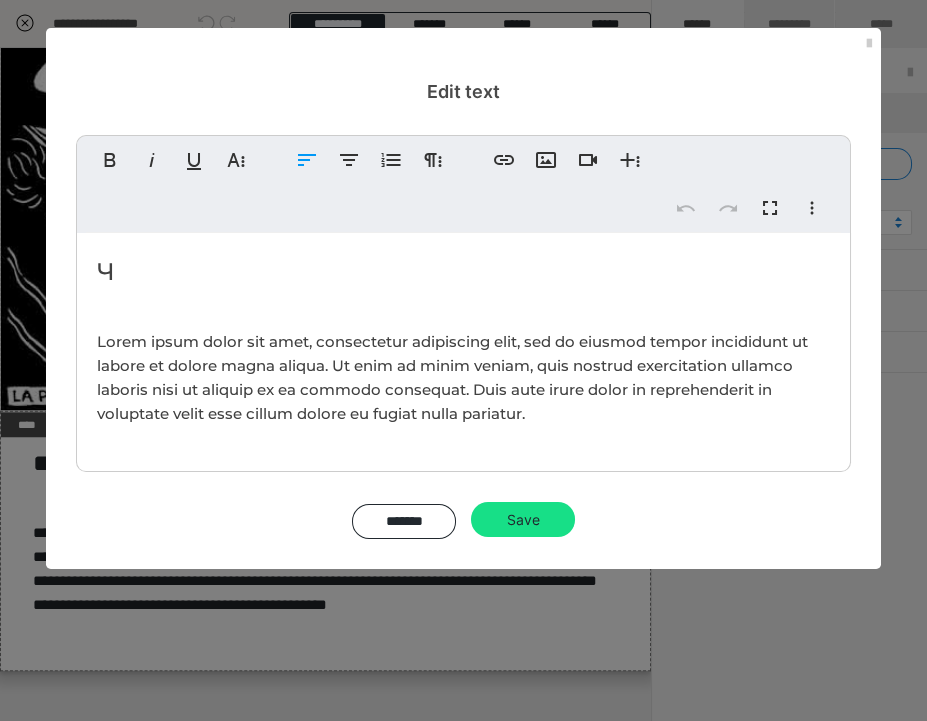 type 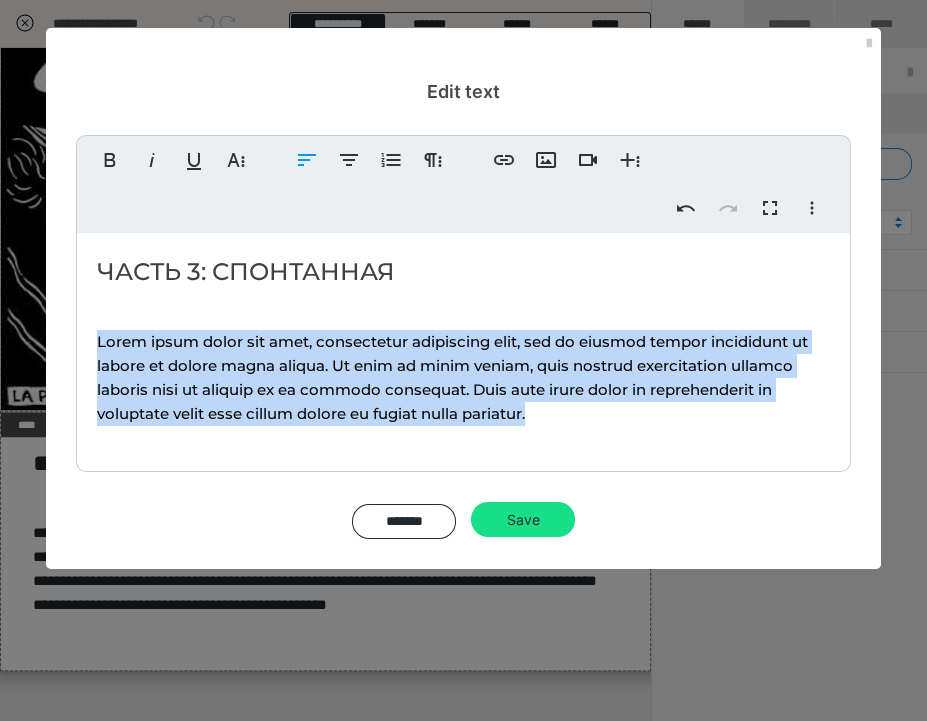 drag, startPoint x: 547, startPoint y: 413, endPoint x: 91, endPoint y: 345, distance: 461.0423 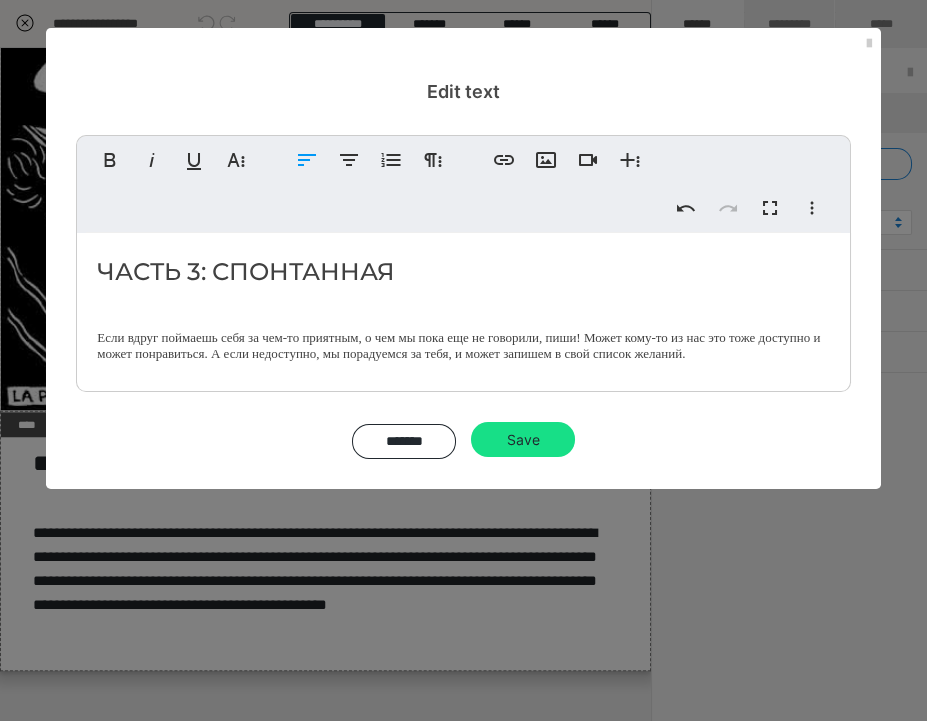 click on "ЧАСТЬ 3: СПОНТАННАЯ Если вдруг поймаешь себя за чем-то приятным, о чем мы пока еще не говорили, [PERSON_NAME]! Может кому-то из нас это тоже доступно и может понравиться. А если недоступно, мы порадуемся за тебя, и может запишем в свой список желаний." at bounding box center (463, 307) 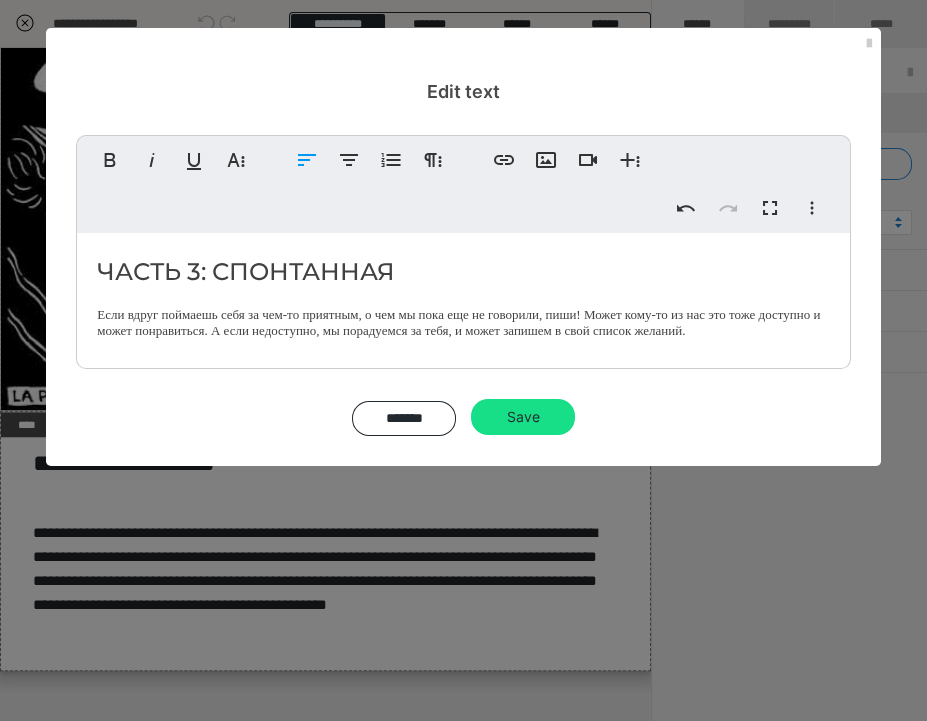 click on "Если вдруг поймаешь себя за чем-то приятным, о чем мы пока еще не говорили, пиши! Может кому-то из нас это тоже доступно и может понравиться. А если недоступно, мы порадуемся за тебя, и может запишем в свой список желаний." at bounding box center [463, 323] 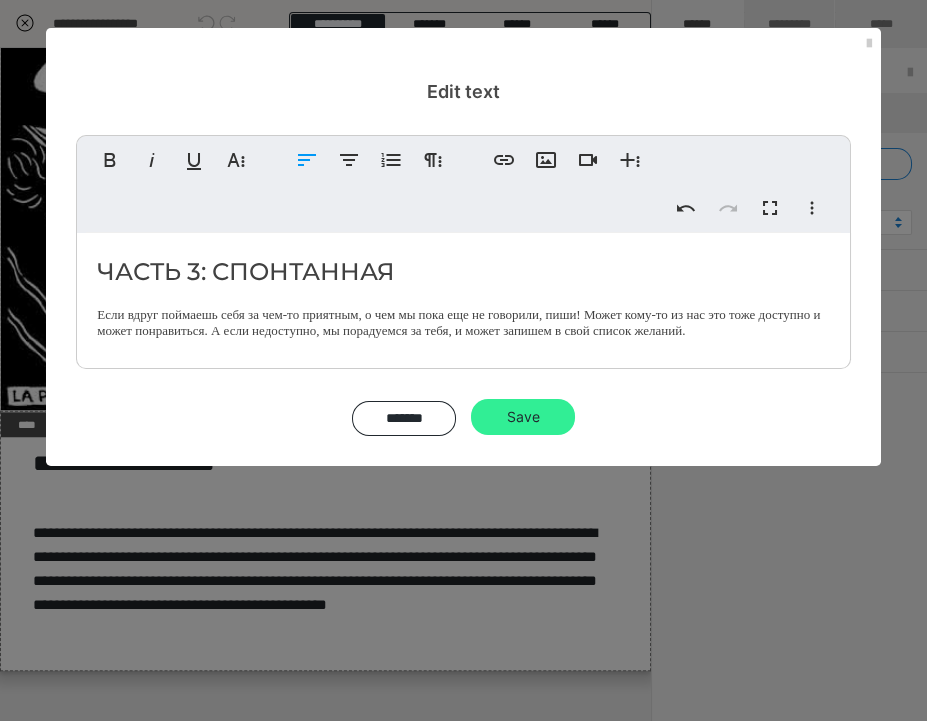 click on "Save" at bounding box center (523, 417) 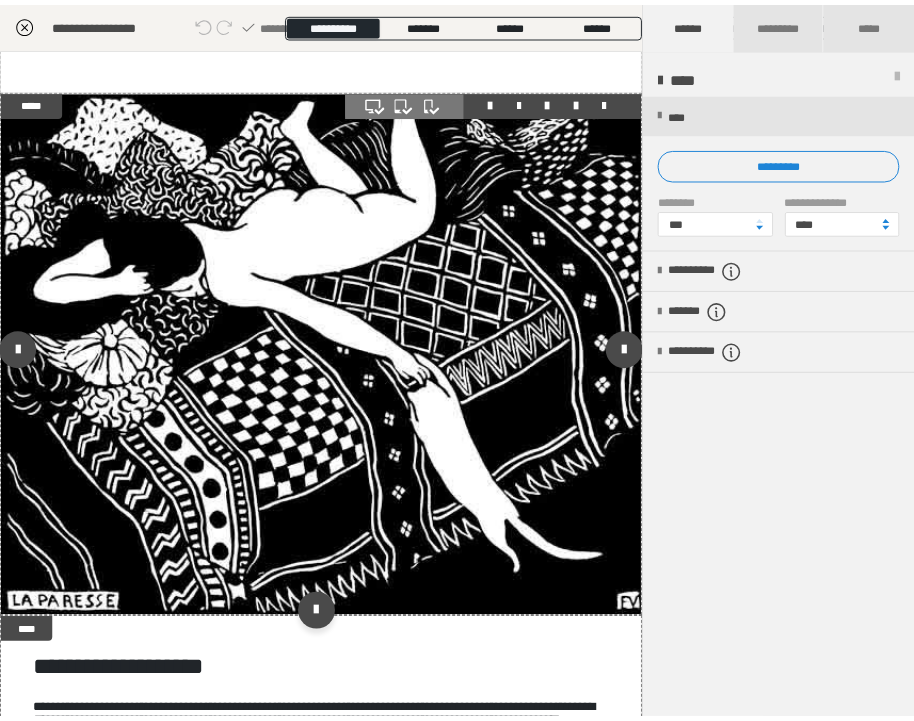 scroll, scrollTop: 3744, scrollLeft: 0, axis: vertical 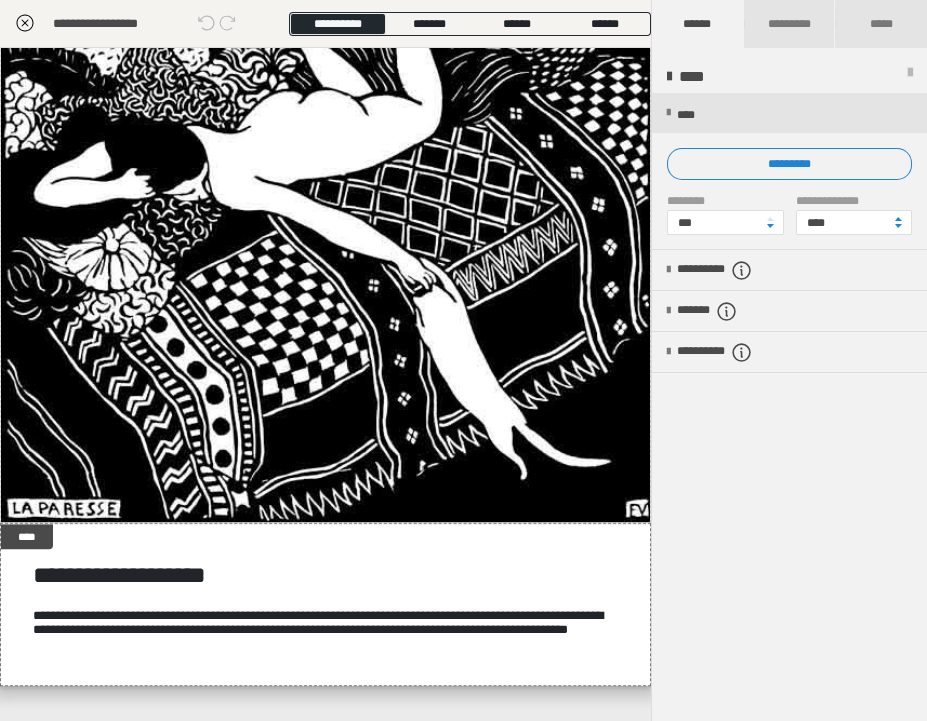 click 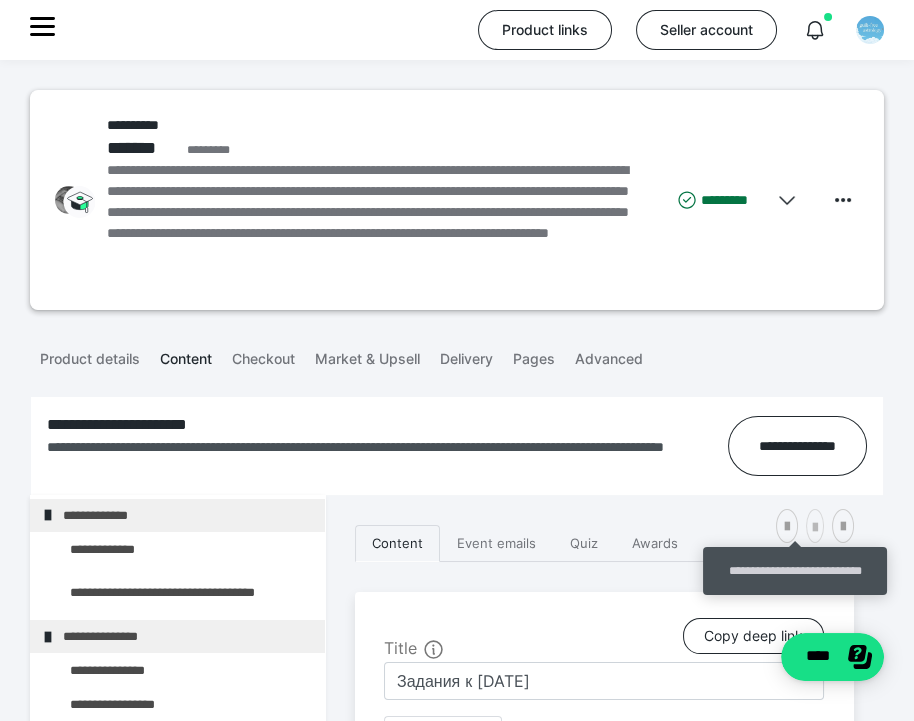 click at bounding box center (815, 528) 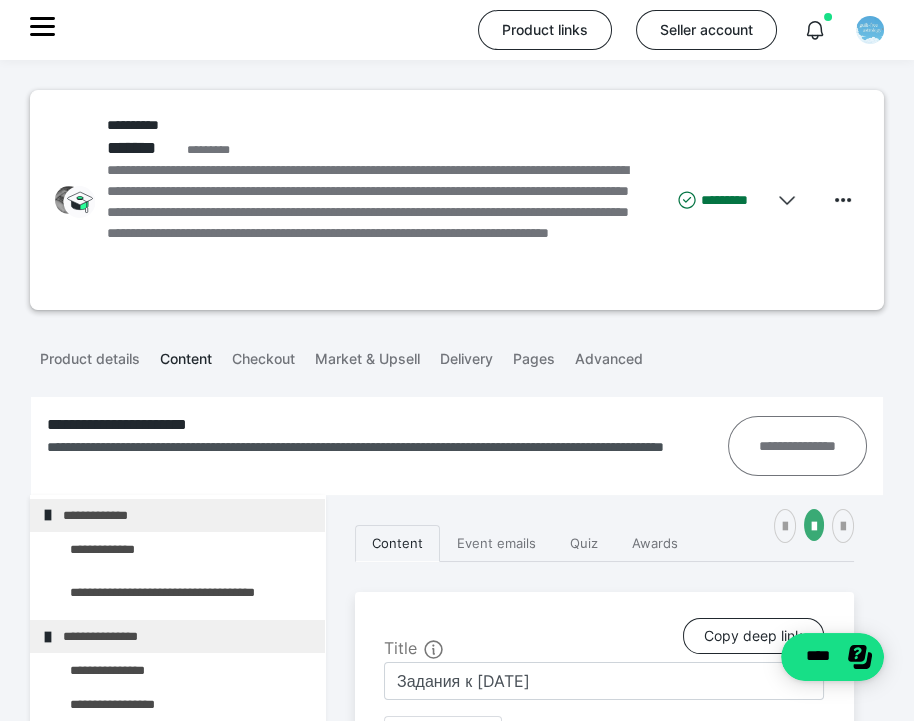 click on "**********" at bounding box center [797, 446] 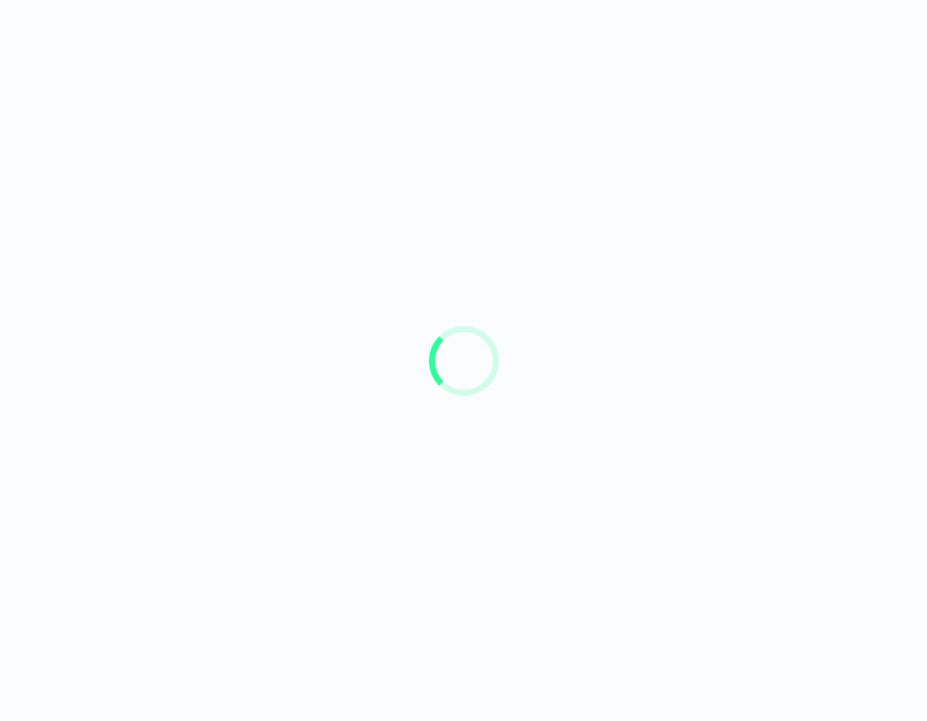 scroll, scrollTop: 0, scrollLeft: 0, axis: both 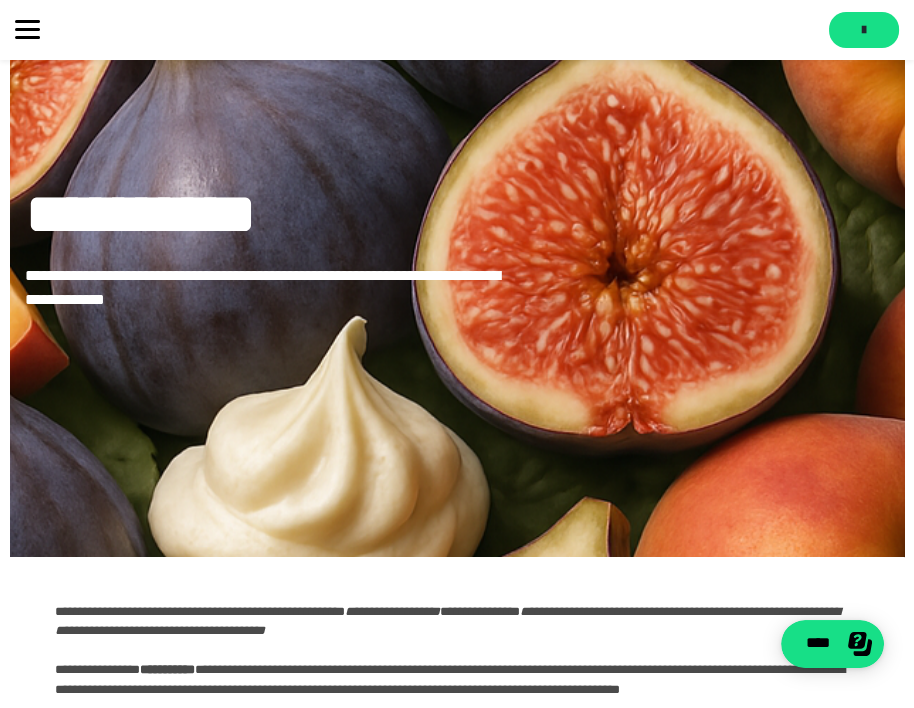 click on "****" at bounding box center (457, 30) 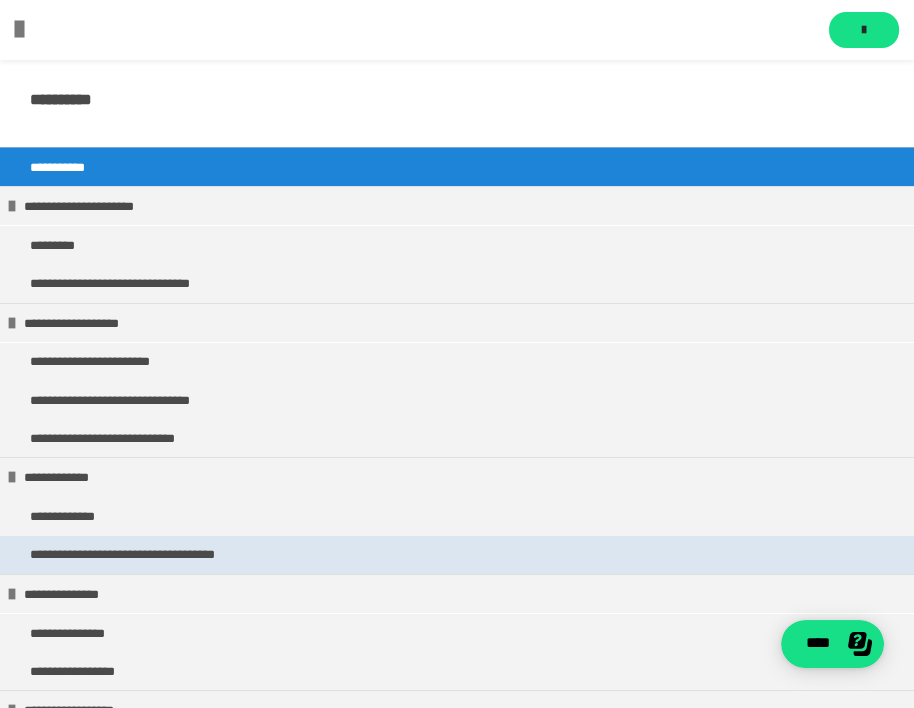click on "**********" at bounding box center [159, 555] 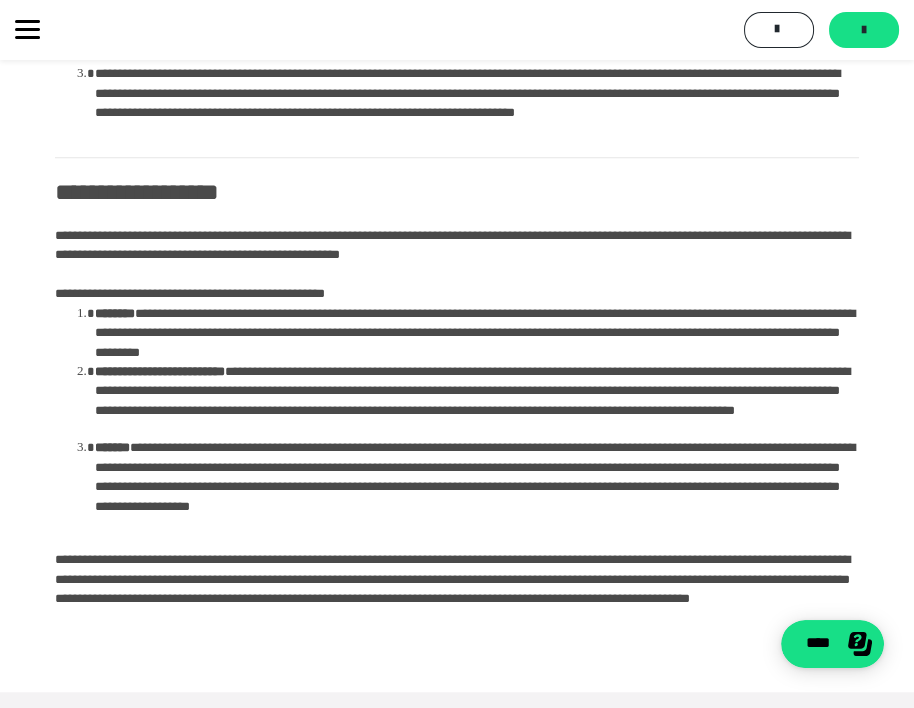 scroll, scrollTop: 1602, scrollLeft: 0, axis: vertical 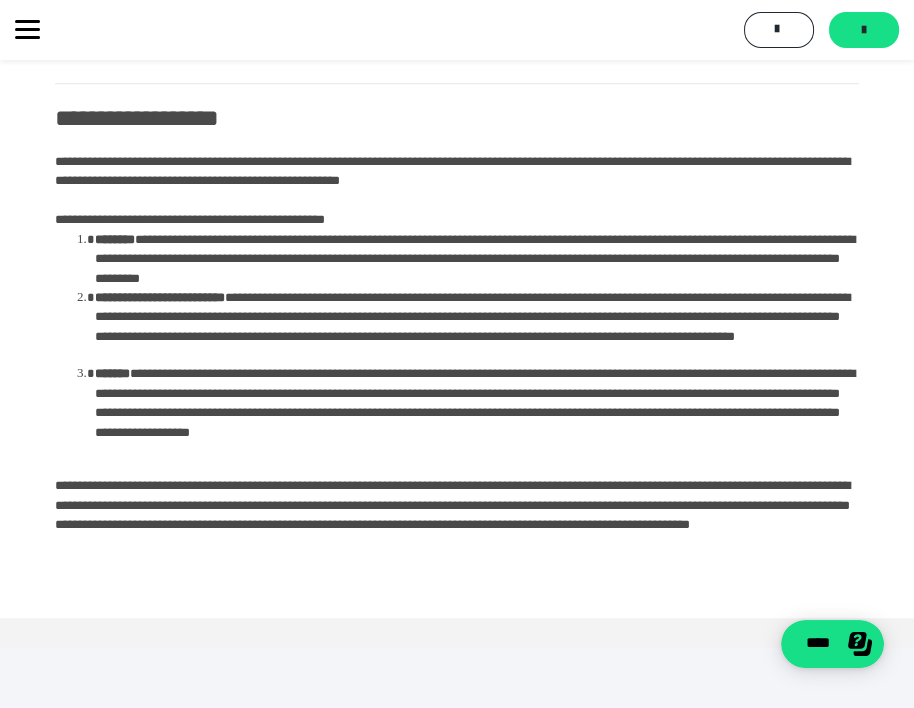 click 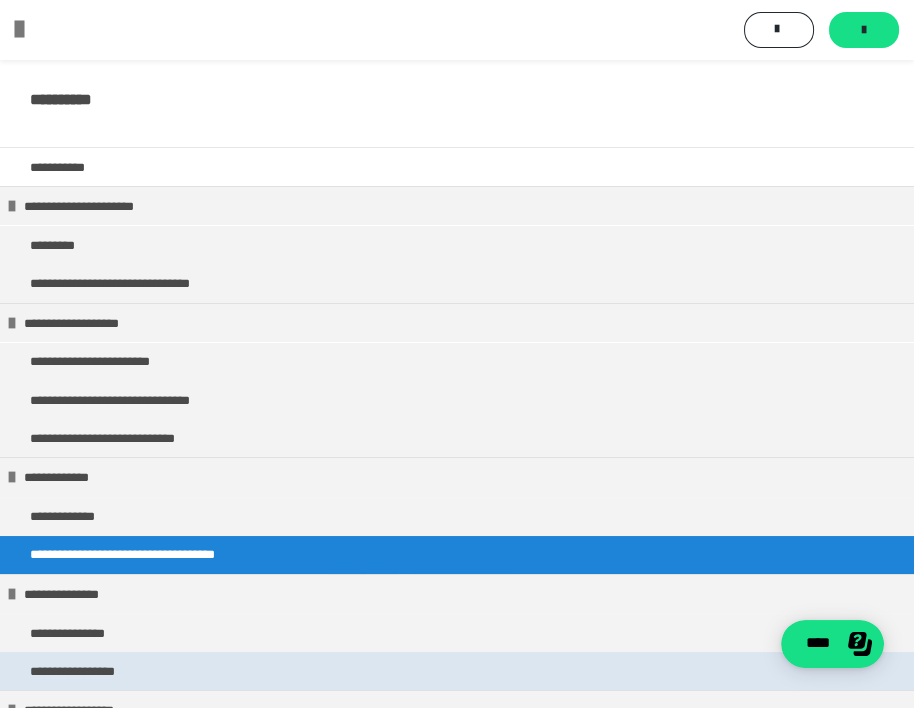 click on "**********" at bounding box center [89, 671] 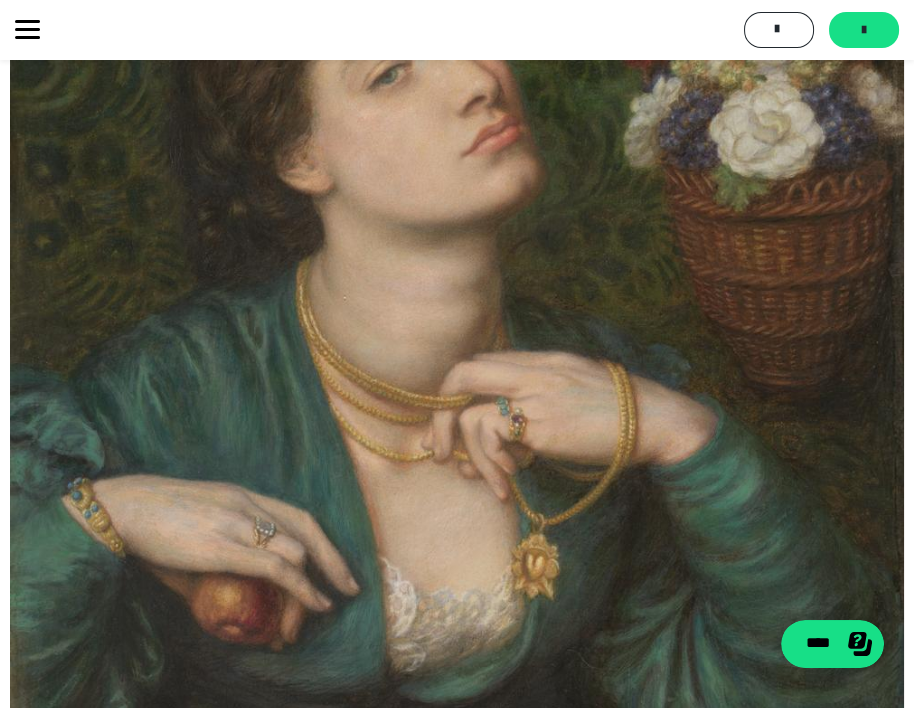 scroll, scrollTop: 2334, scrollLeft: 0, axis: vertical 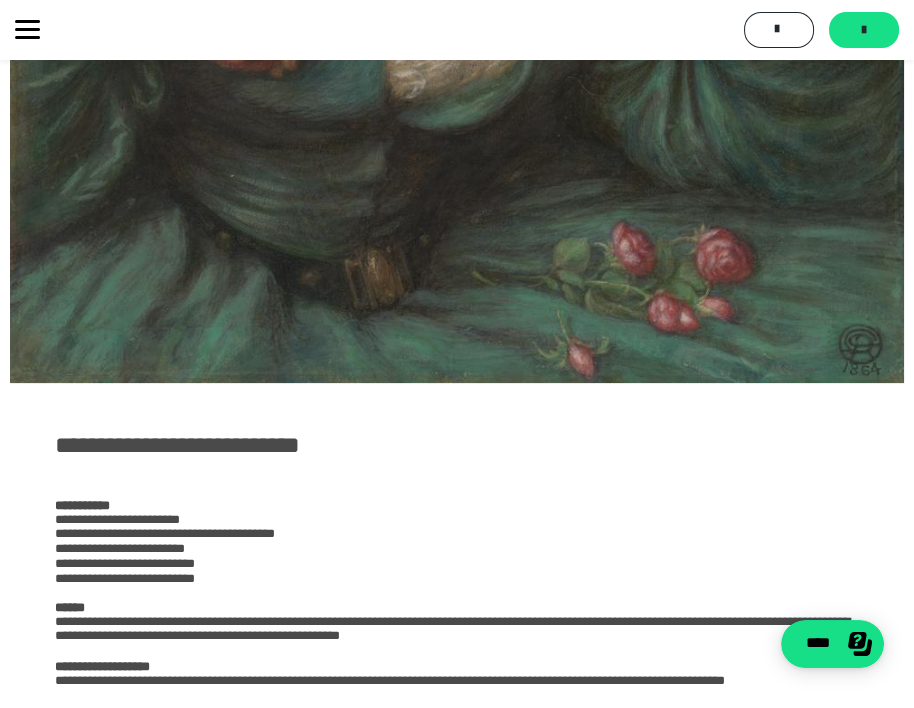 click 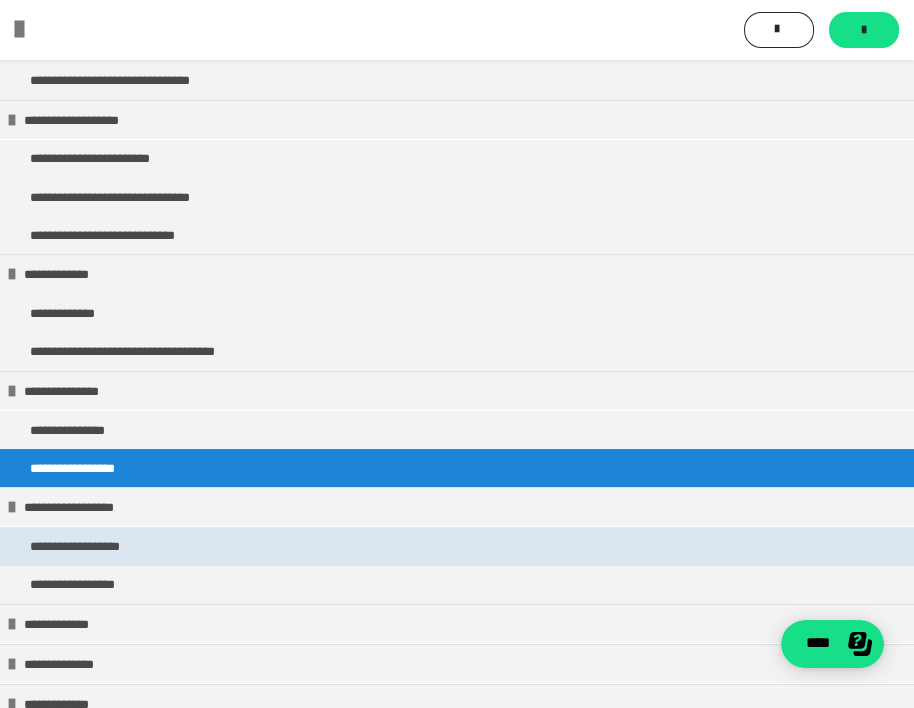 scroll, scrollTop: 286, scrollLeft: 0, axis: vertical 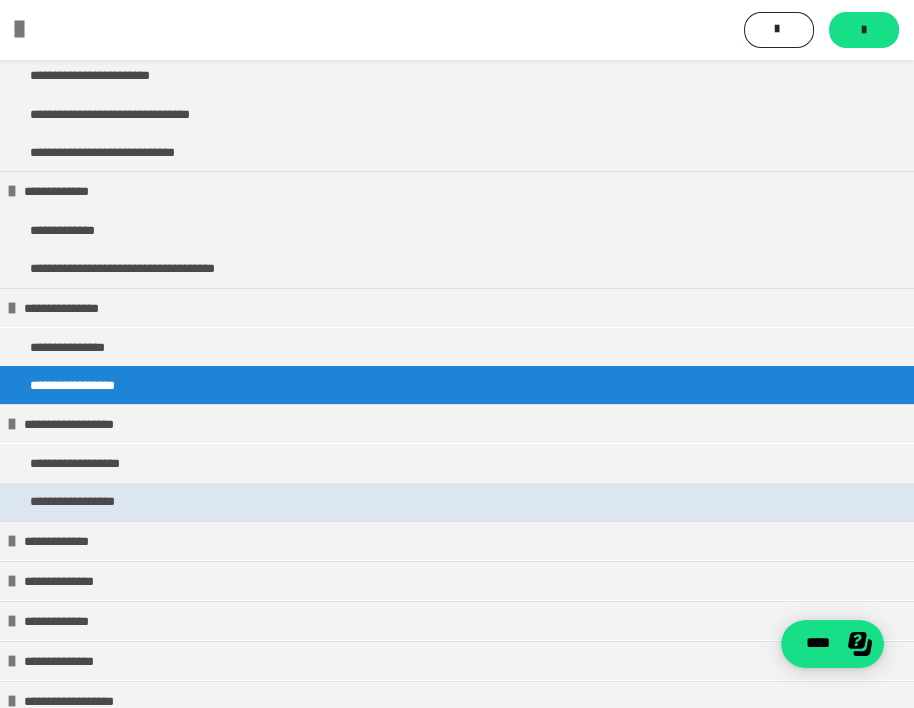 click on "**********" at bounding box center [88, 502] 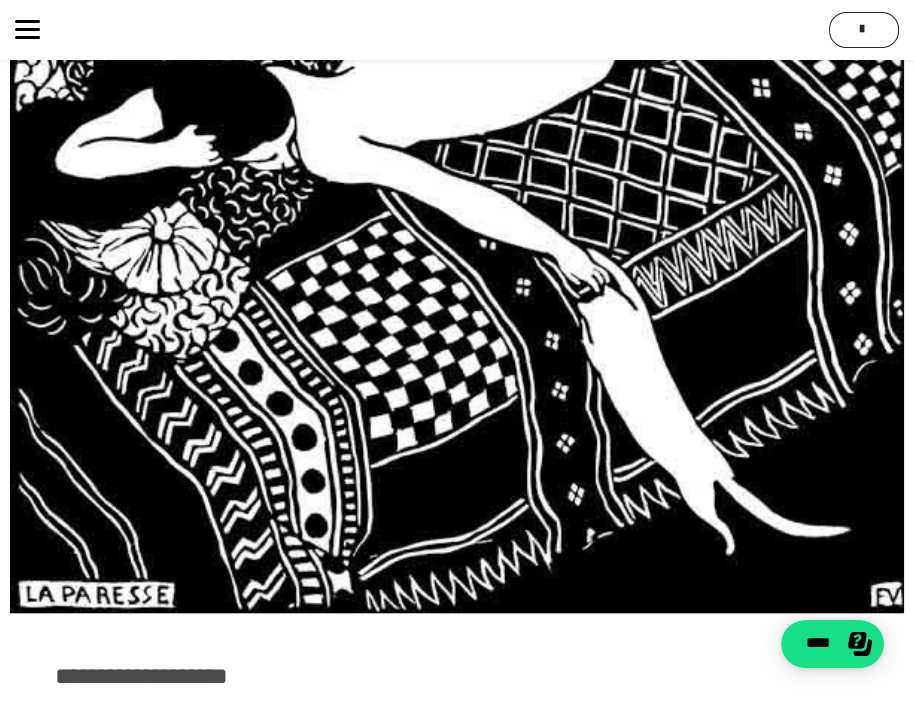 scroll, scrollTop: 4083, scrollLeft: 0, axis: vertical 